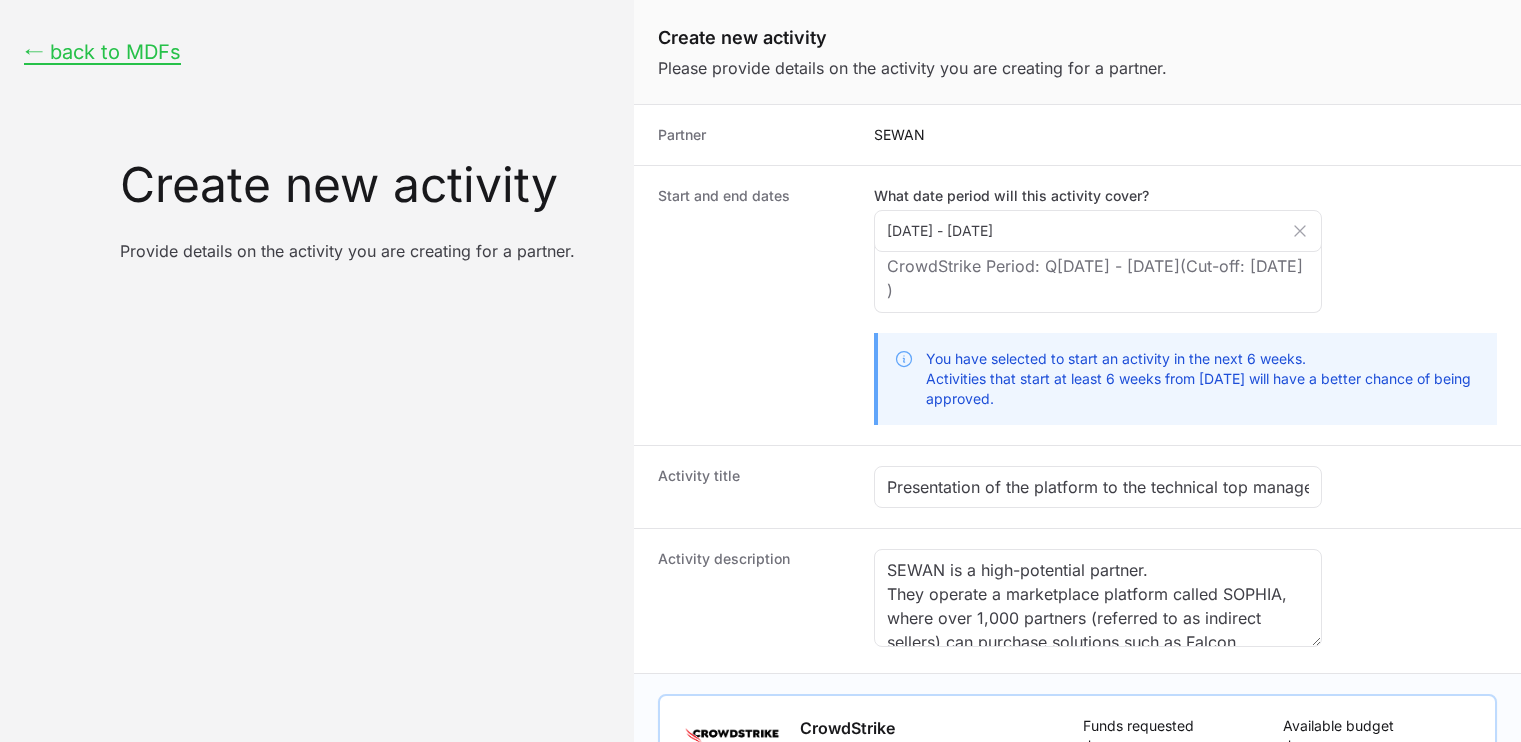 scroll, scrollTop: 2060, scrollLeft: 0, axis: vertical 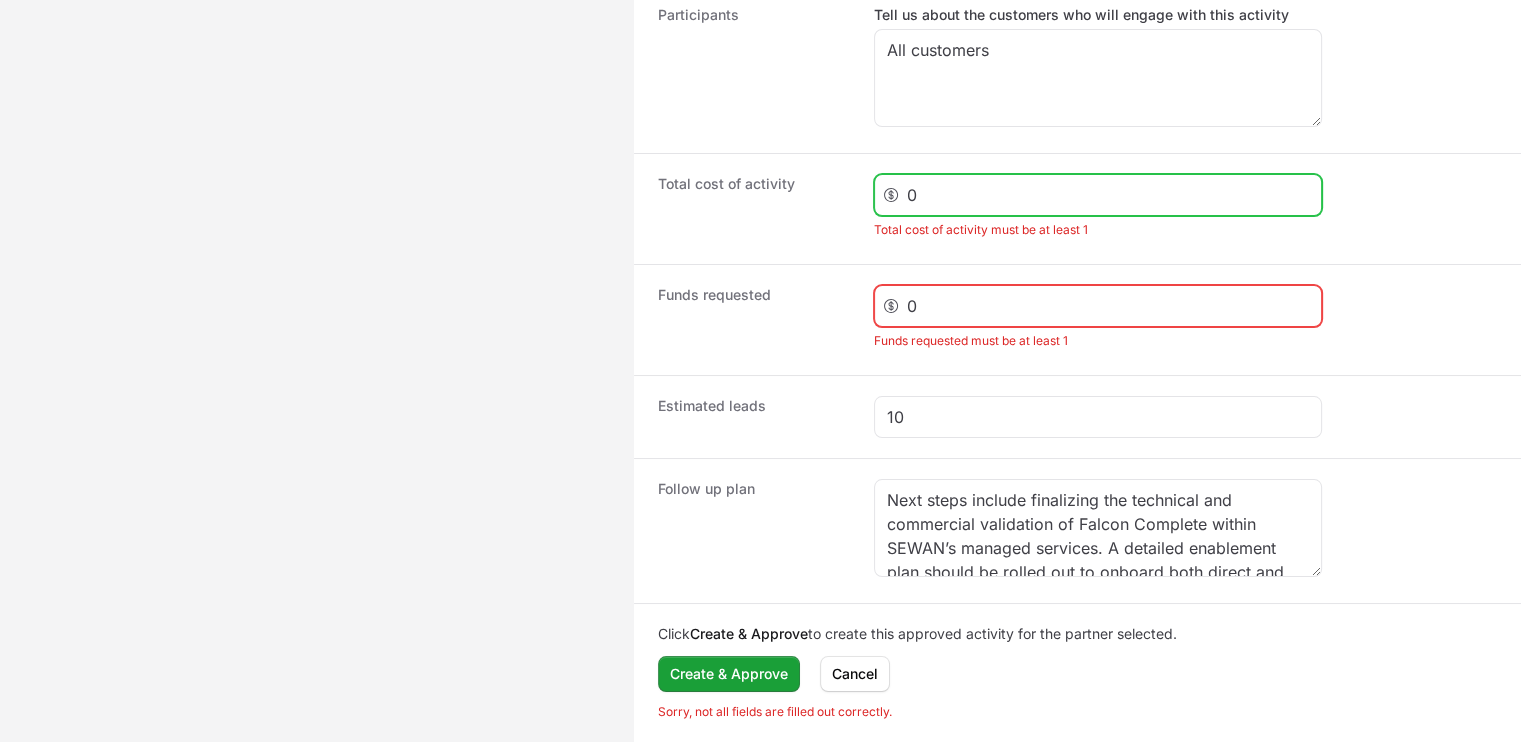 click on "0" 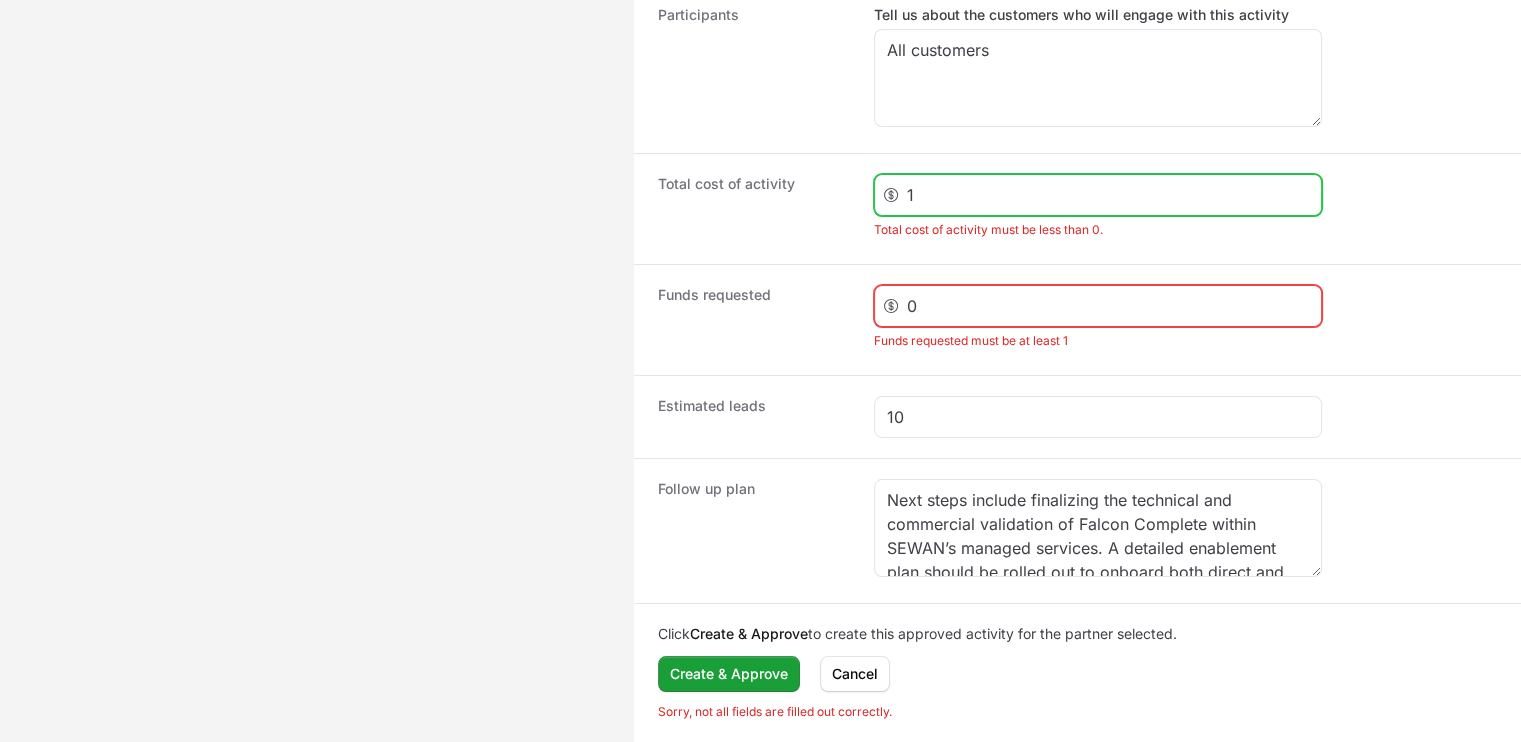type on "1" 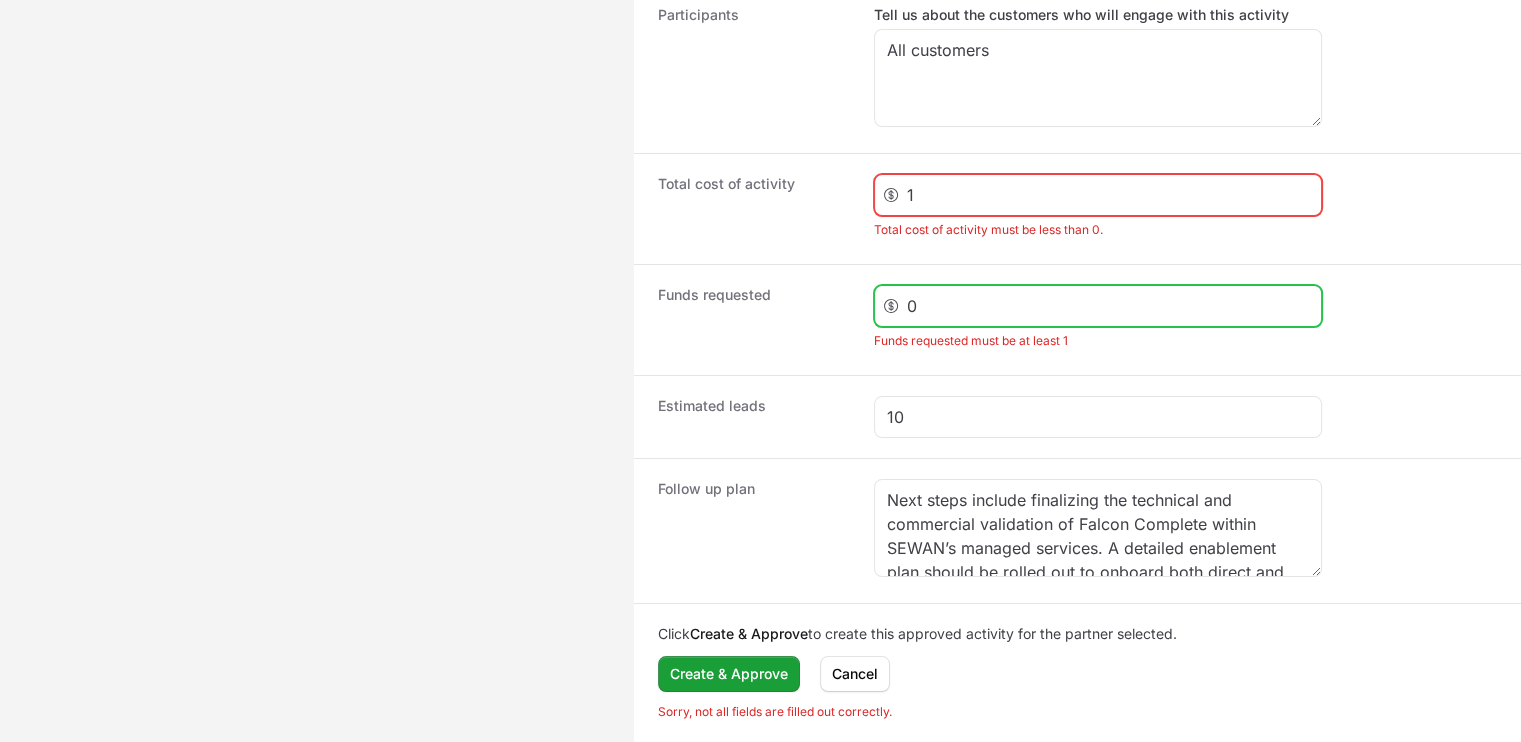 click on "0" 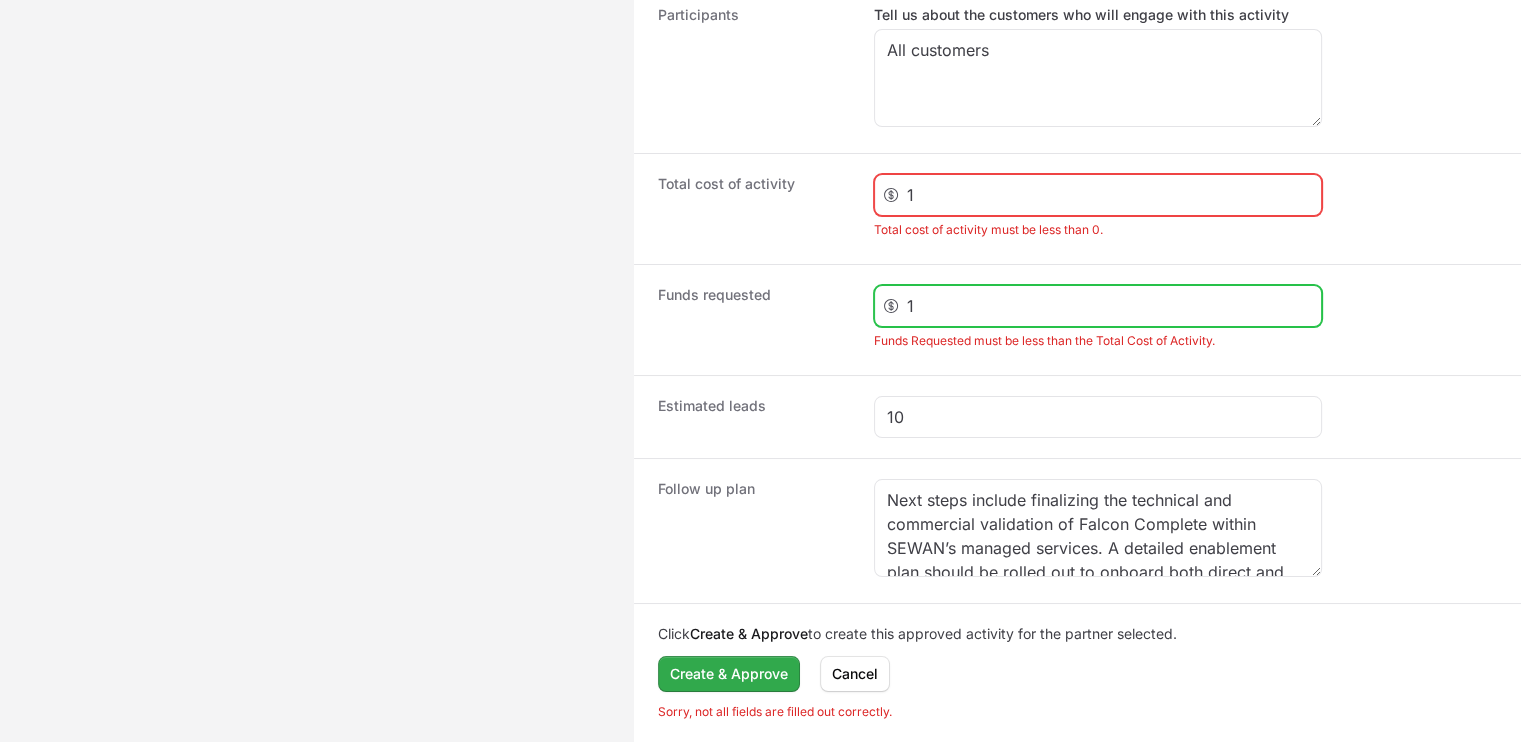 type on "1" 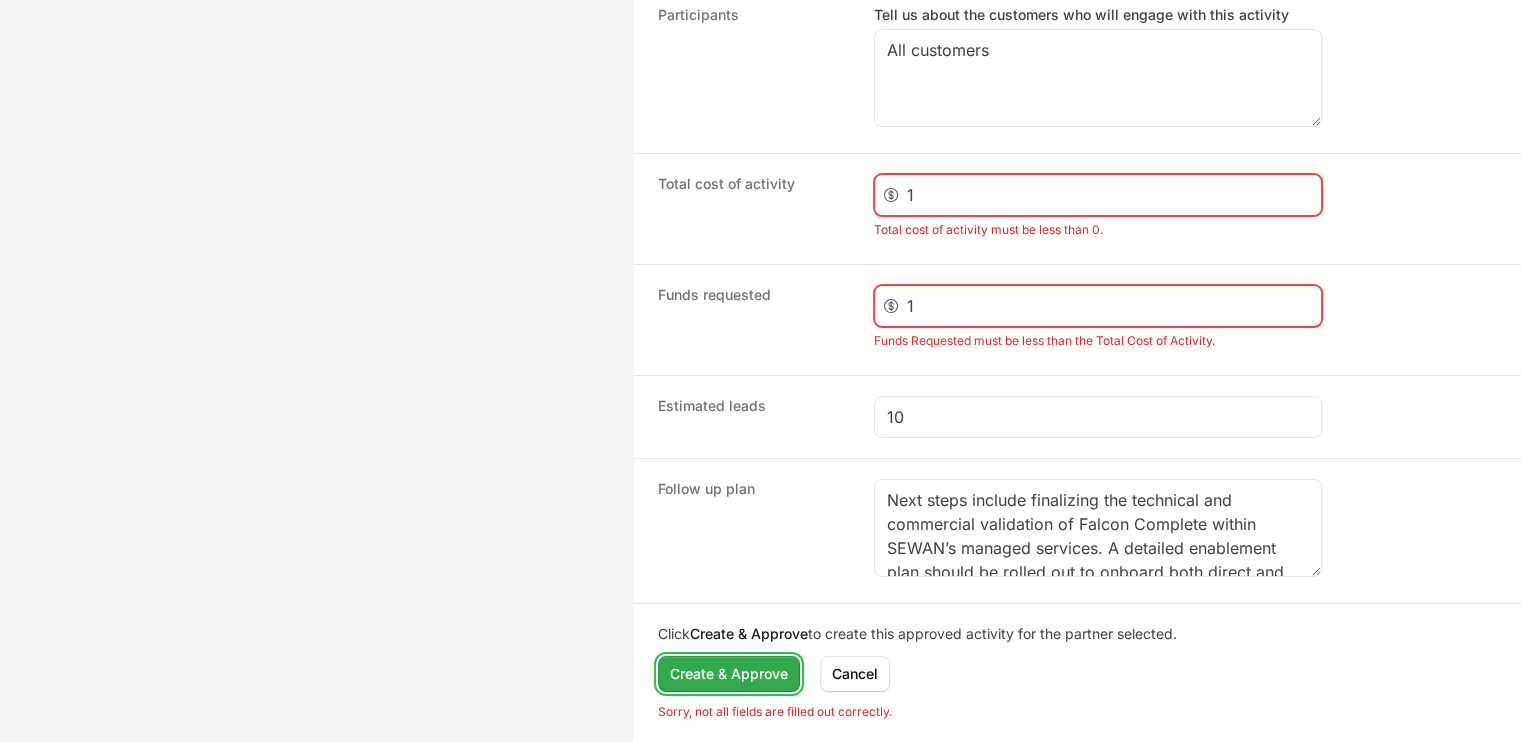 click on "Create & Approve" 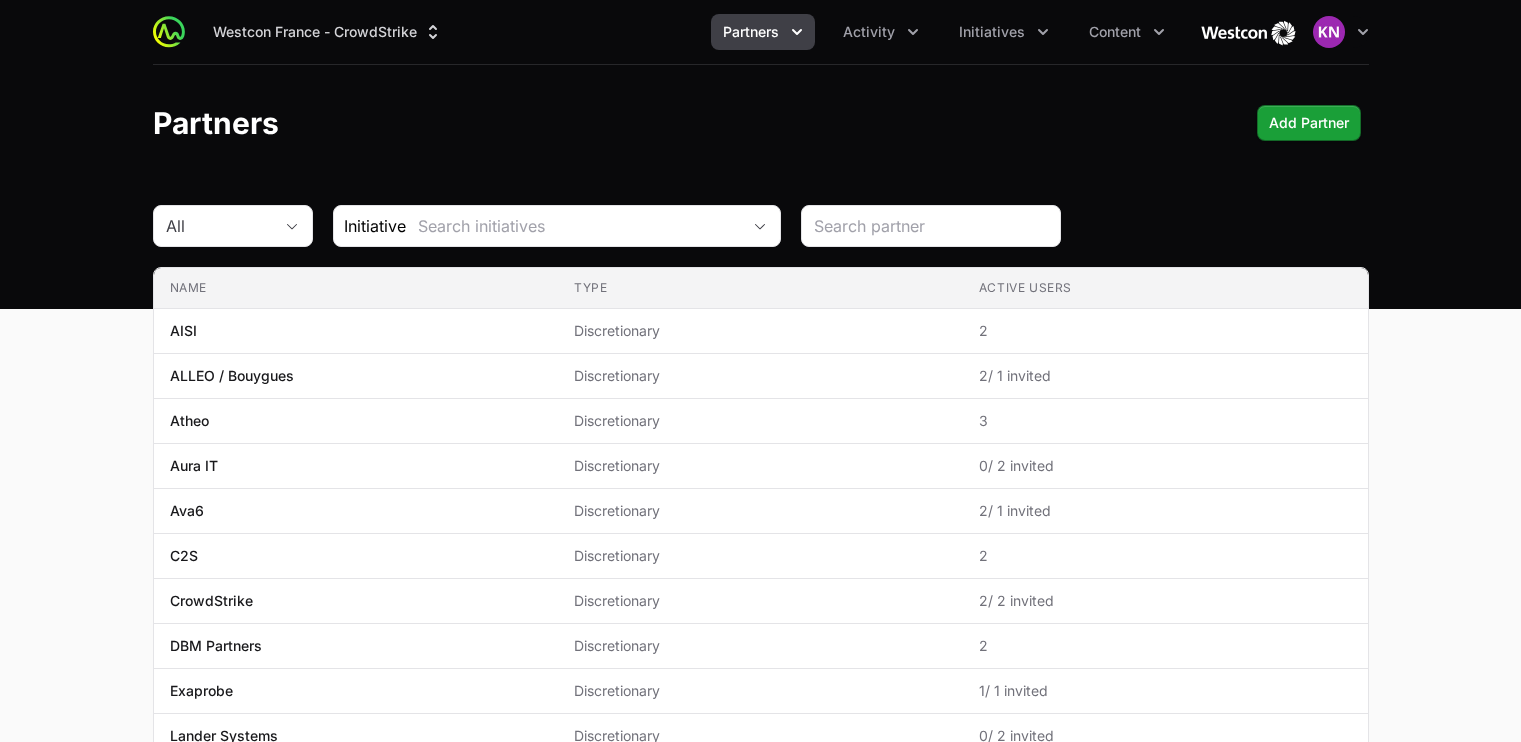 scroll, scrollTop: 0, scrollLeft: 0, axis: both 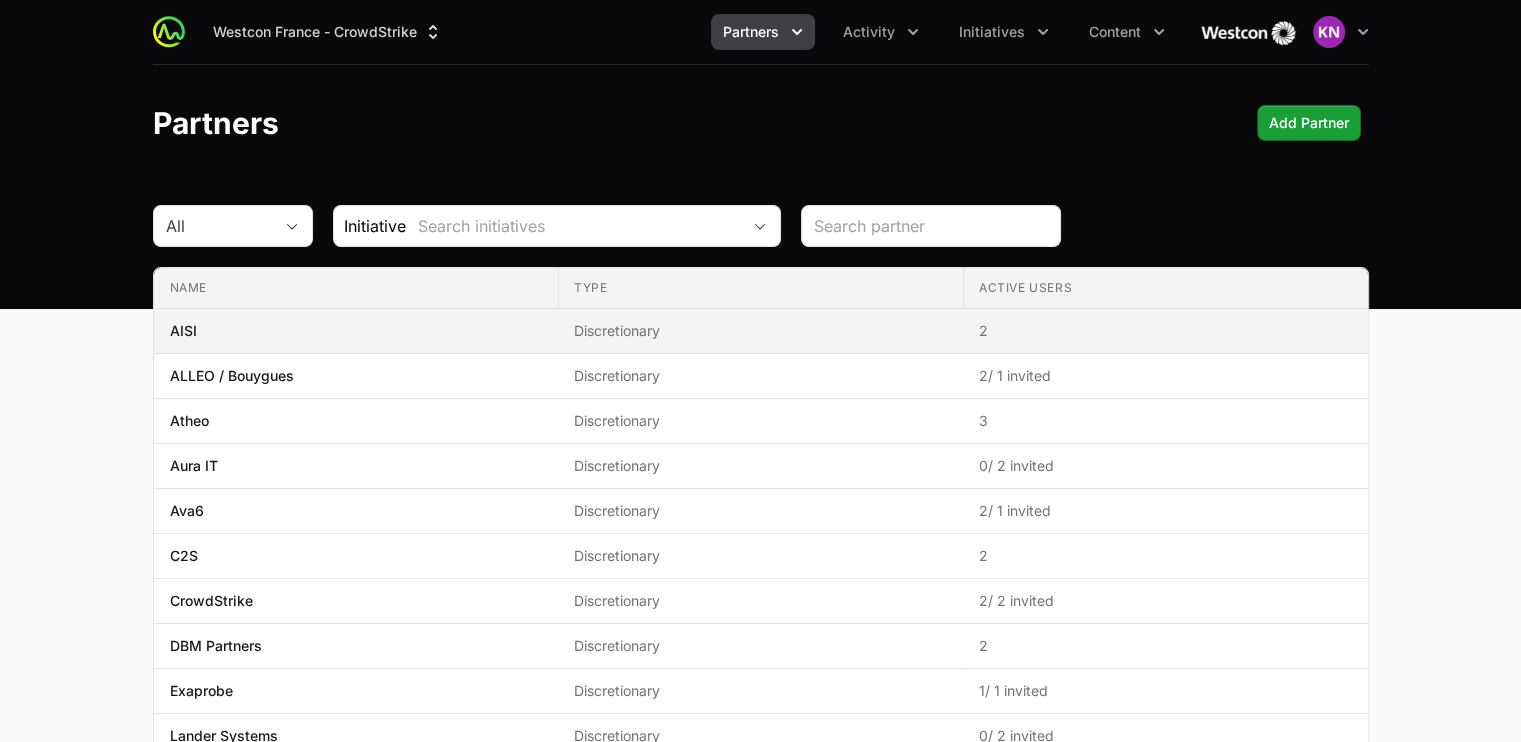 click on "Discretionary" 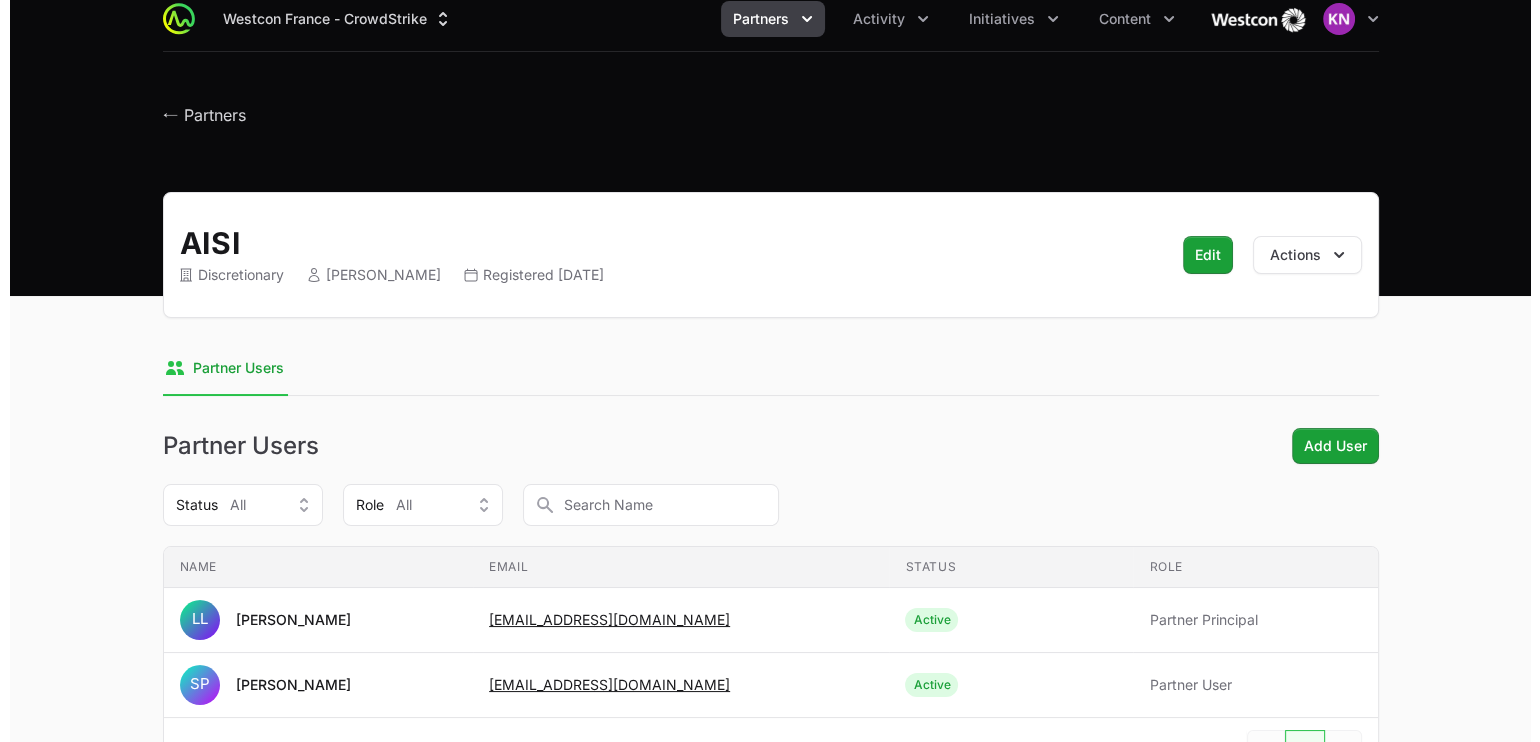 scroll, scrollTop: 0, scrollLeft: 0, axis: both 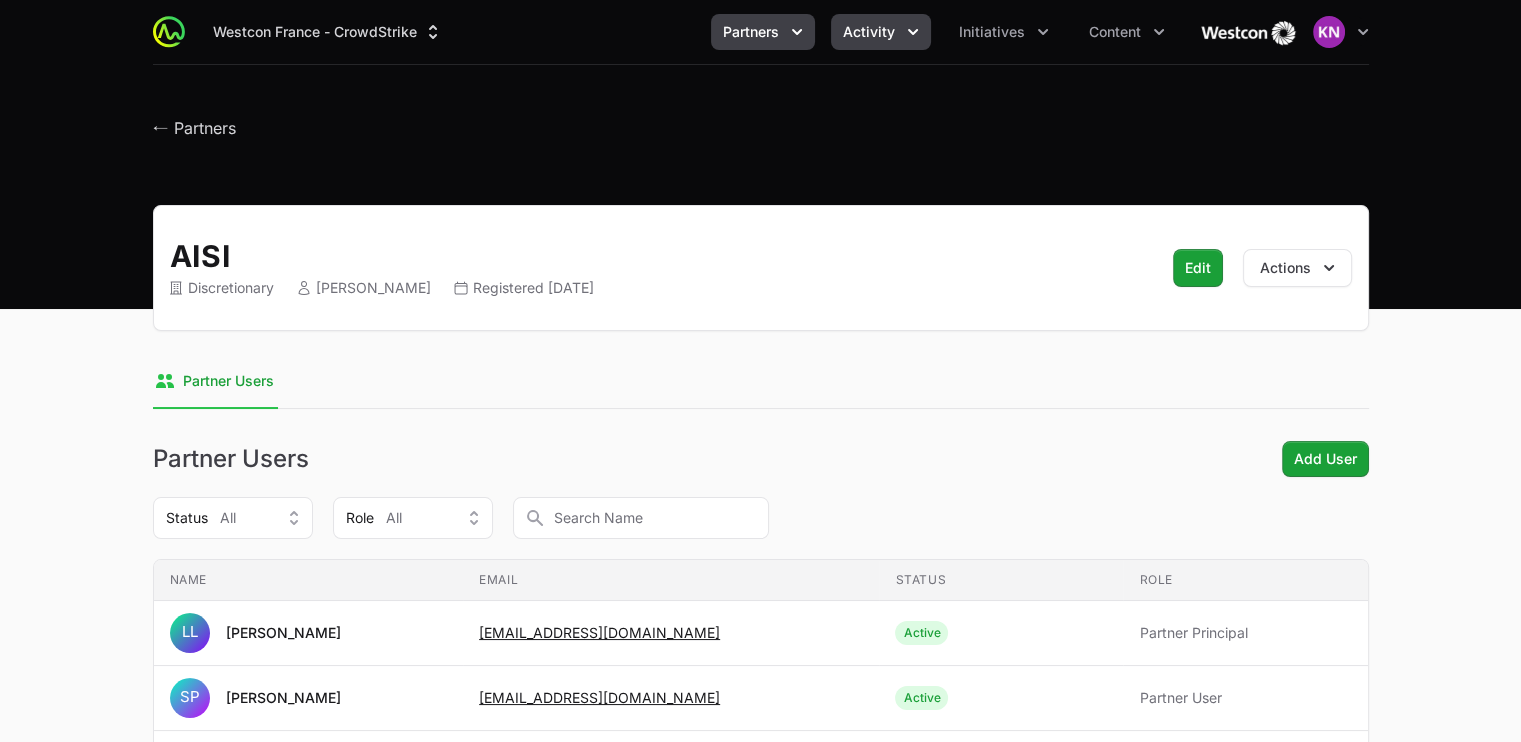 click on "Activity" 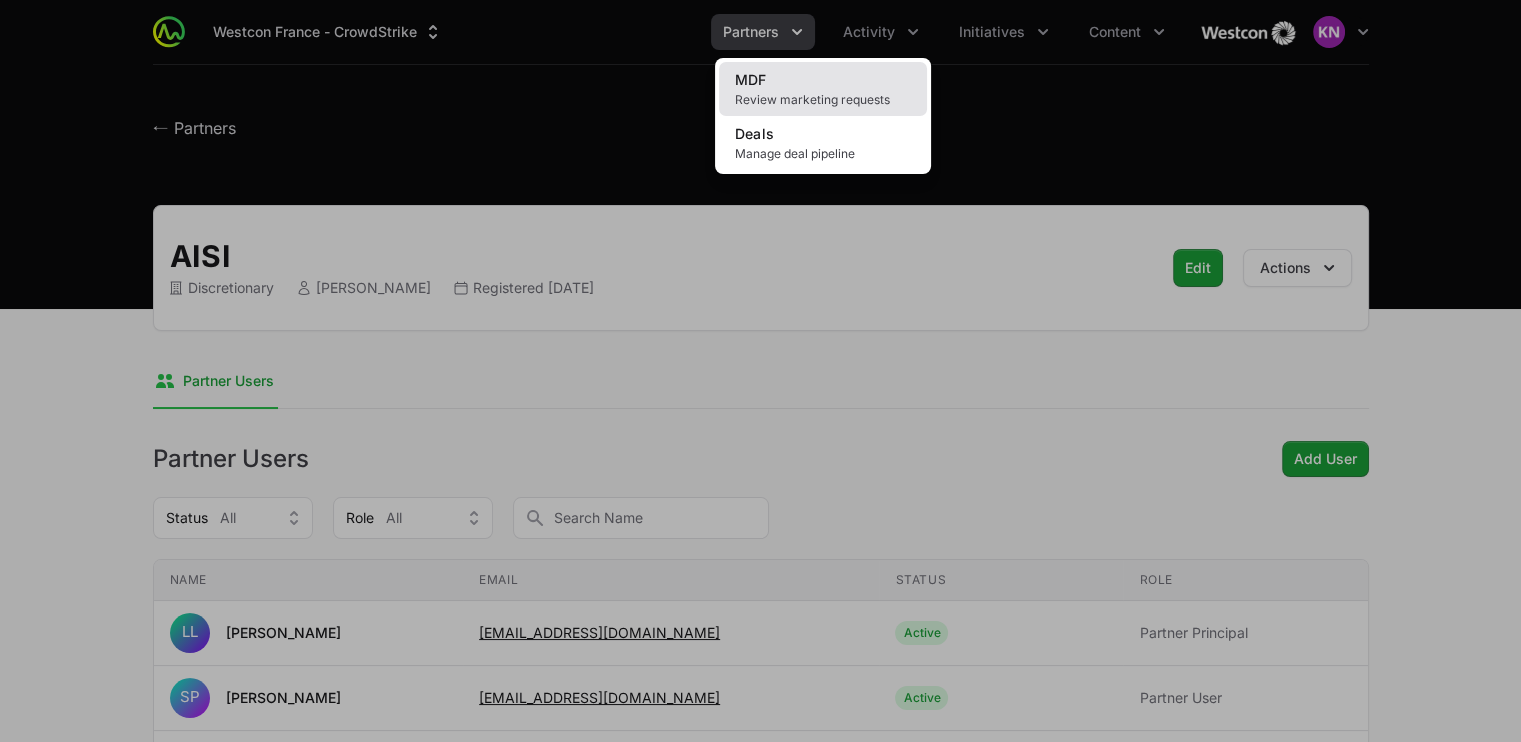 click on "MDF Review marketing requests" 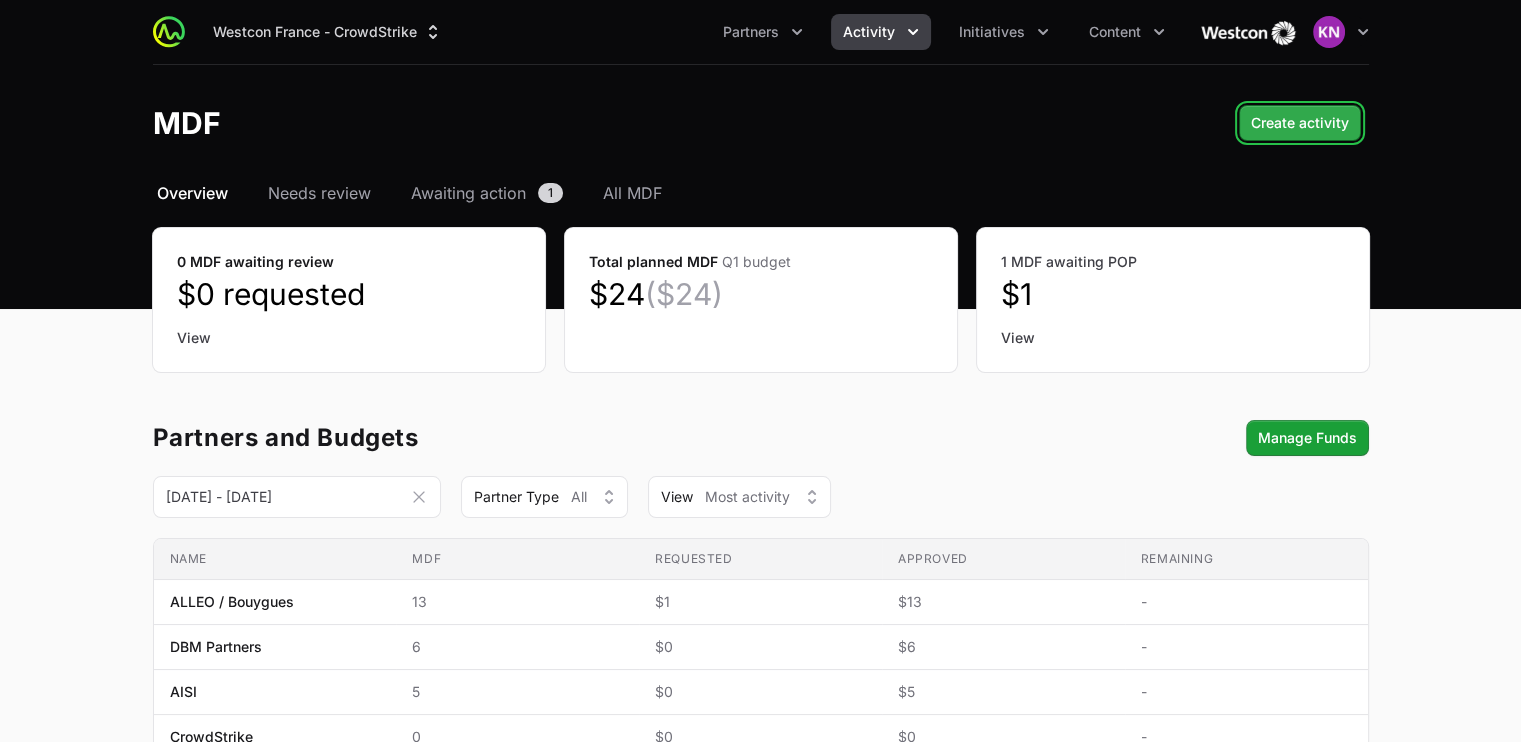 click on "Create activity" 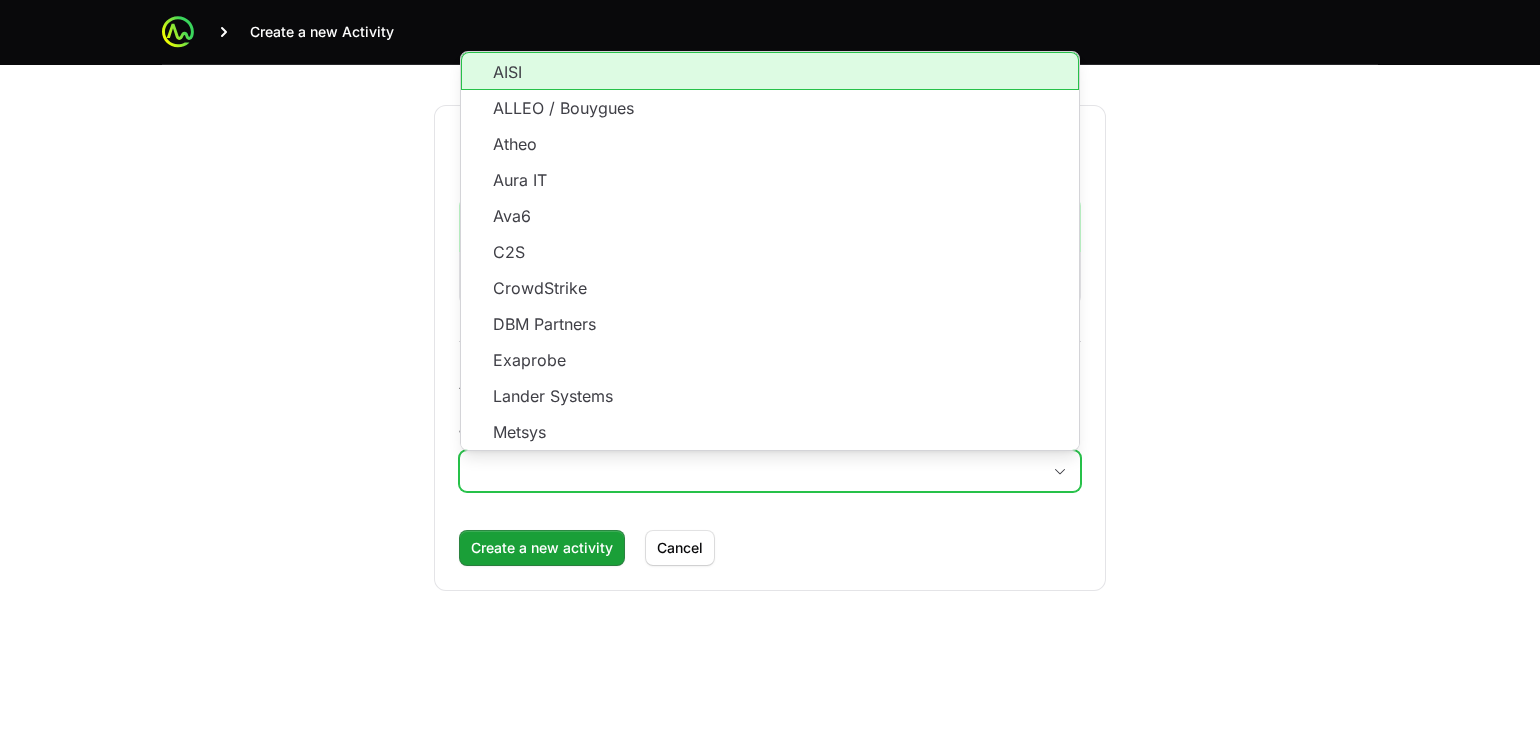 click on "AISI ALLEO / Bouygues Atheo Aura IT Ava6 C2S CrowdStrike DBM Partners Exaprobe Lander Systems Metsys SAFERCY SEWAN Sigma SoftwareOne Westcon" 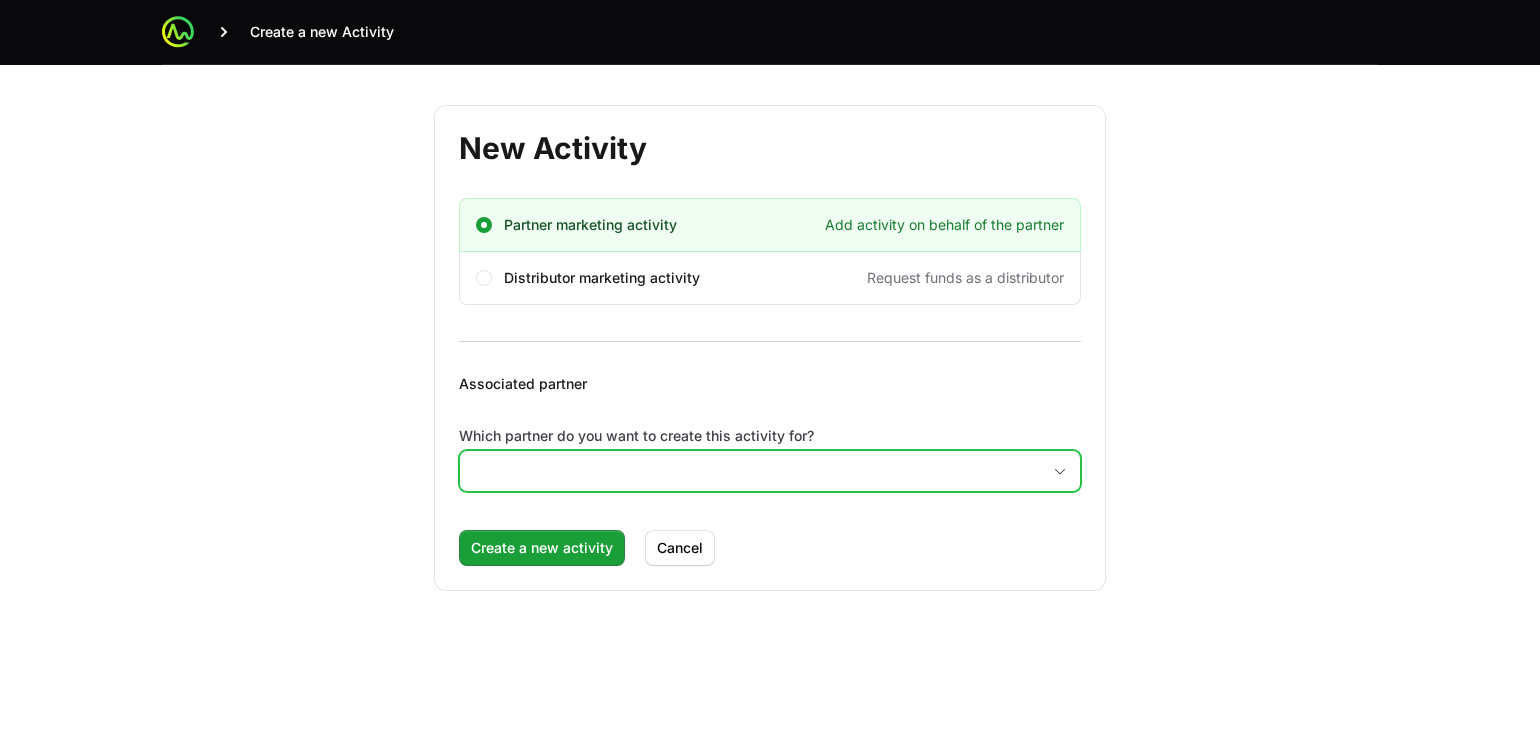 click on "Which partner do you want to create this activity for?" 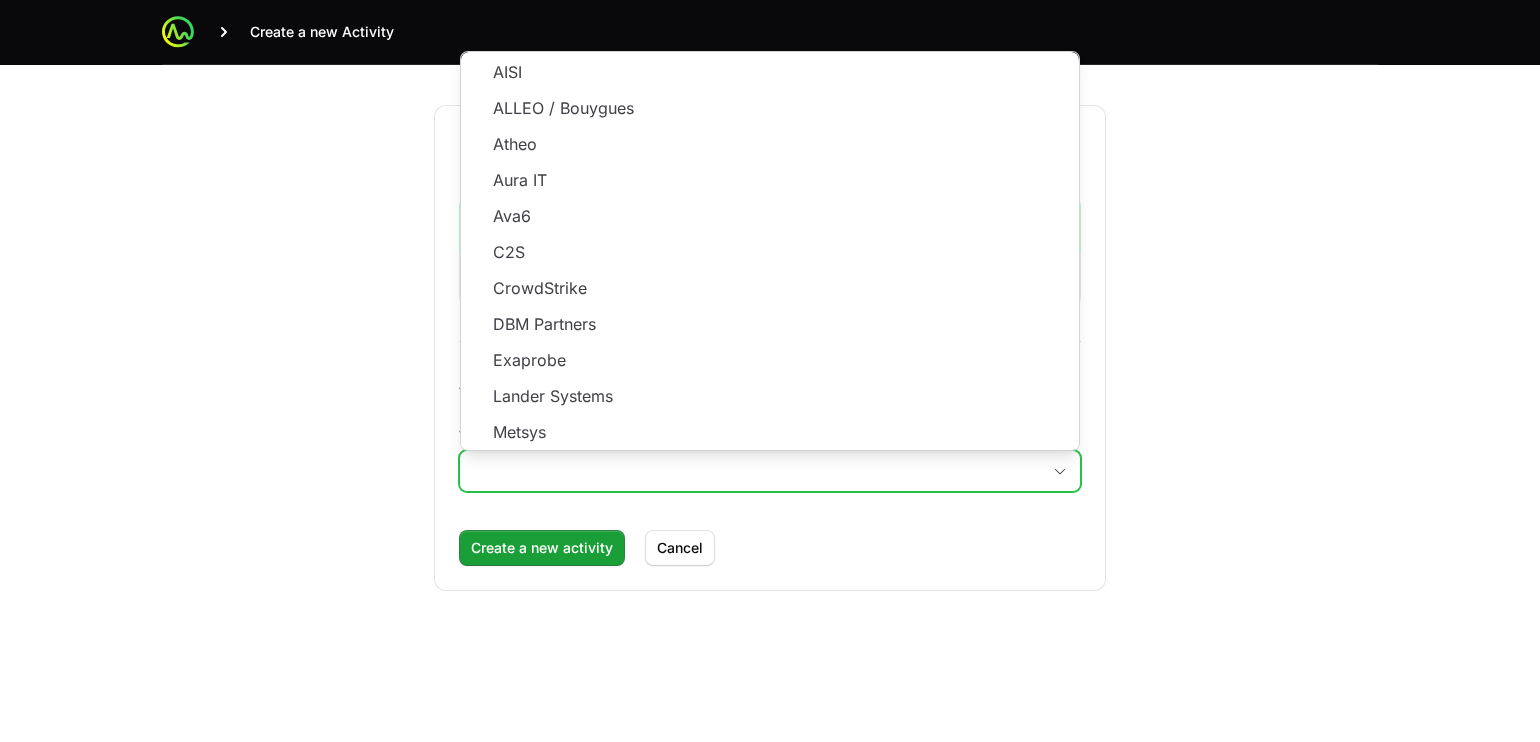 scroll, scrollTop: 180, scrollLeft: 0, axis: vertical 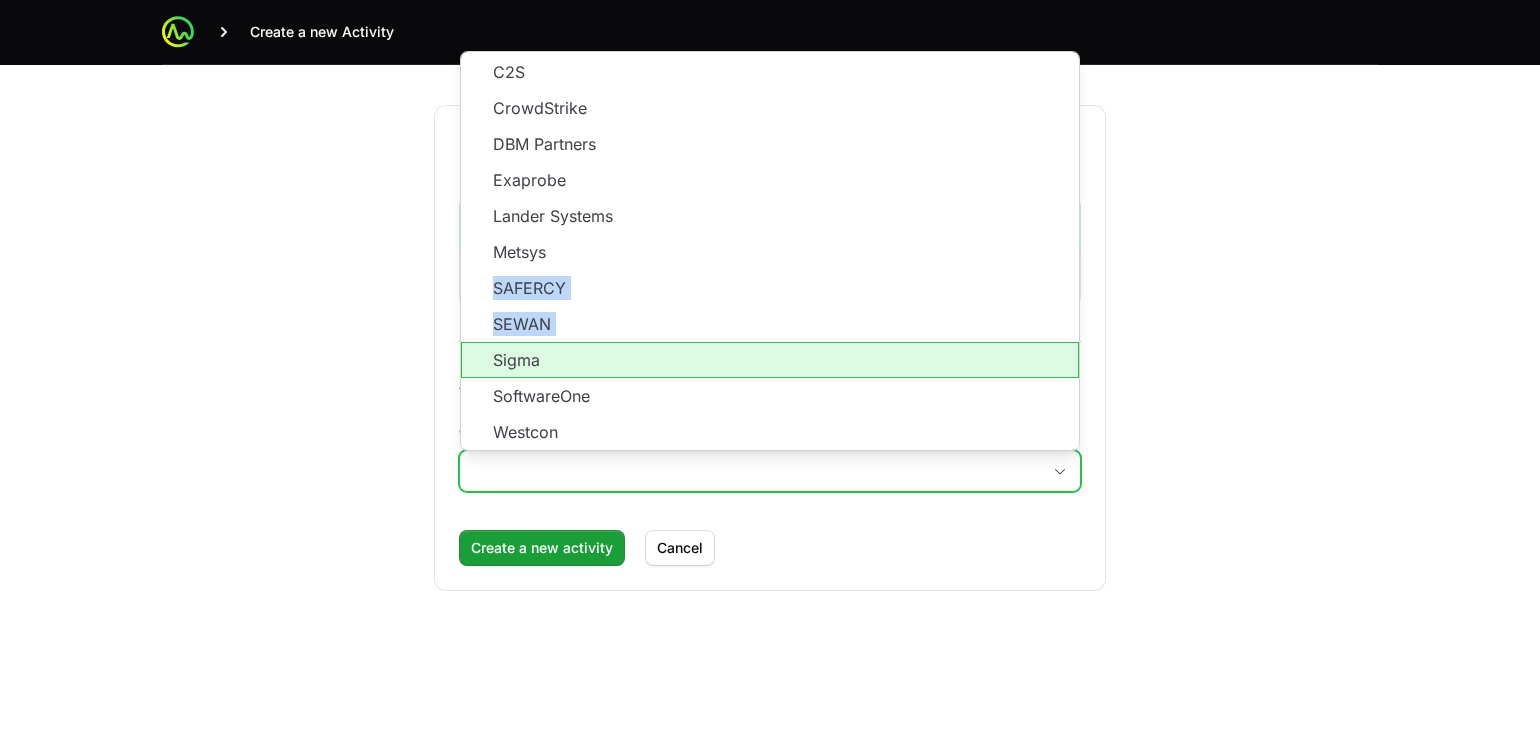 drag, startPoint x: 665, startPoint y: 300, endPoint x: 653, endPoint y: 348, distance: 49.47727 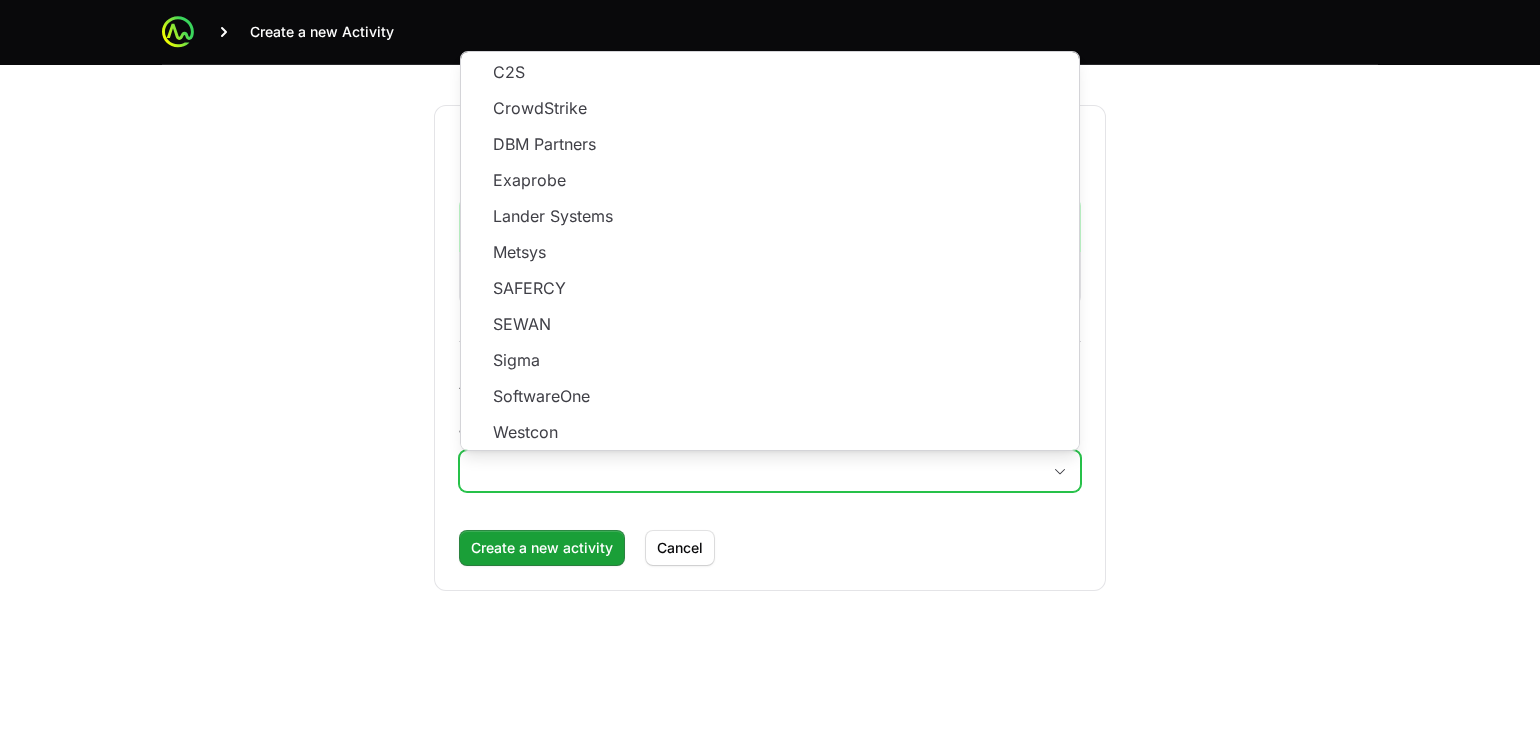scroll, scrollTop: 0, scrollLeft: 0, axis: both 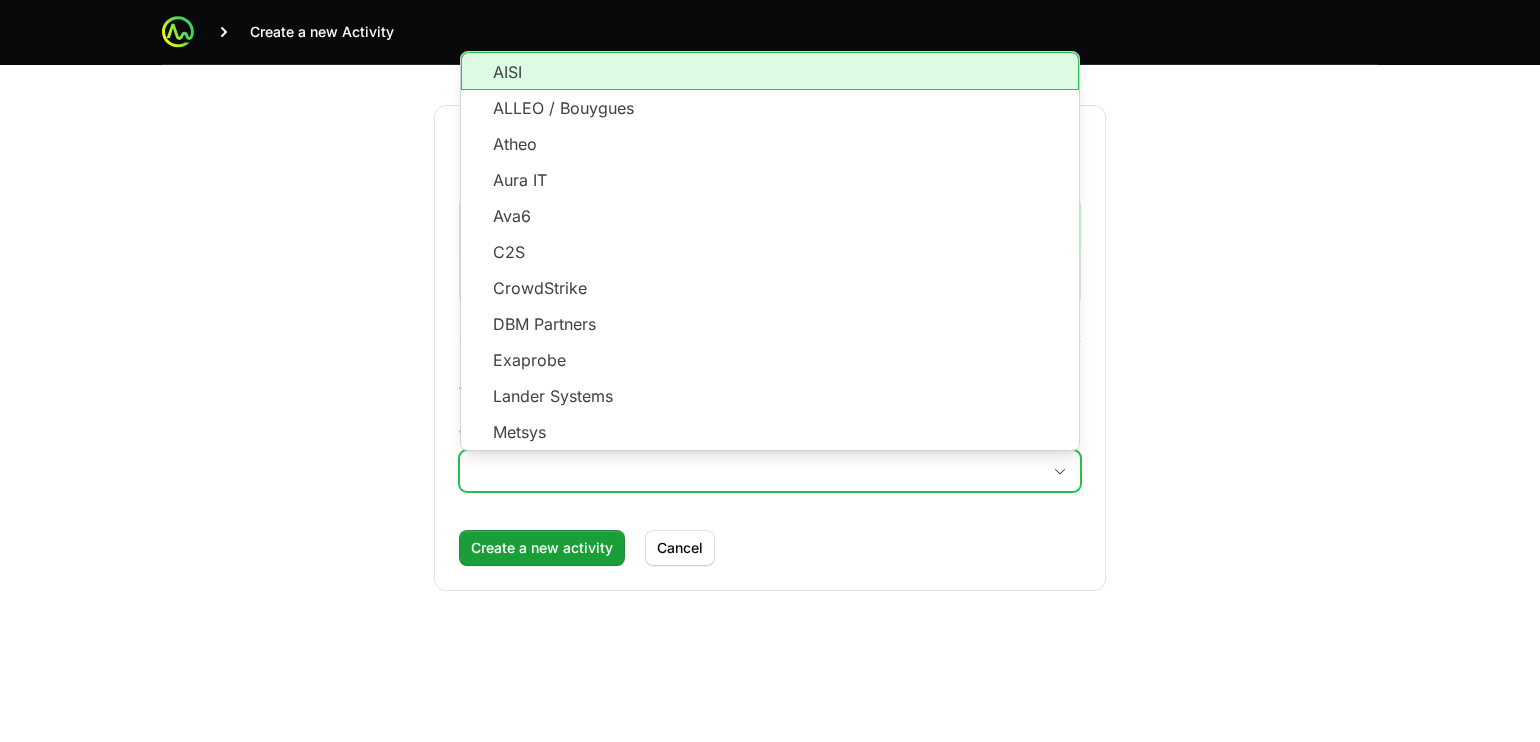 click on "Which partner do you want to create this activity for?" 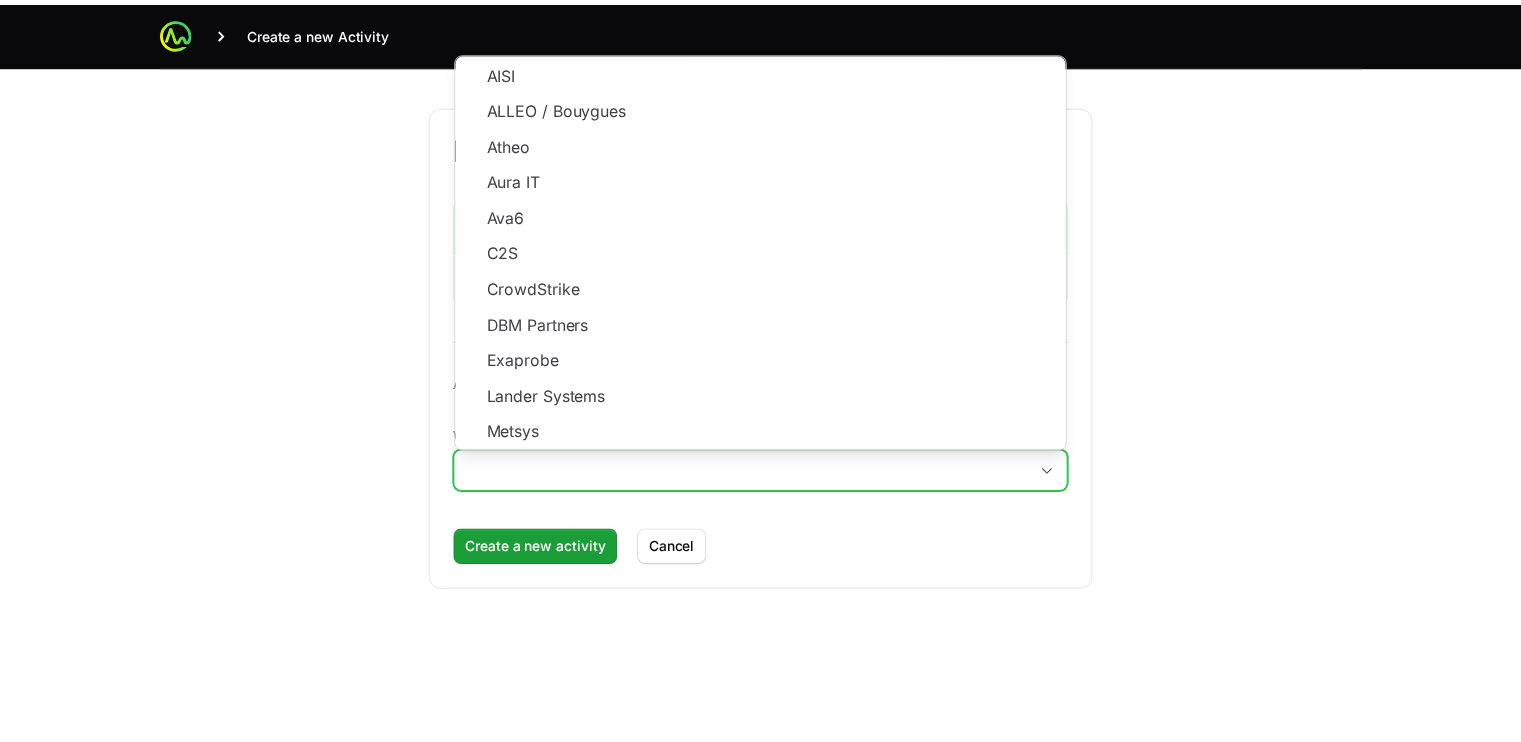scroll, scrollTop: 180, scrollLeft: 0, axis: vertical 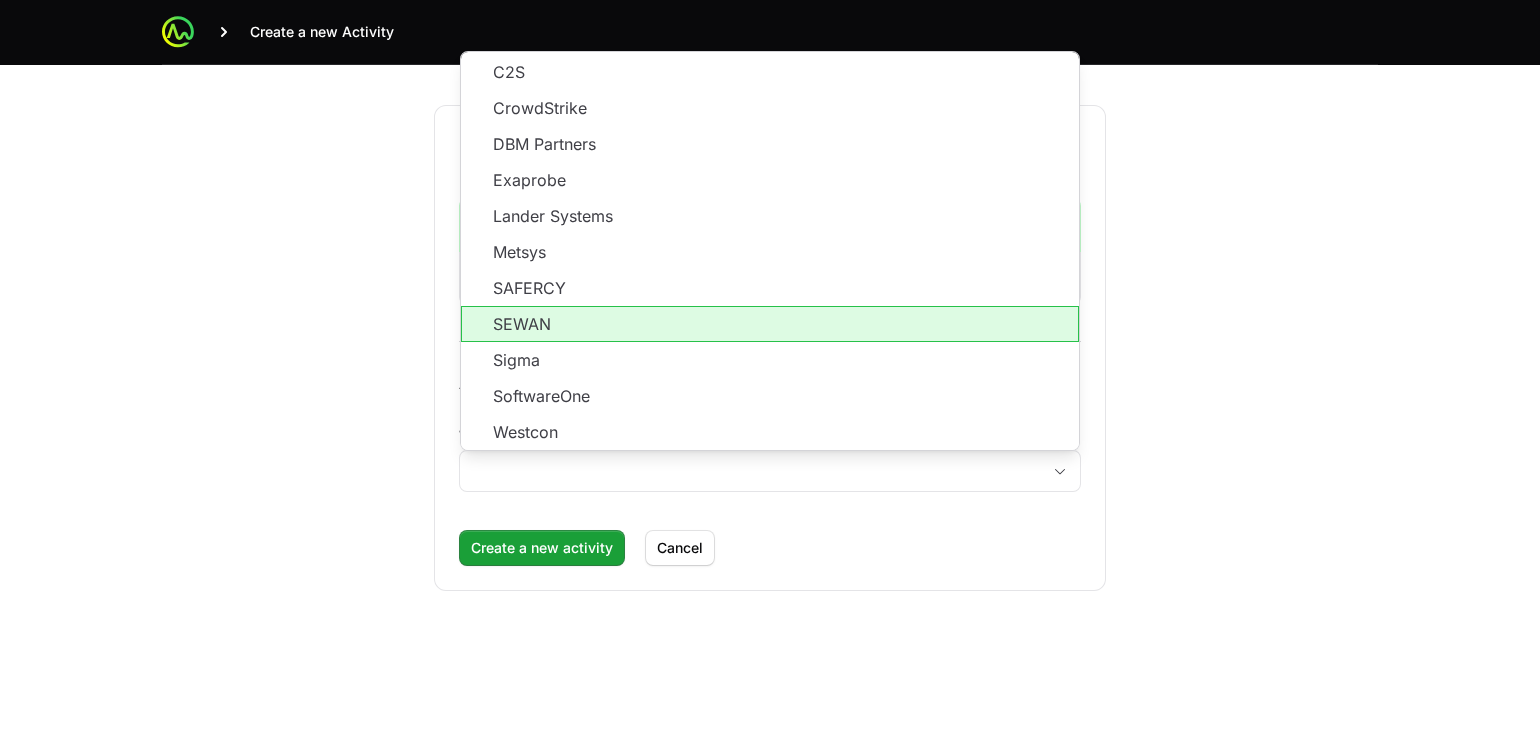 click on "SEWAN" 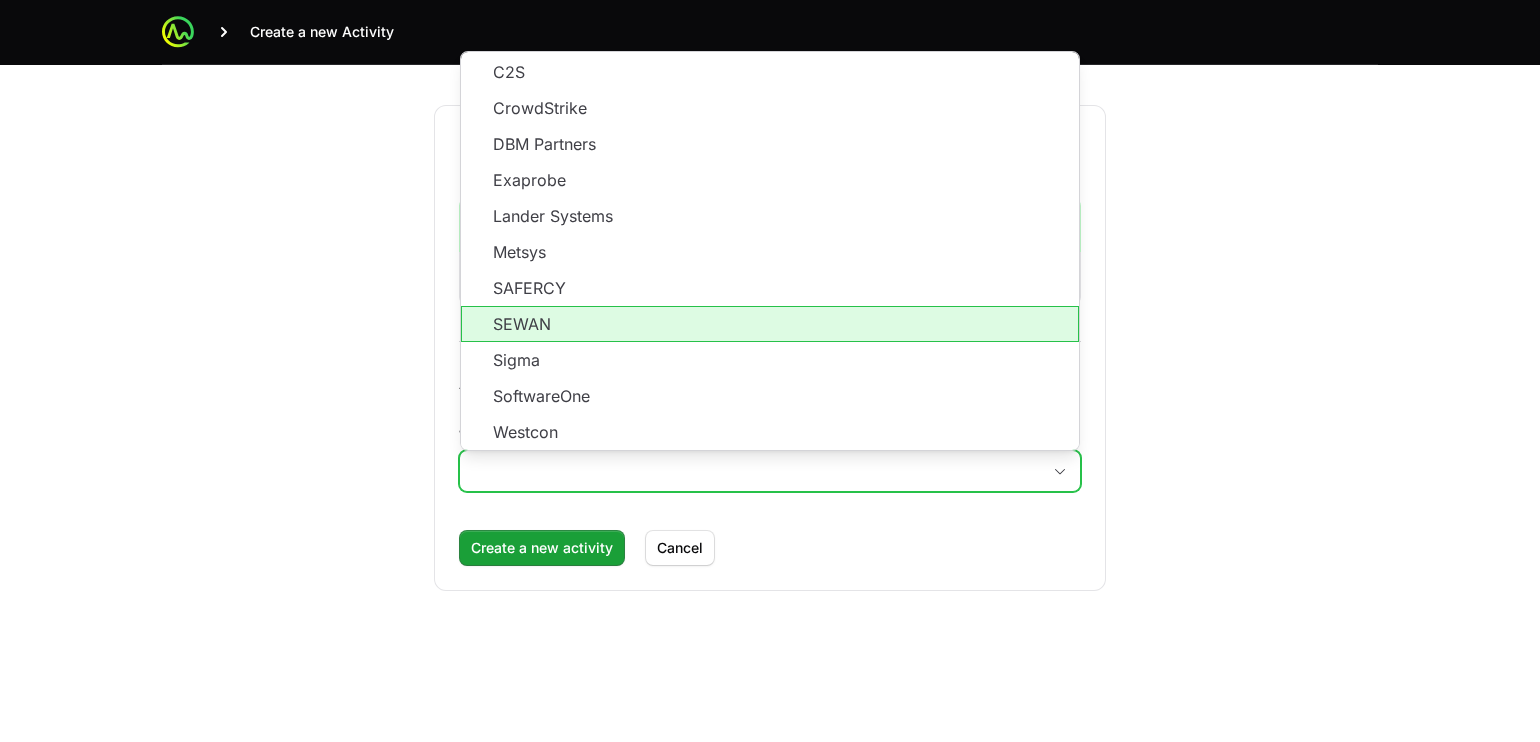 type on "SEWAN" 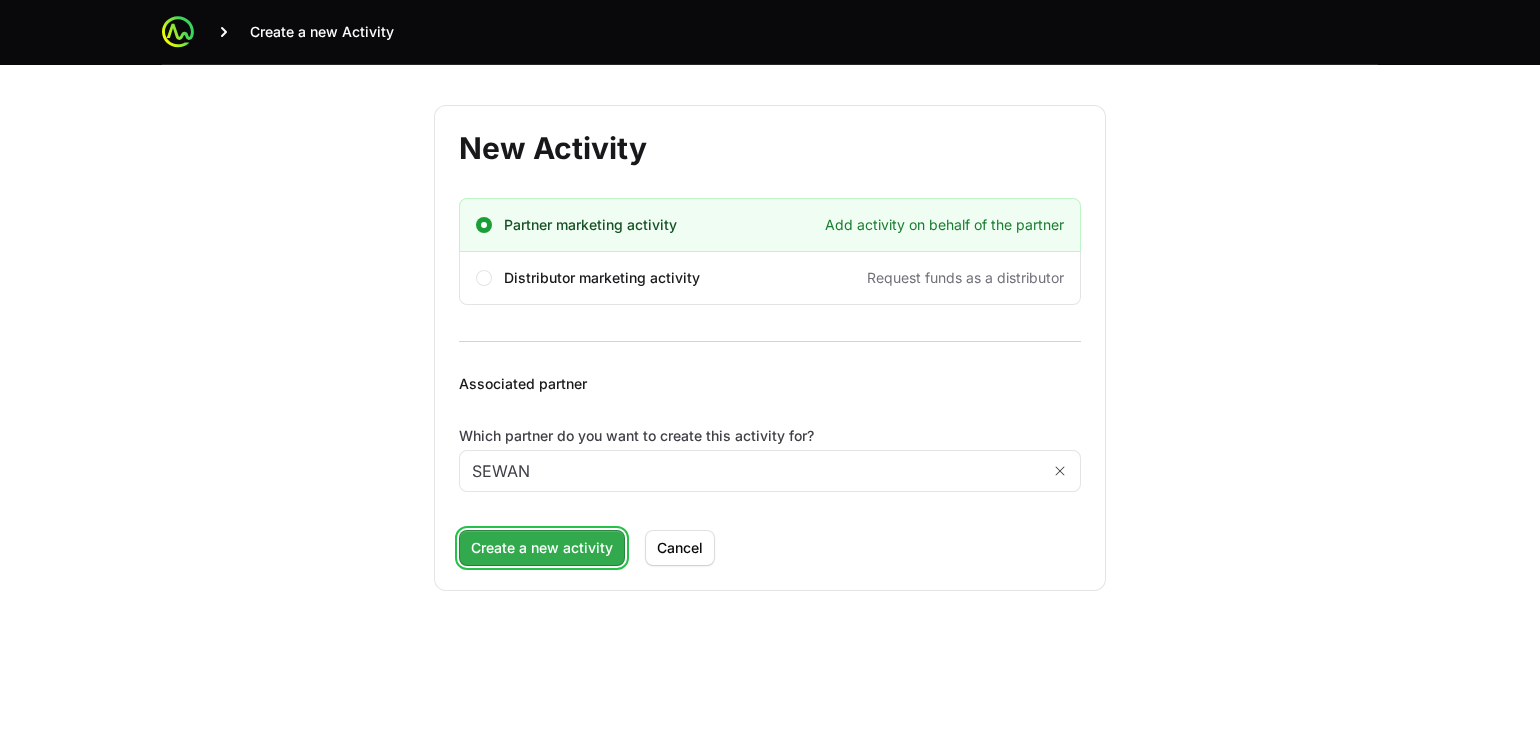 click on "Create a new activity" 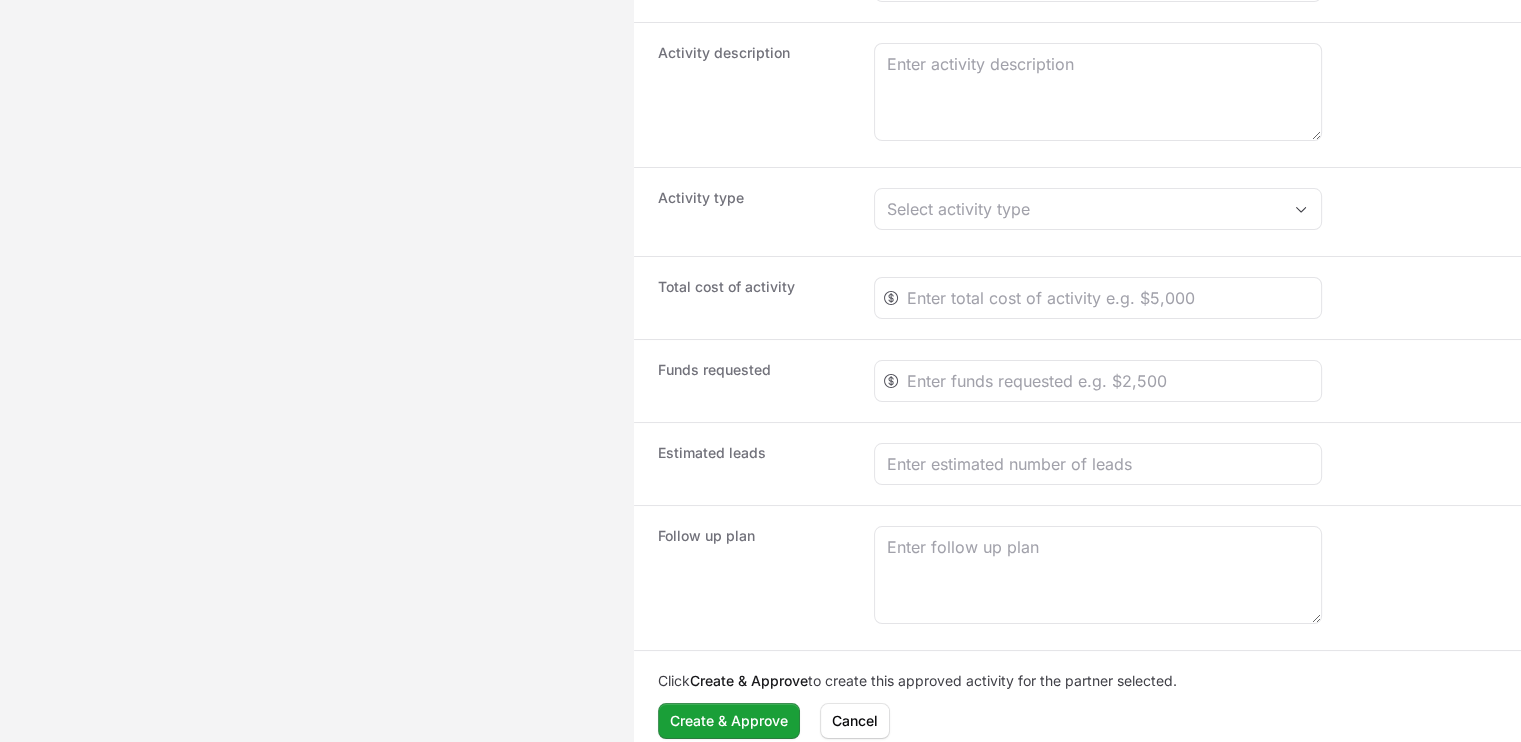 scroll, scrollTop: 350, scrollLeft: 0, axis: vertical 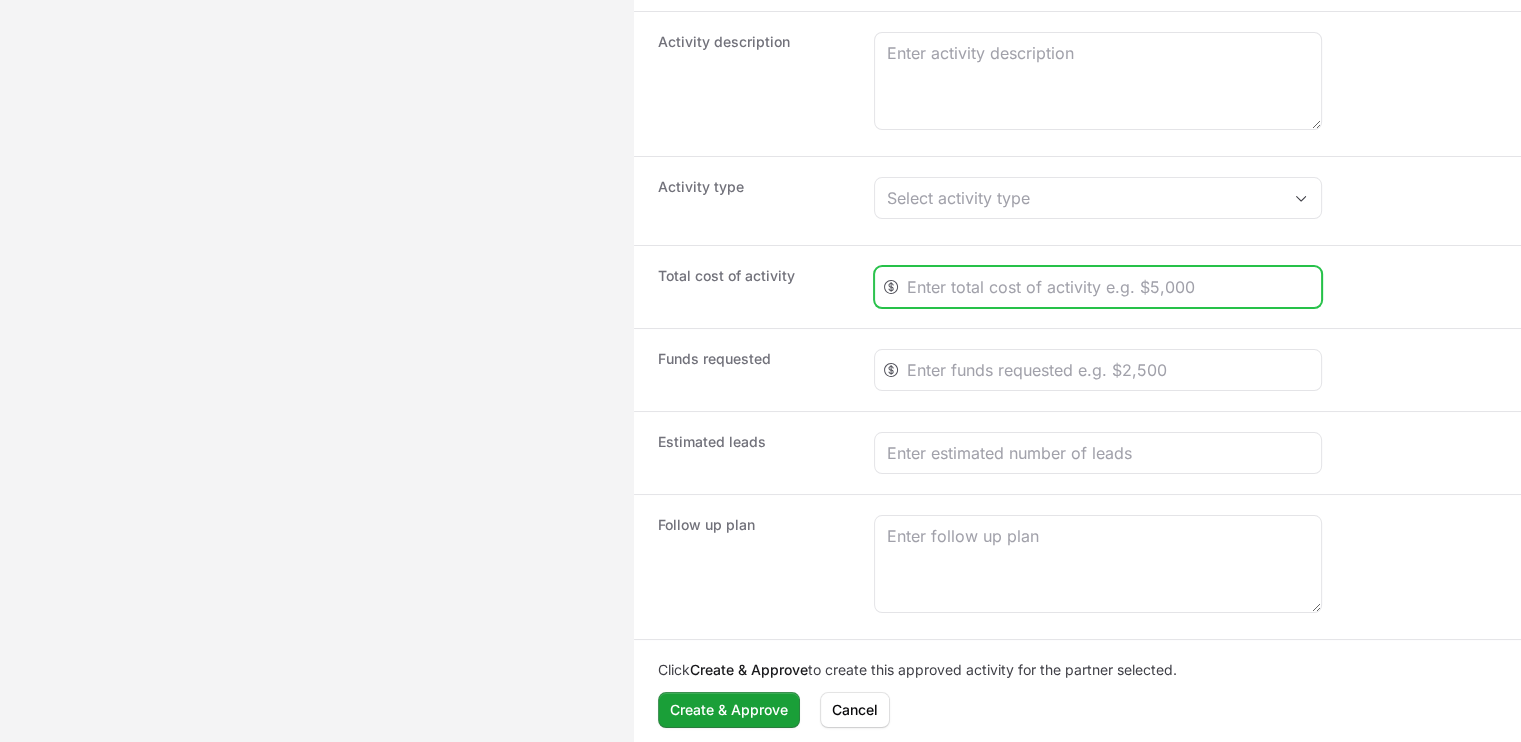 click 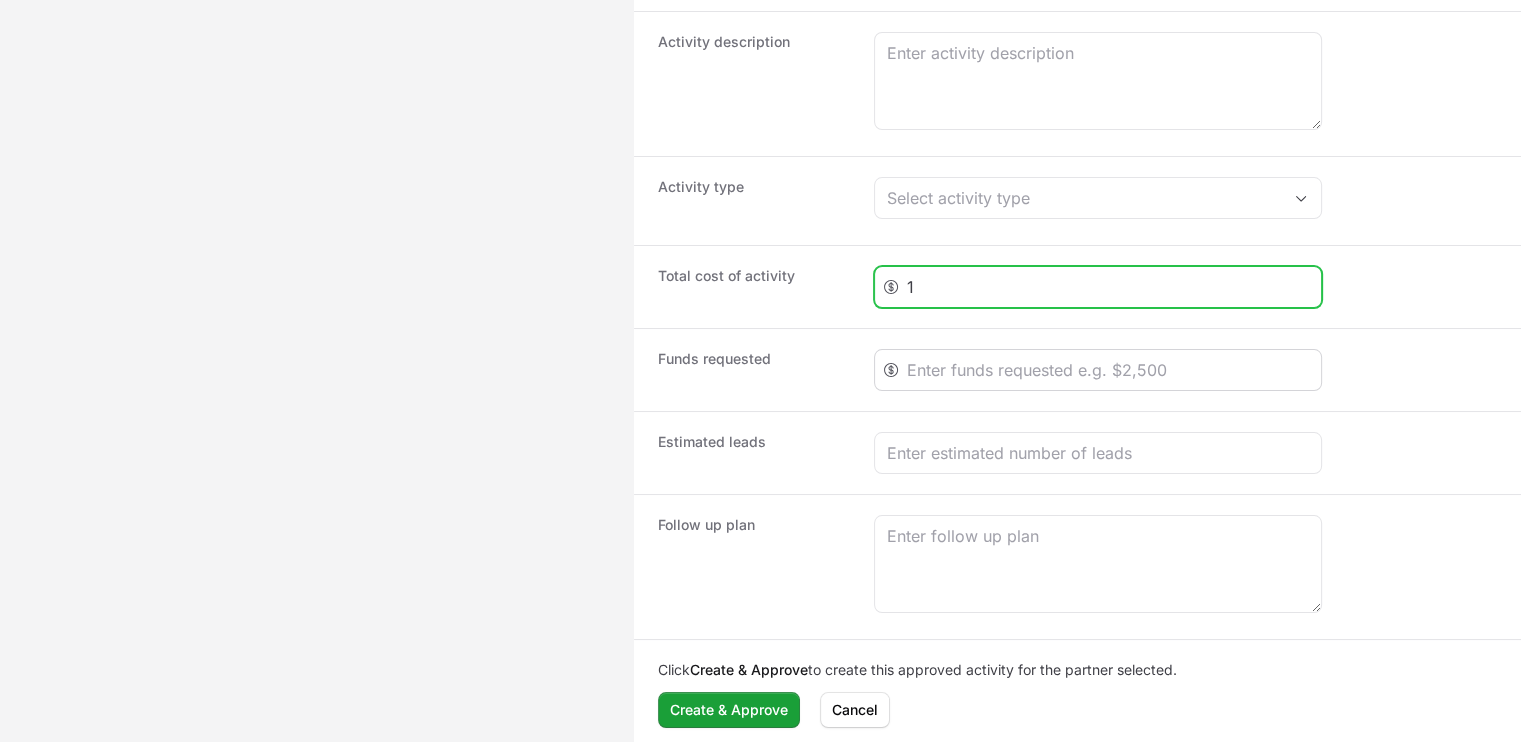 type on "1" 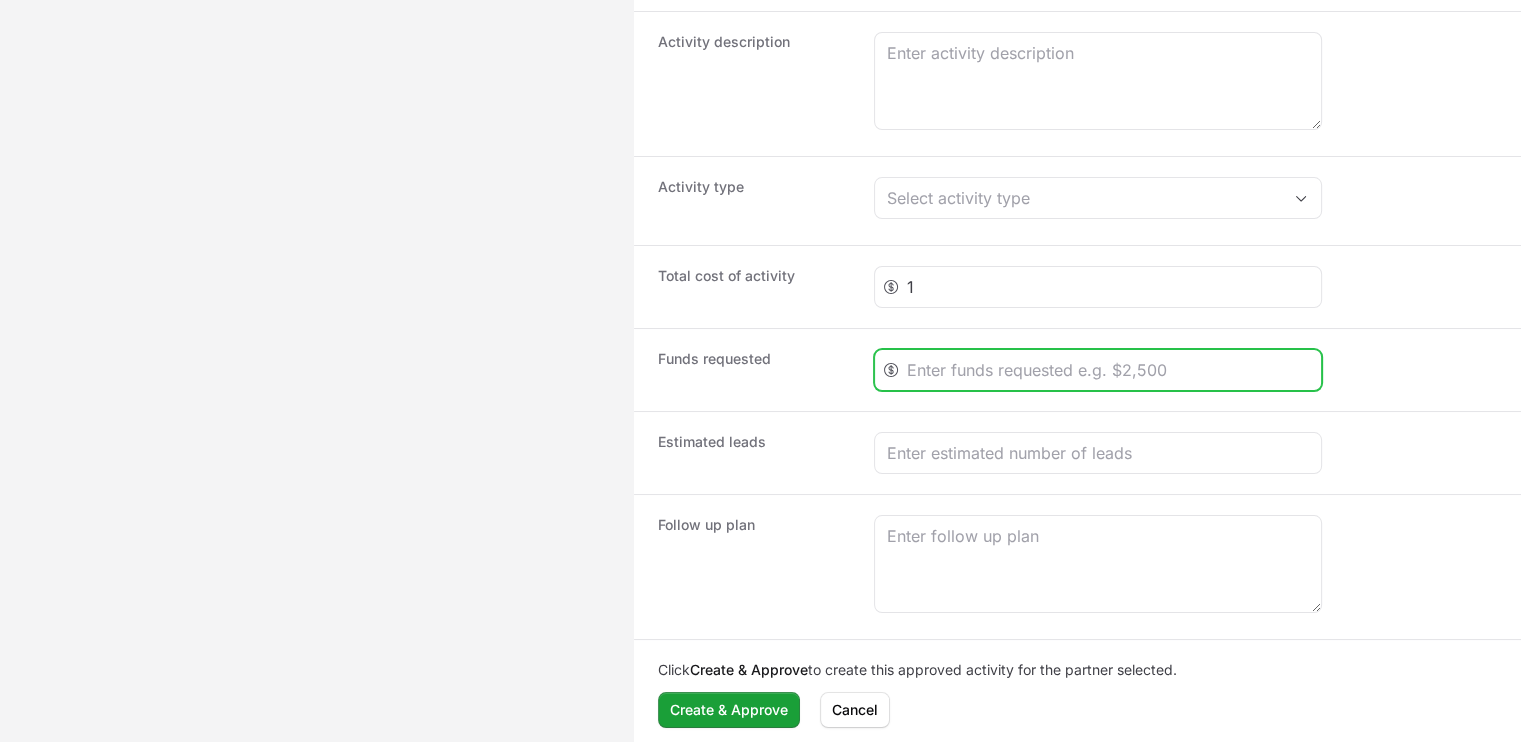 click 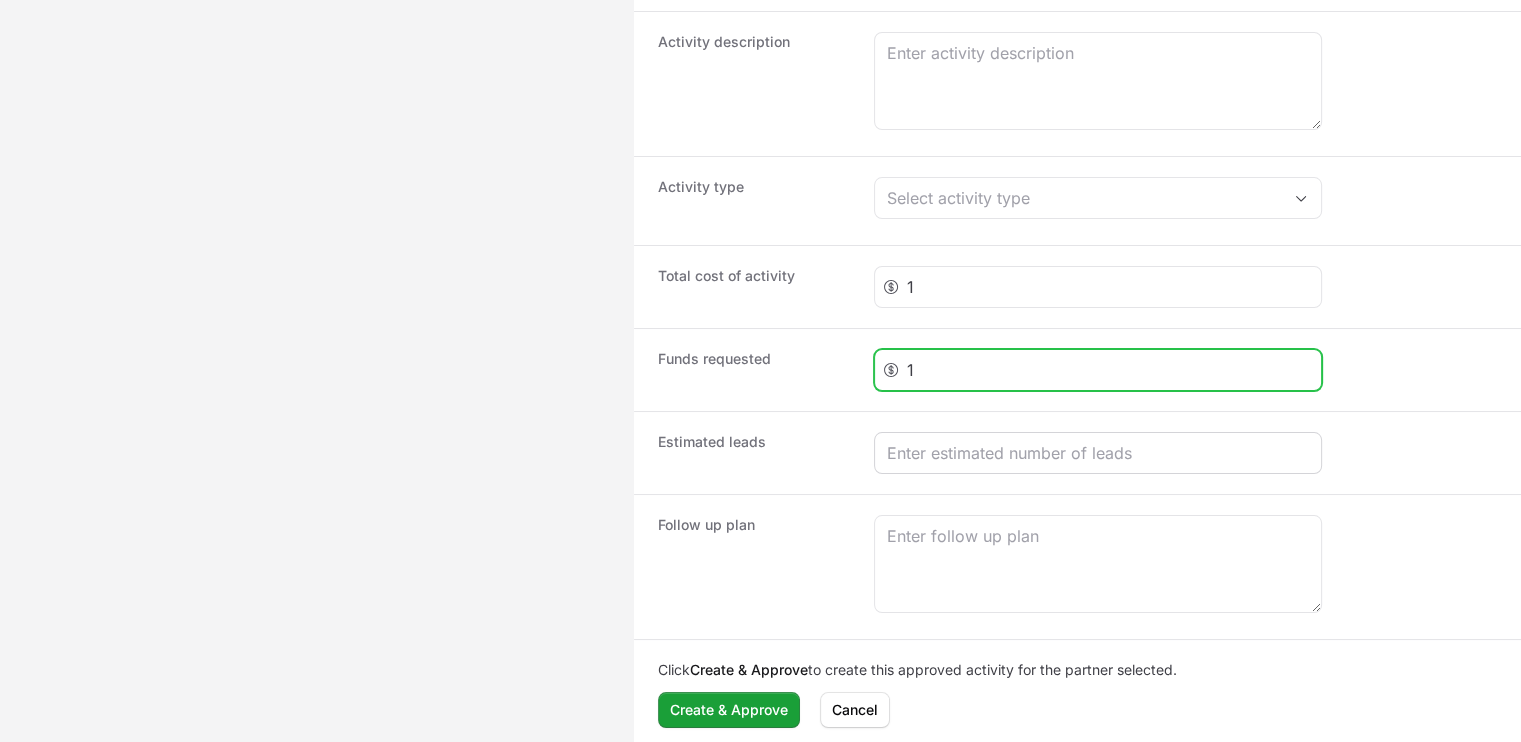 type on "1" 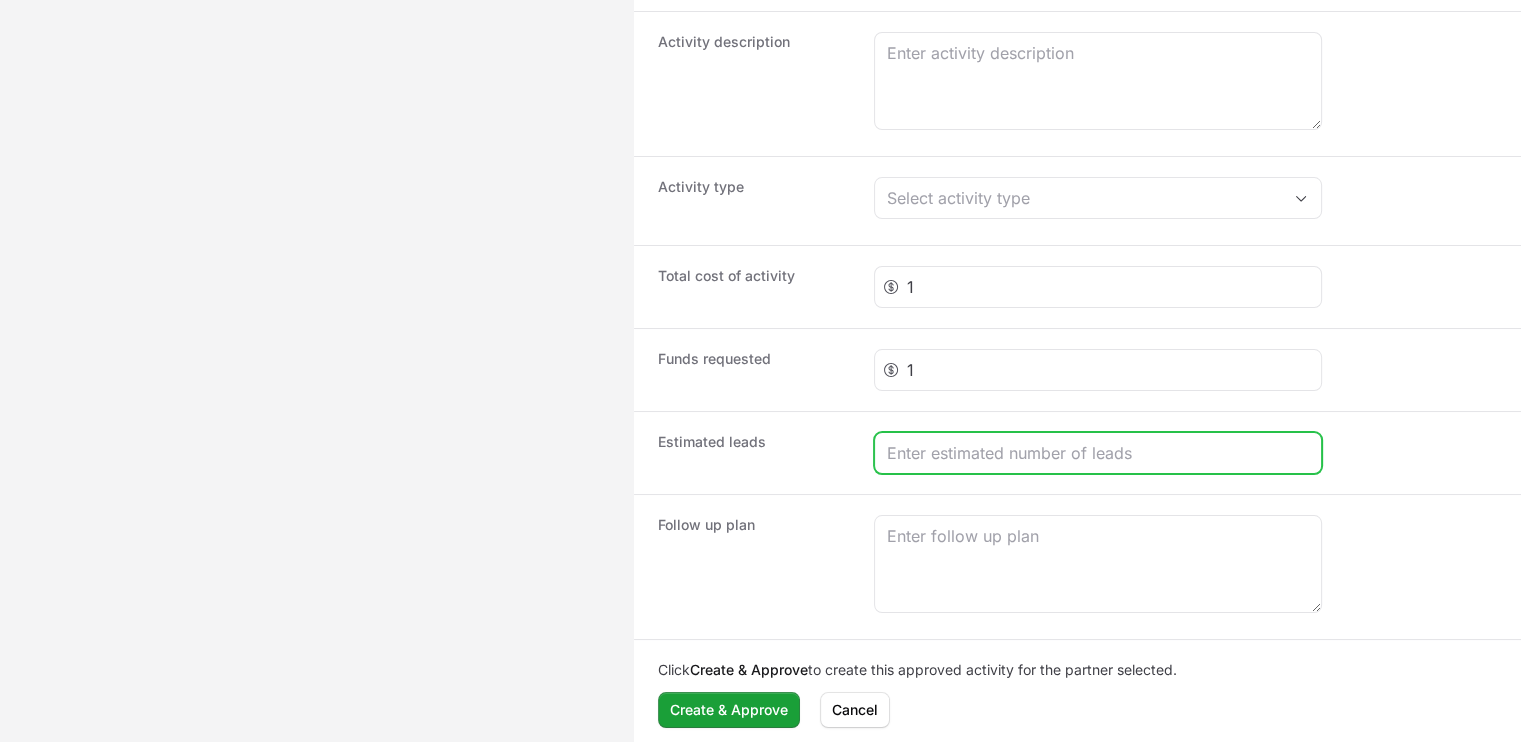 click 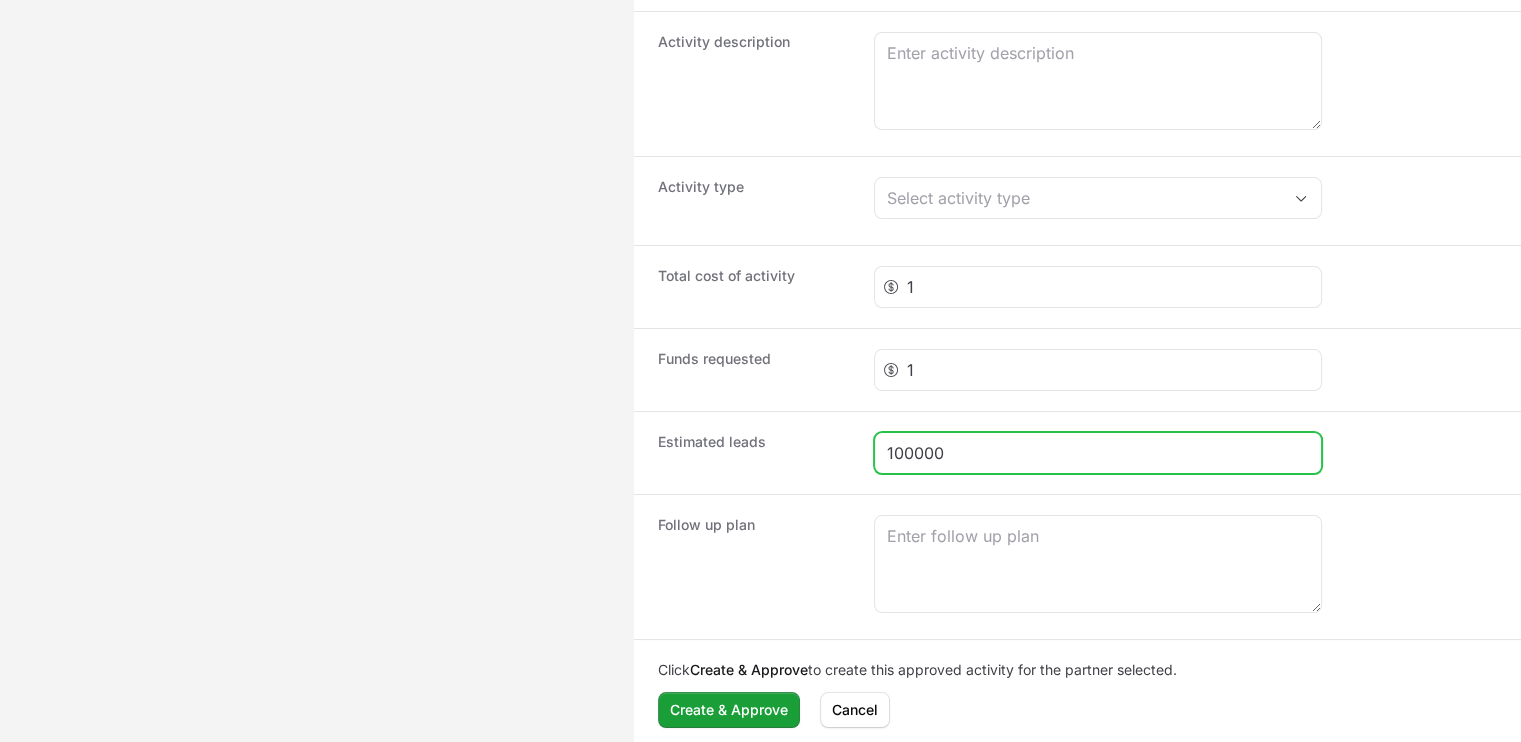 type on "100000" 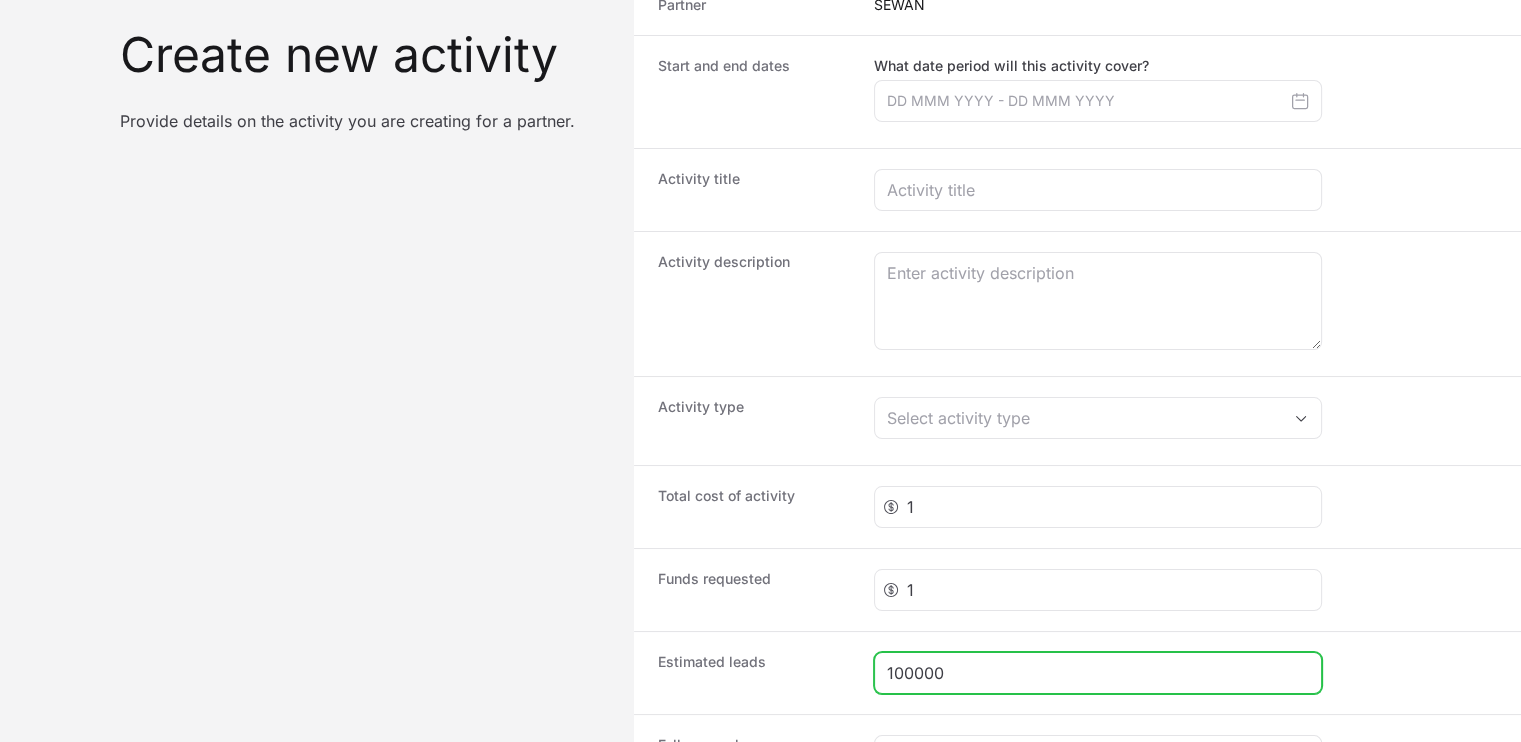 scroll, scrollTop: 124, scrollLeft: 0, axis: vertical 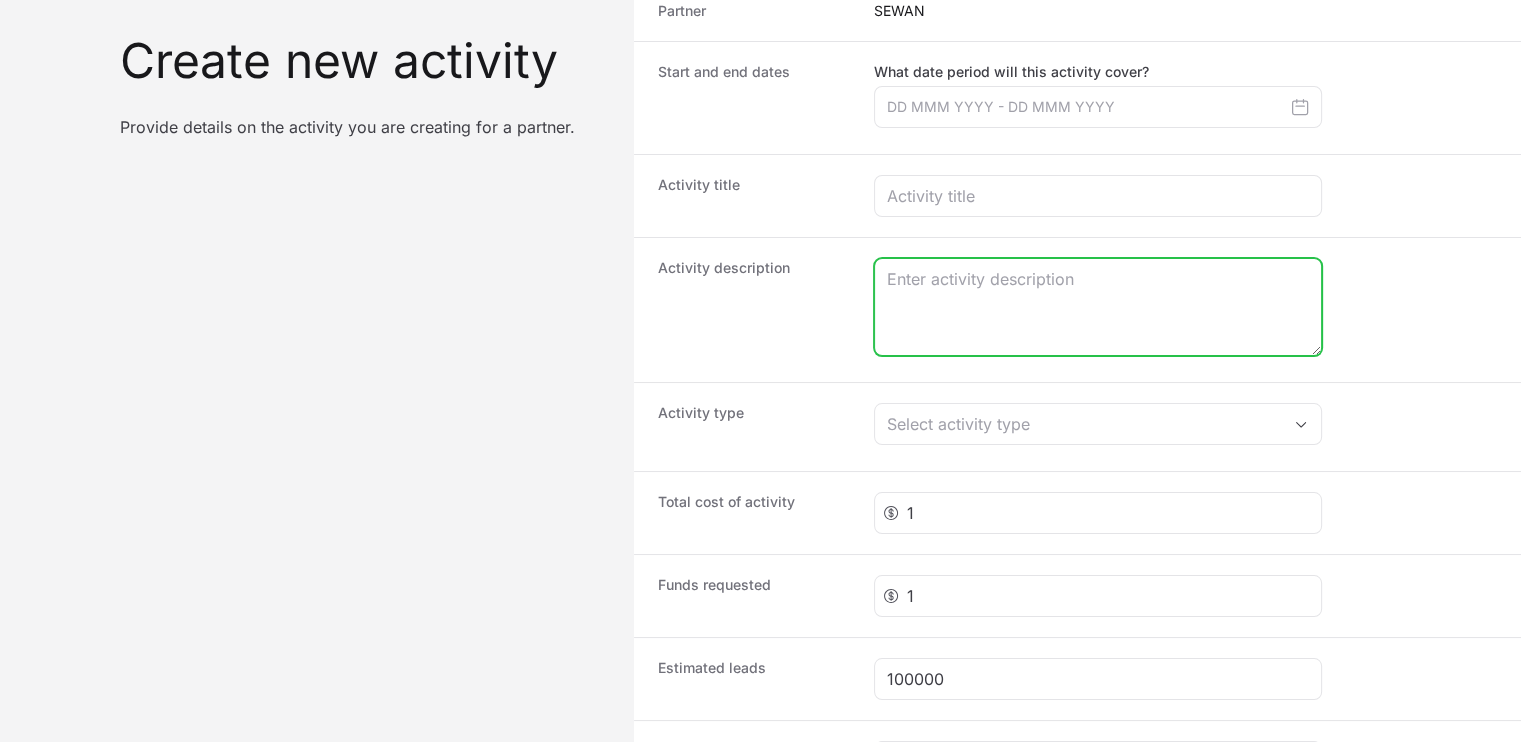 click 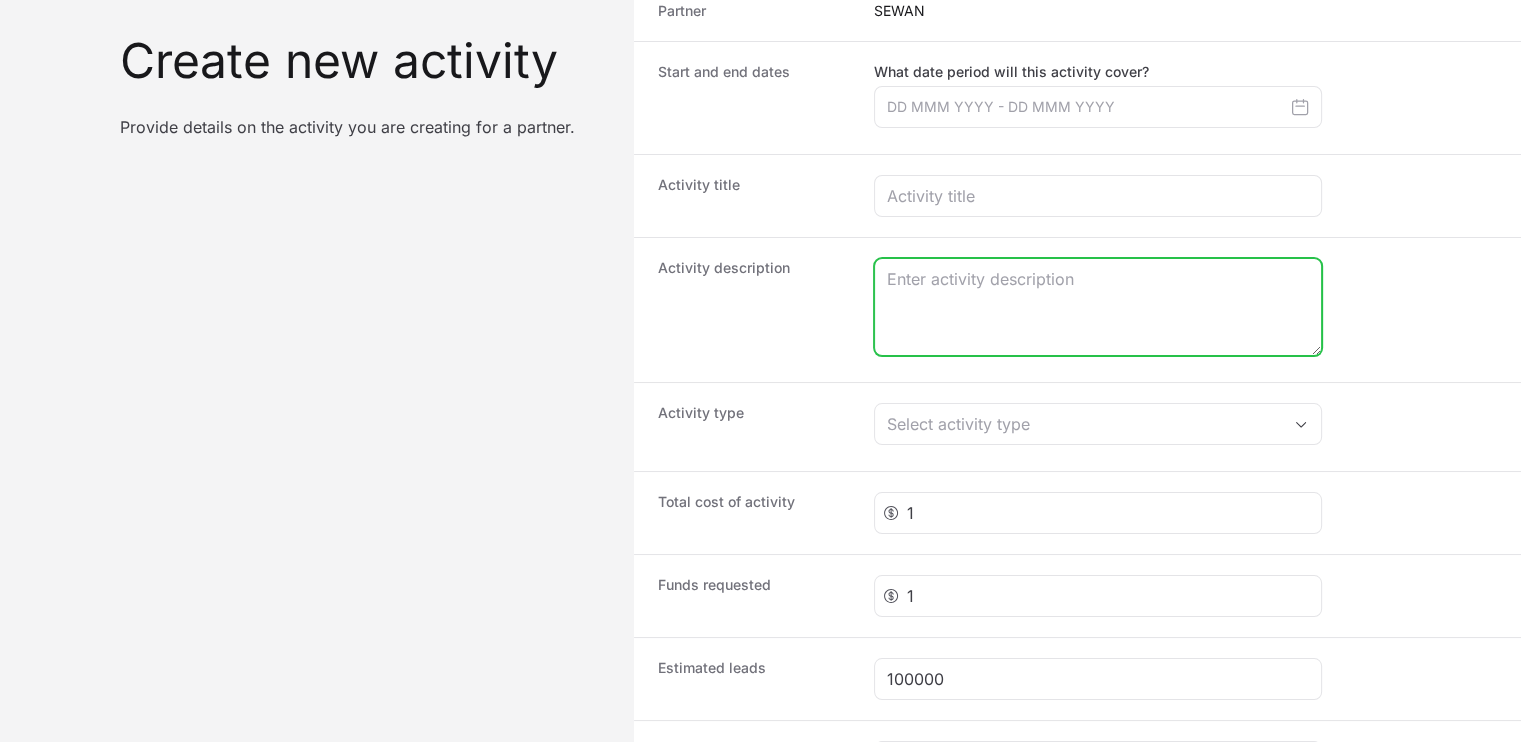 paste on "SEWAN is a high-potential partner.
They operate a marketplace platform called SOPHIA, where over 1,000 partners (referred to as indirect sellers) can purchase solutions such as Falcon Complete. In addition, they also run a direct sales channel serving more than 500 clients.
Several meetings have already taken place to explore the integration of Falcon Complete into their managed services offering." 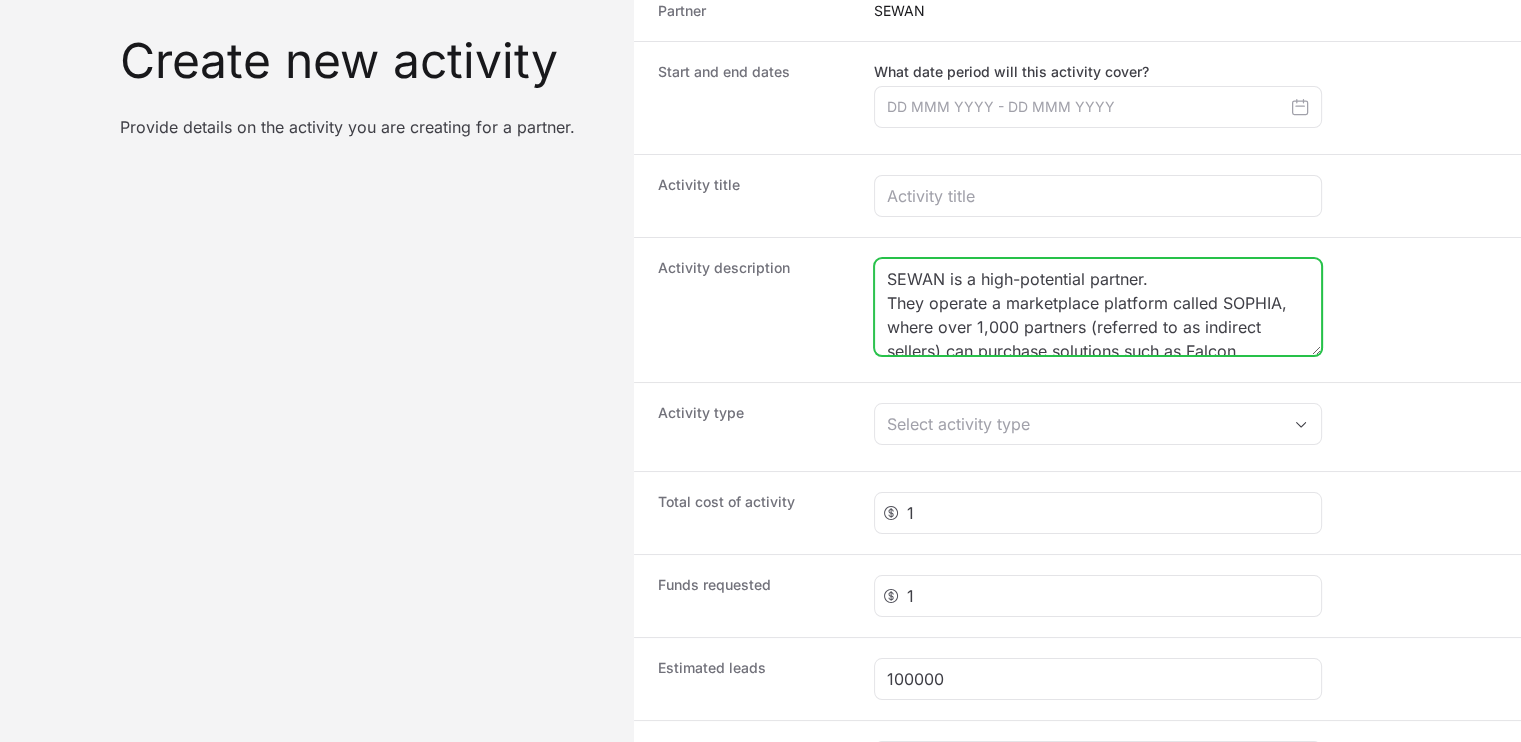 scroll, scrollTop: 198, scrollLeft: 0, axis: vertical 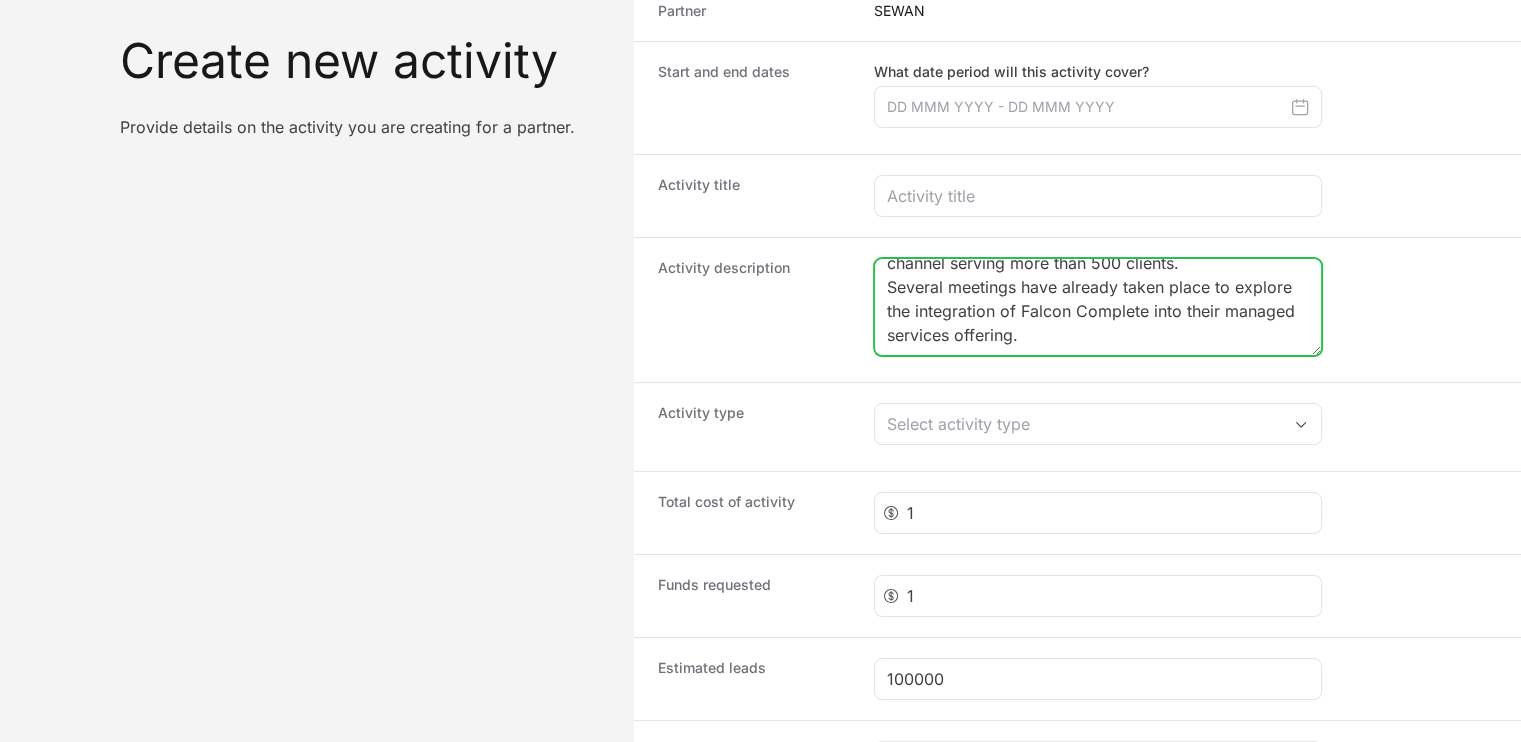 type on "SEWAN is a high-potential partner.
They operate a marketplace platform called SOPHIA, where over 1,000 partners (referred to as indirect sellers) can purchase solutions such as Falcon Complete. In addition, they also run a direct sales channel serving more than 500 clients.
Several meetings have already taken place to explore the integration of Falcon Complete into their managed services offering." 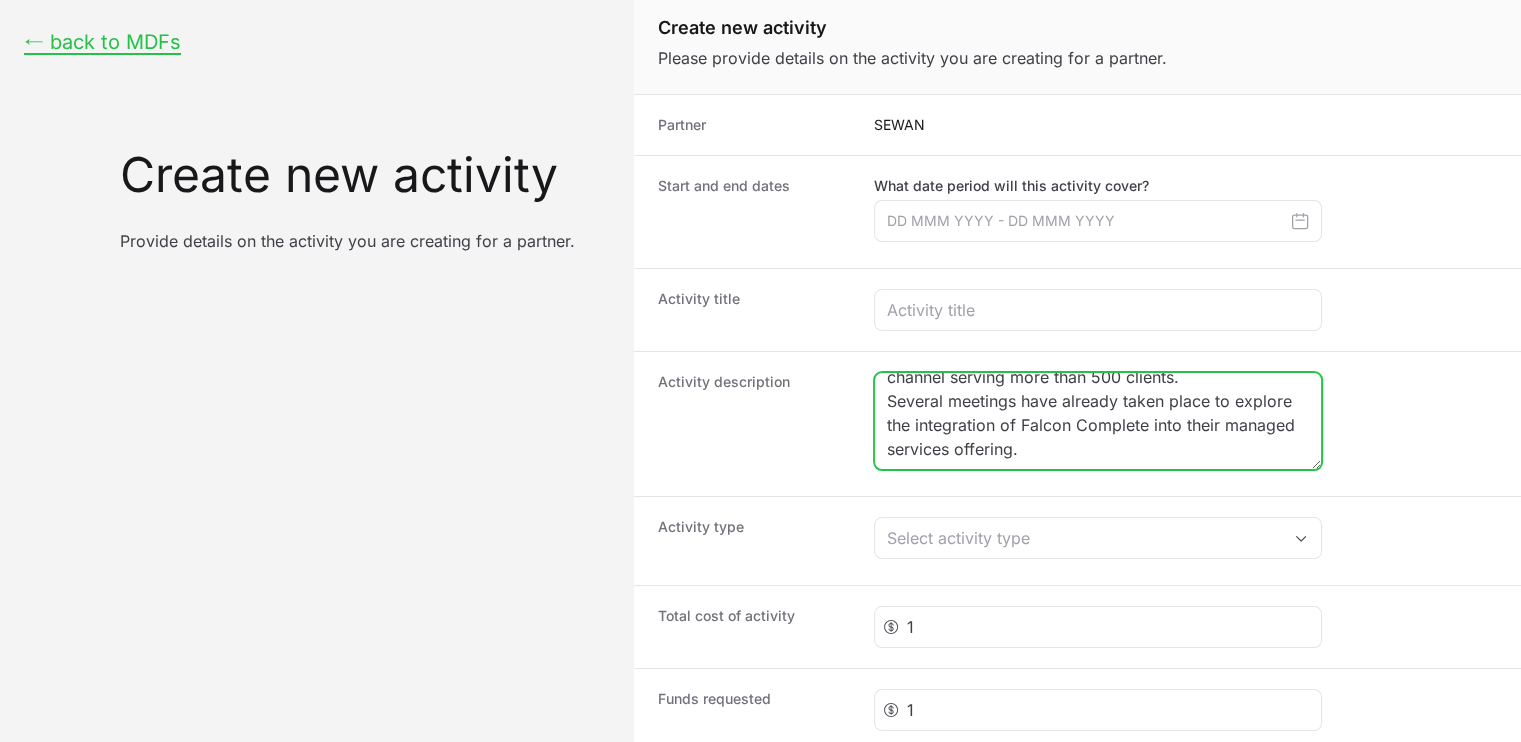 scroll, scrollTop: 0, scrollLeft: 0, axis: both 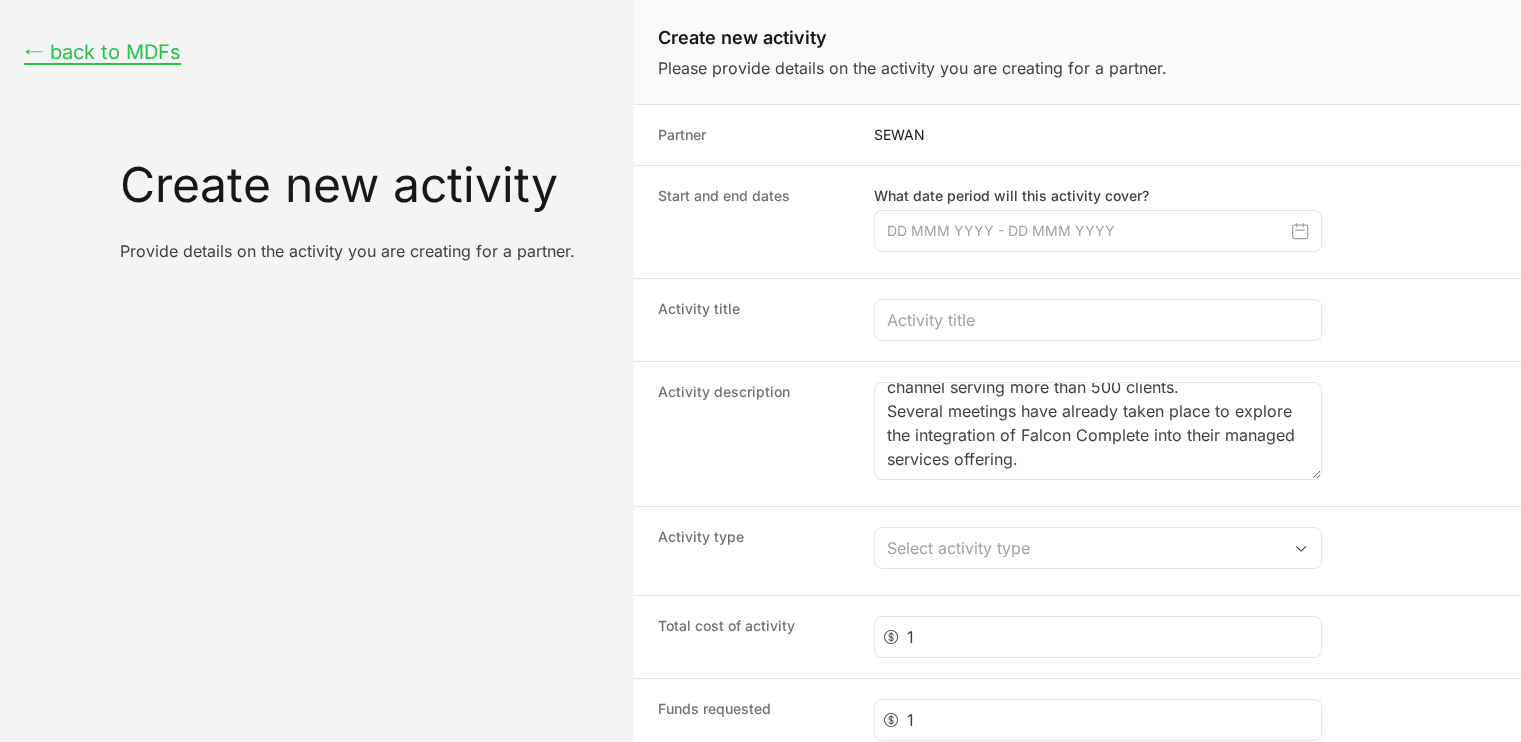 click 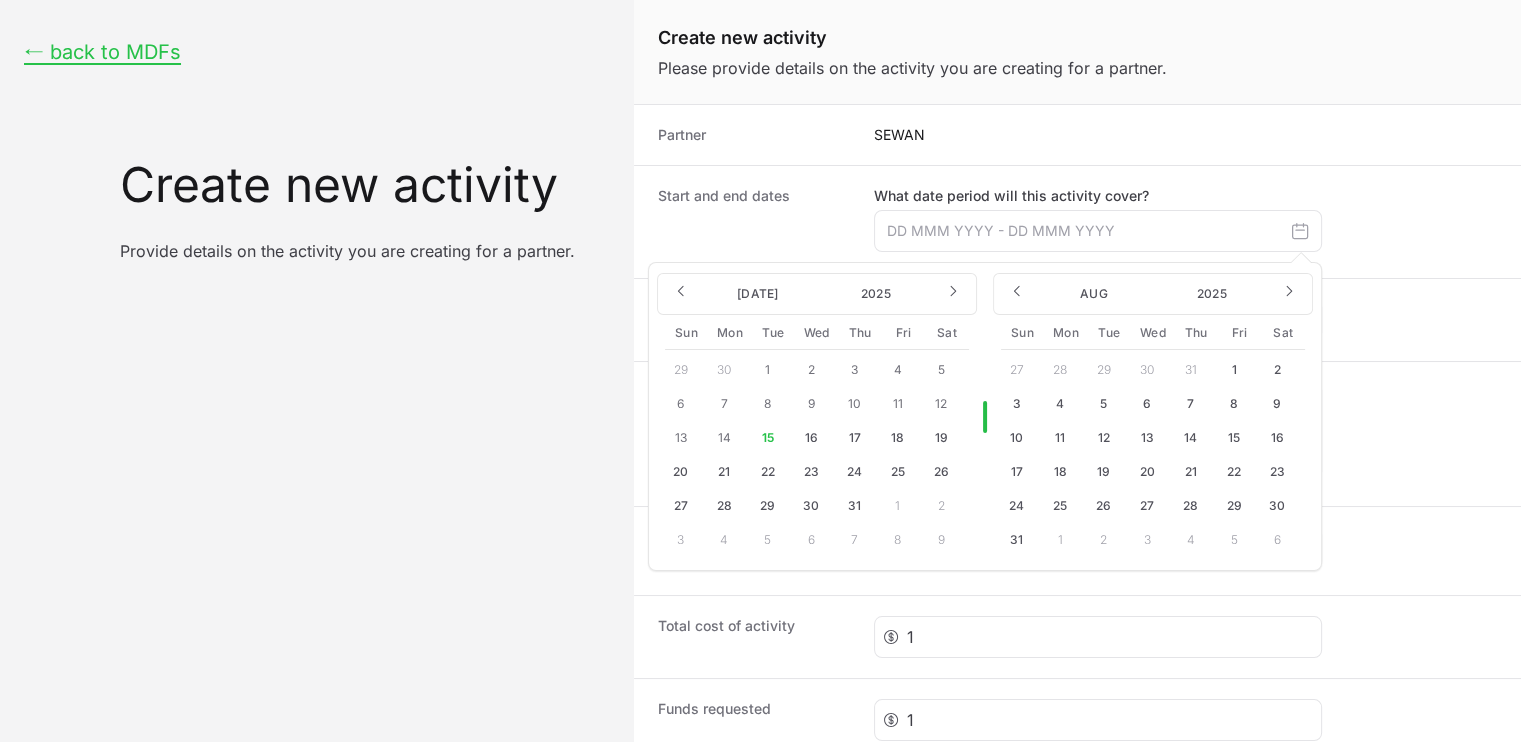 click on "15" 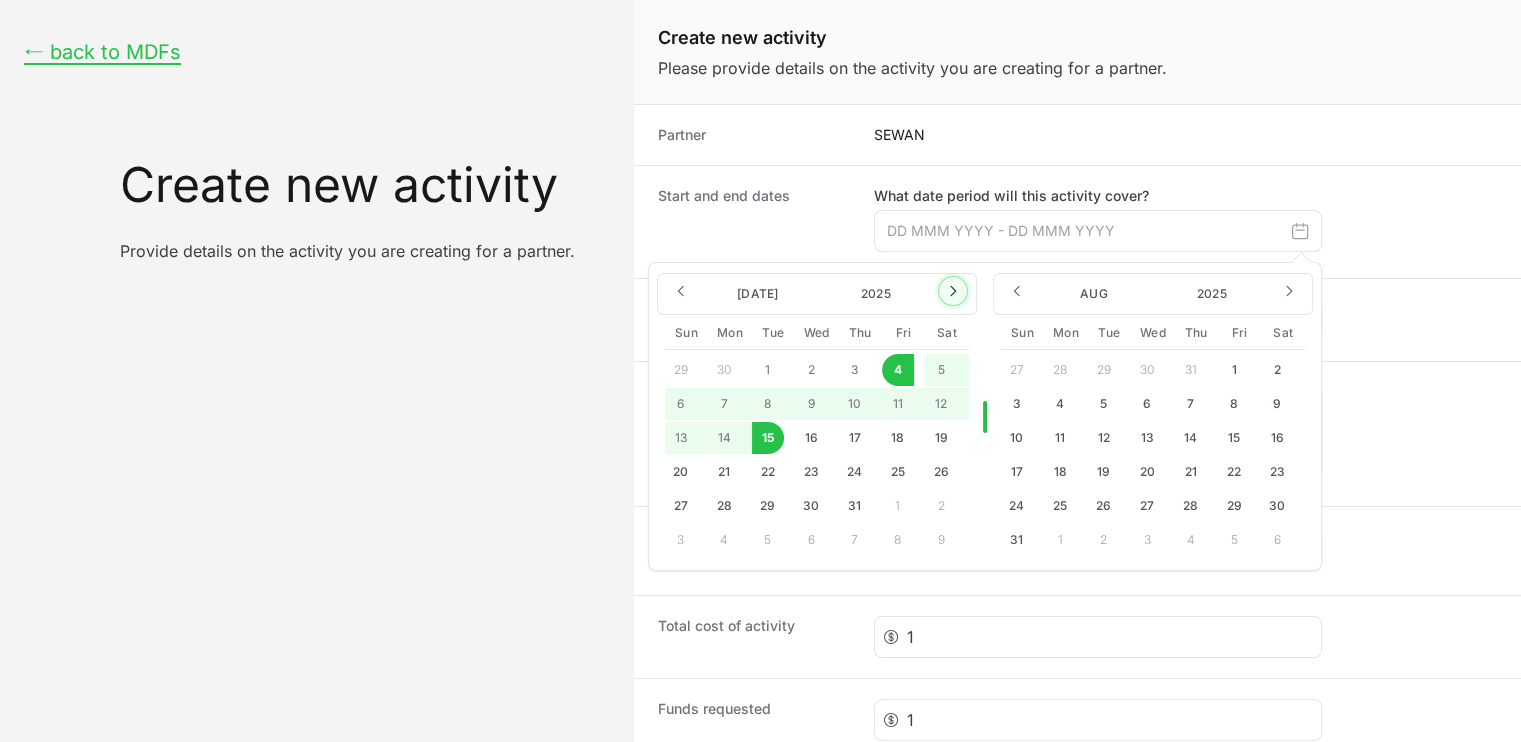 click 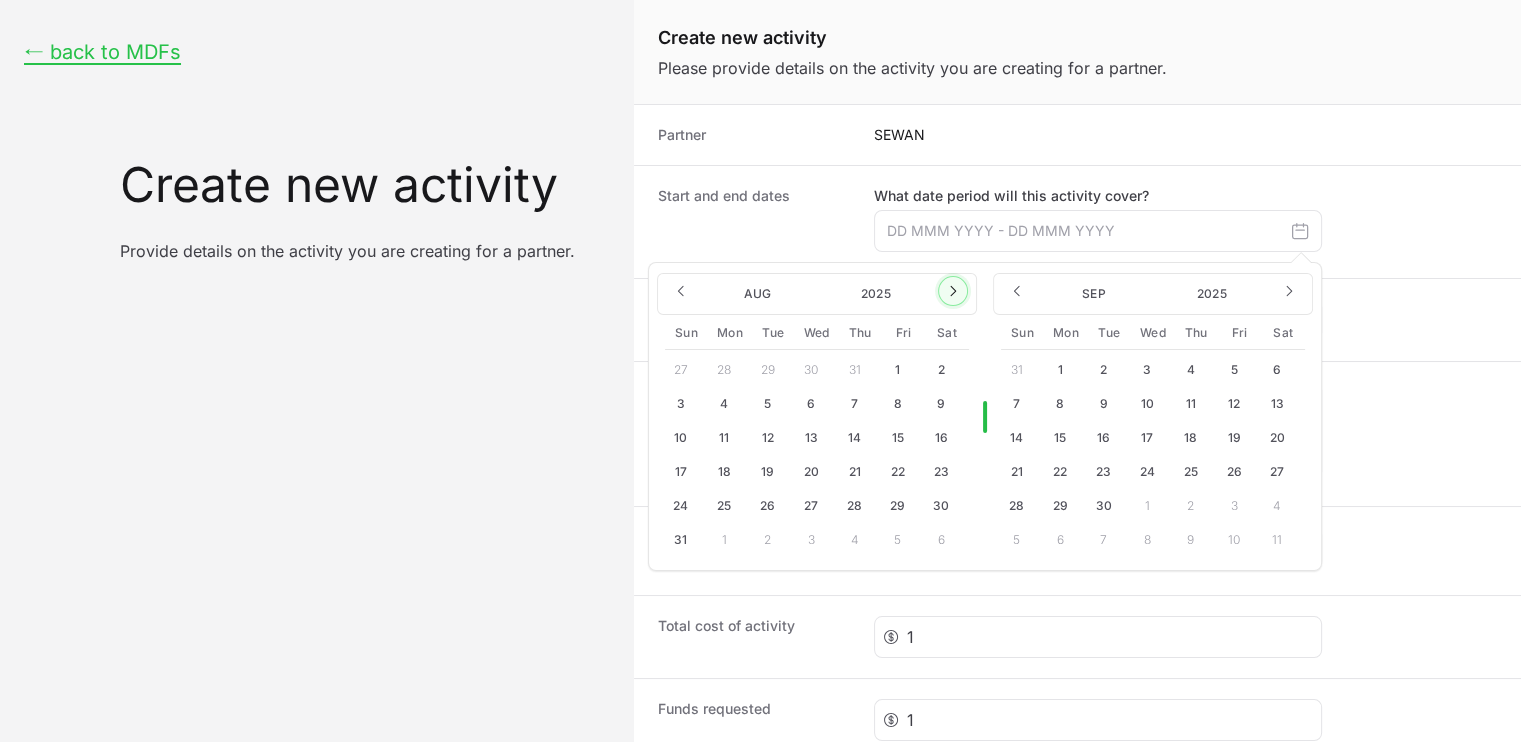 click 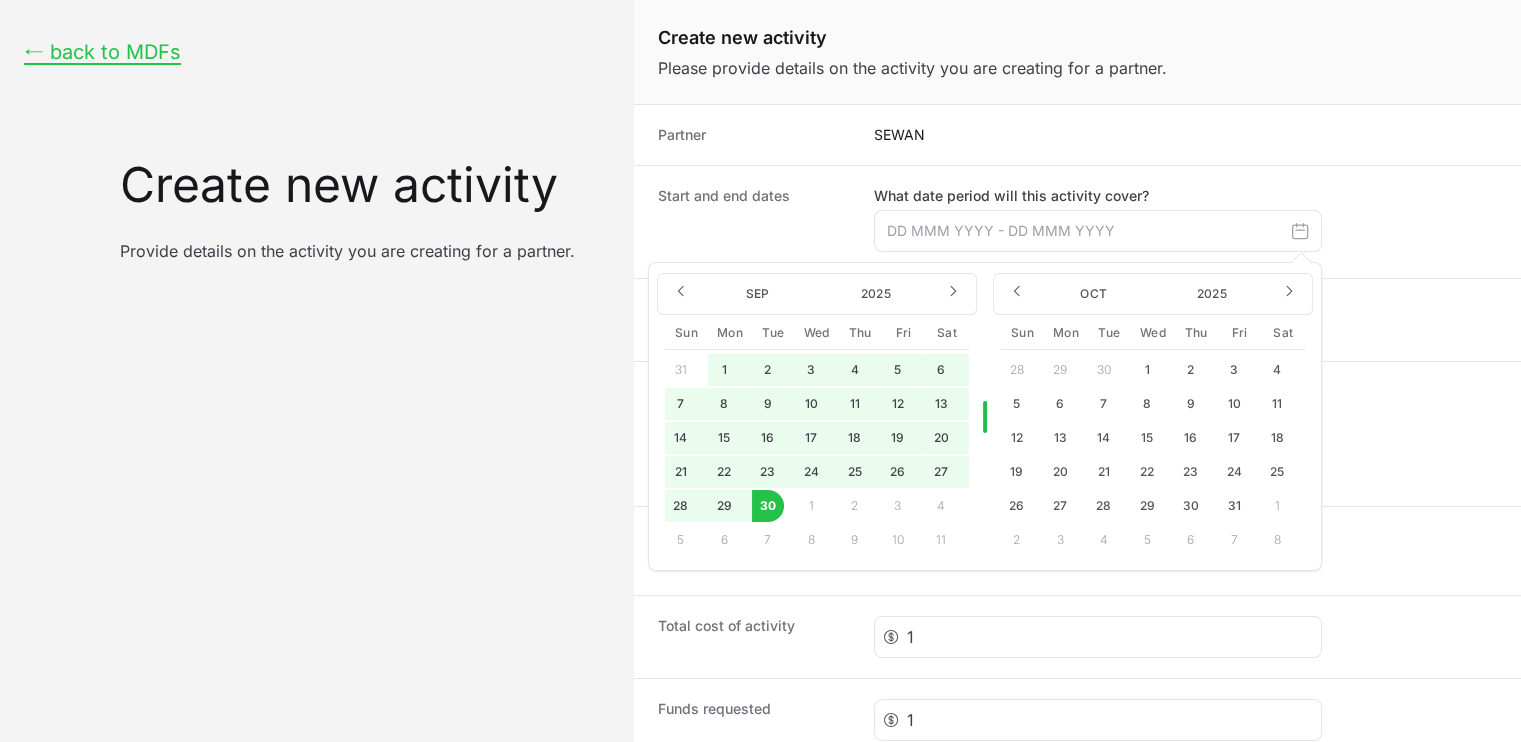 click on "30" 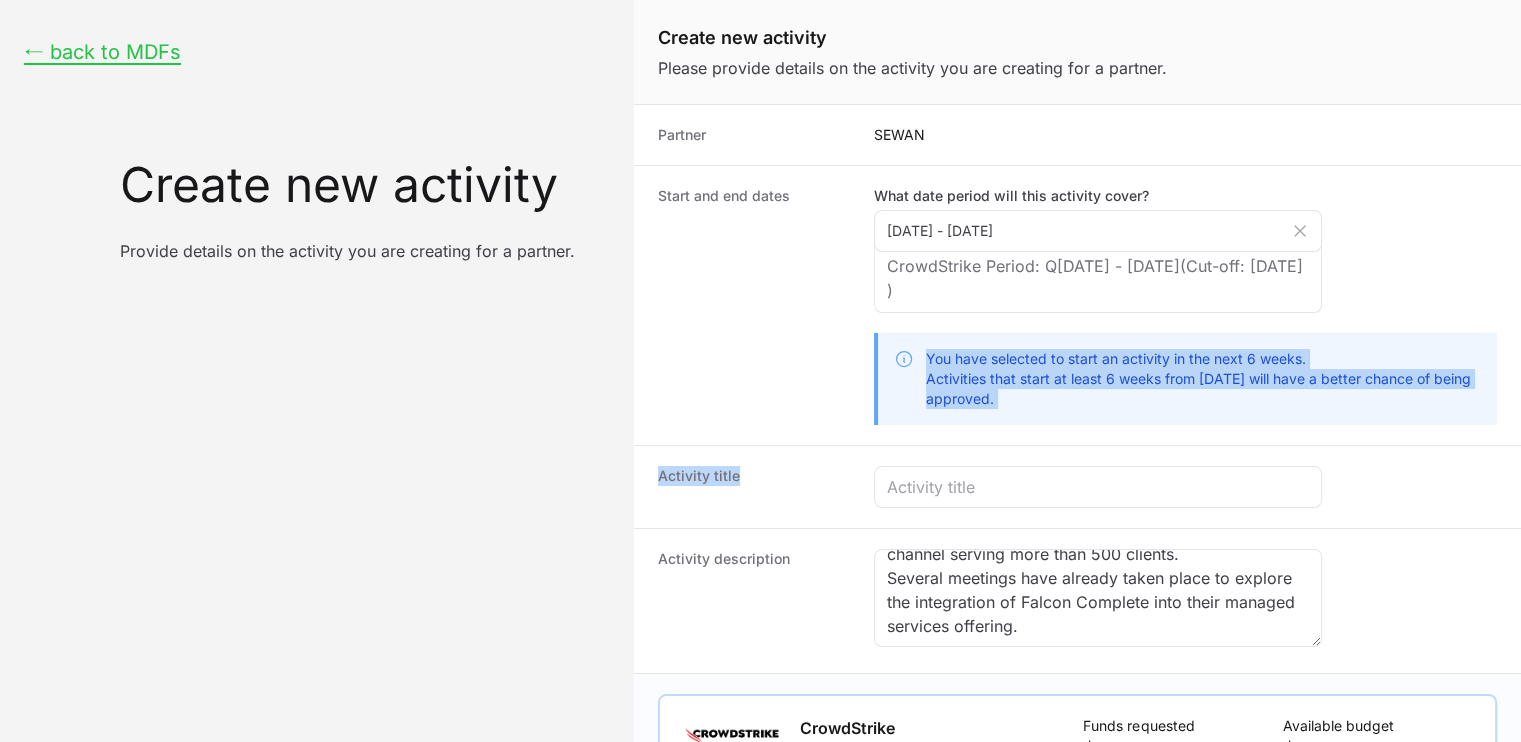 drag, startPoint x: 1520, startPoint y: 335, endPoint x: 1476, endPoint y: 455, distance: 127.81236 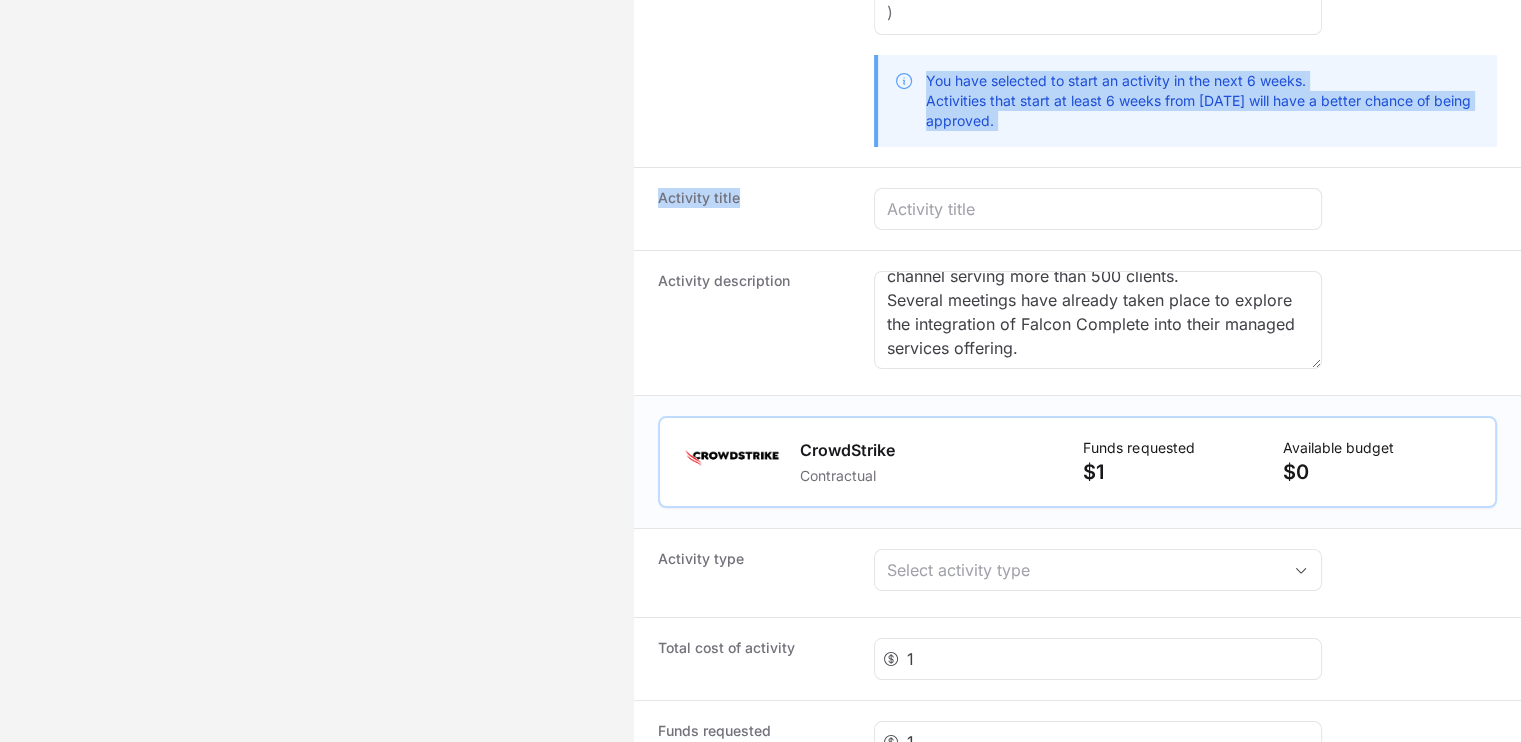 scroll, scrollTop: 300, scrollLeft: 0, axis: vertical 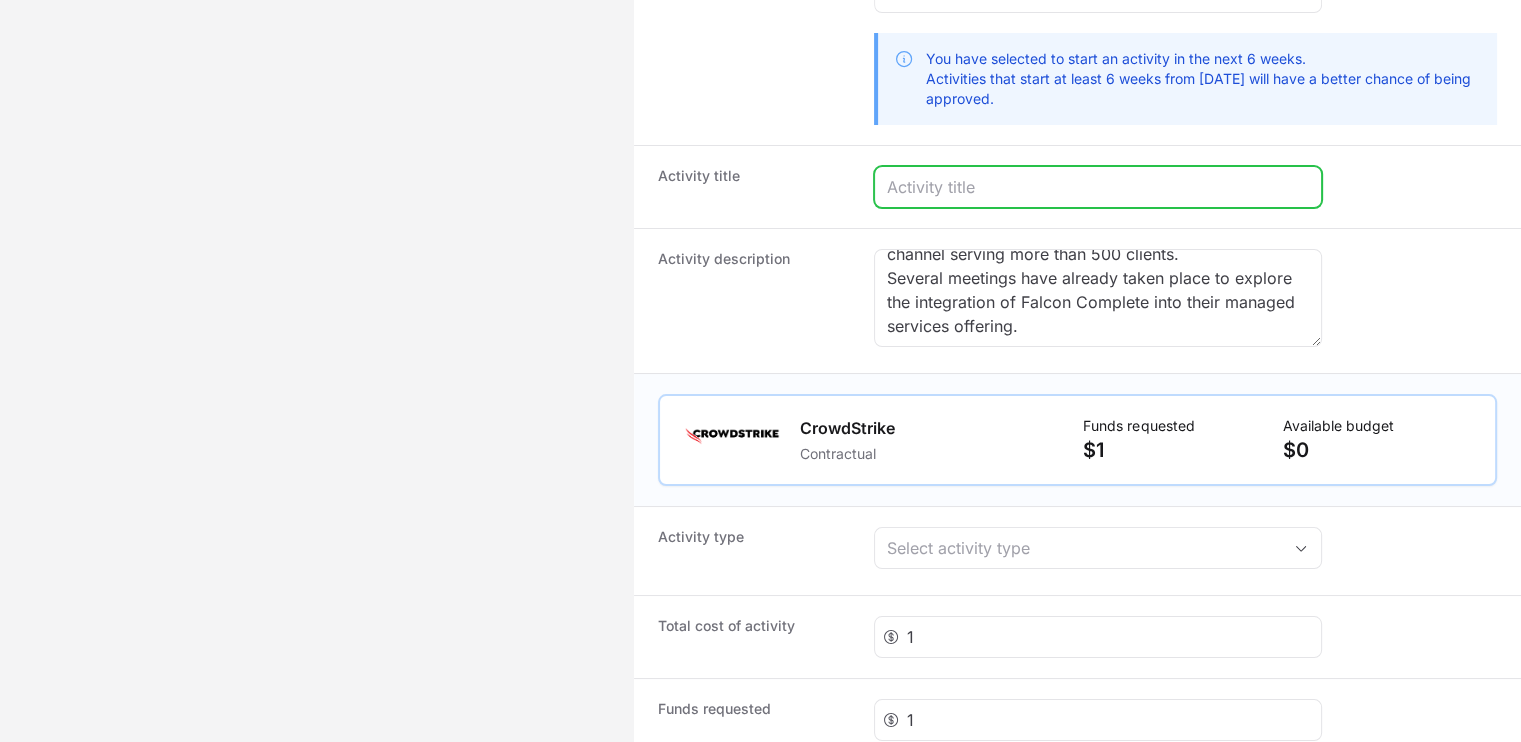 click 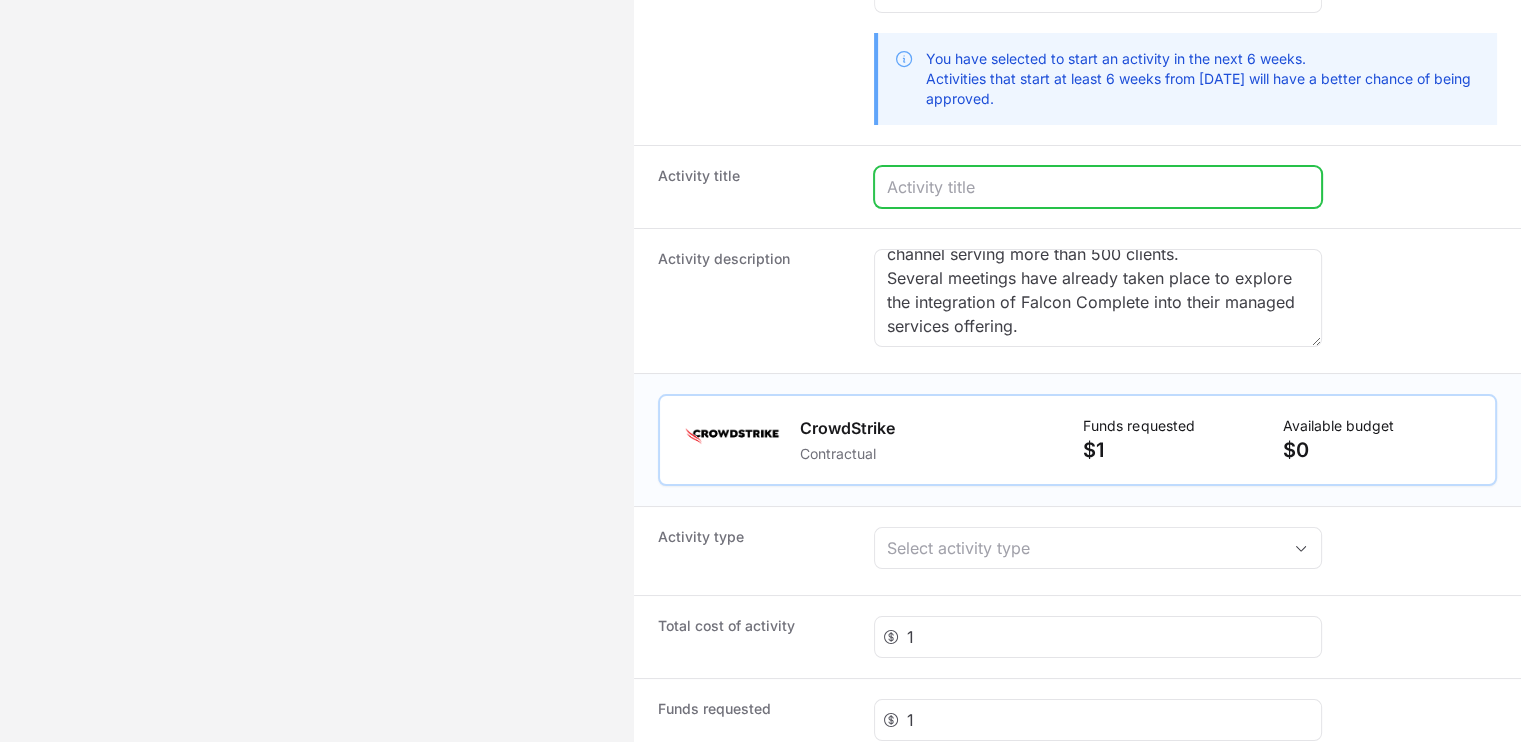 paste on "Presentation of the platform to the technical top management" 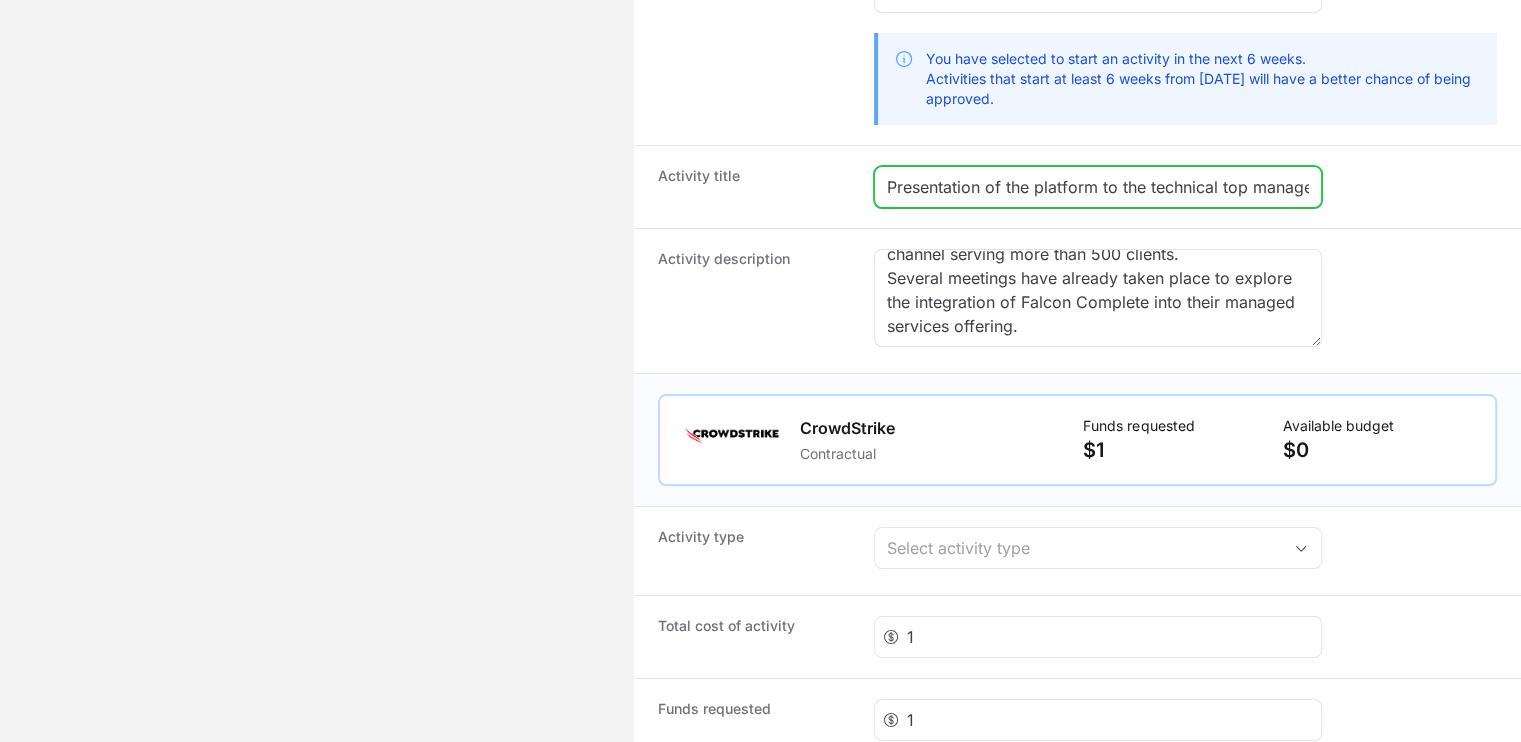 scroll, scrollTop: 0, scrollLeft: 40, axis: horizontal 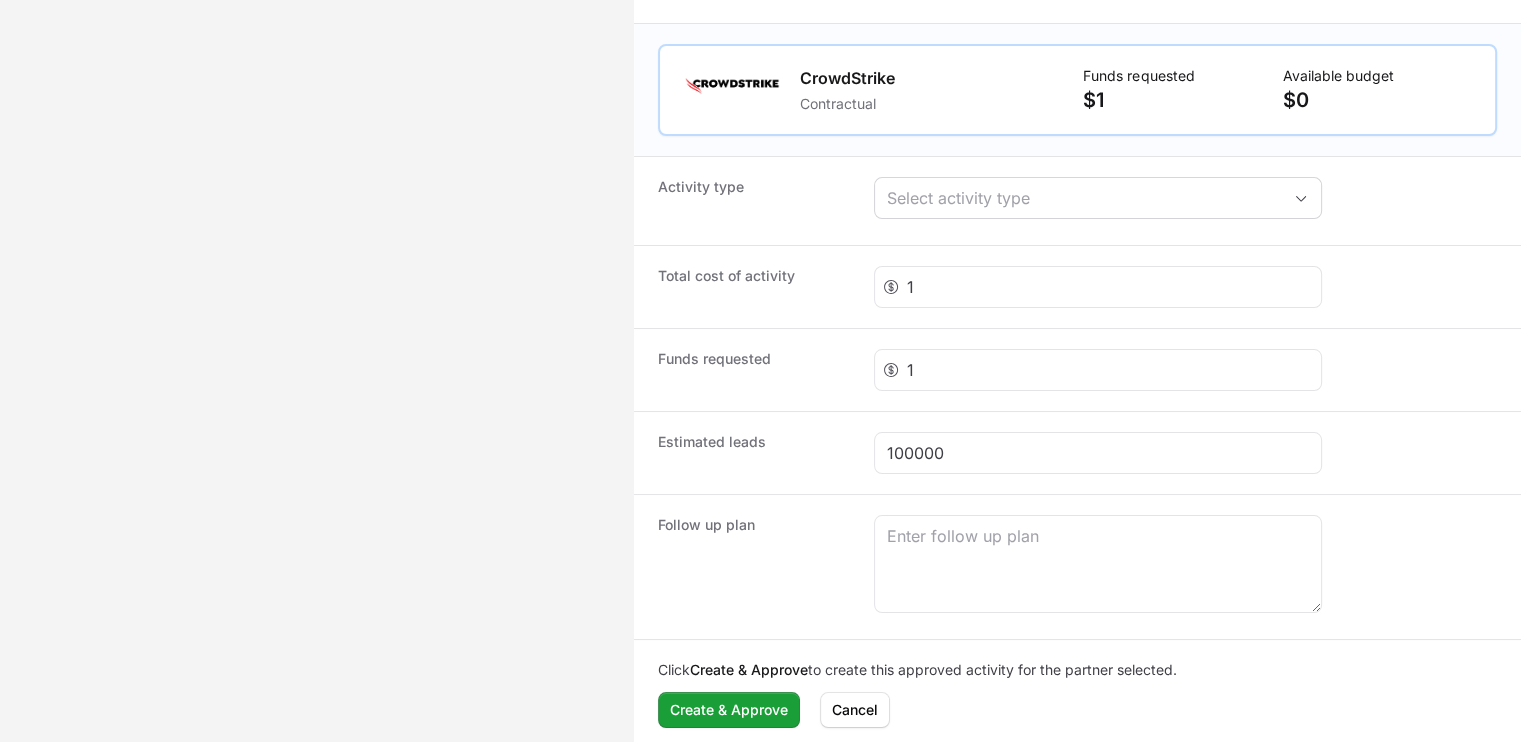 type on "Presentation of the platform to the technical top management" 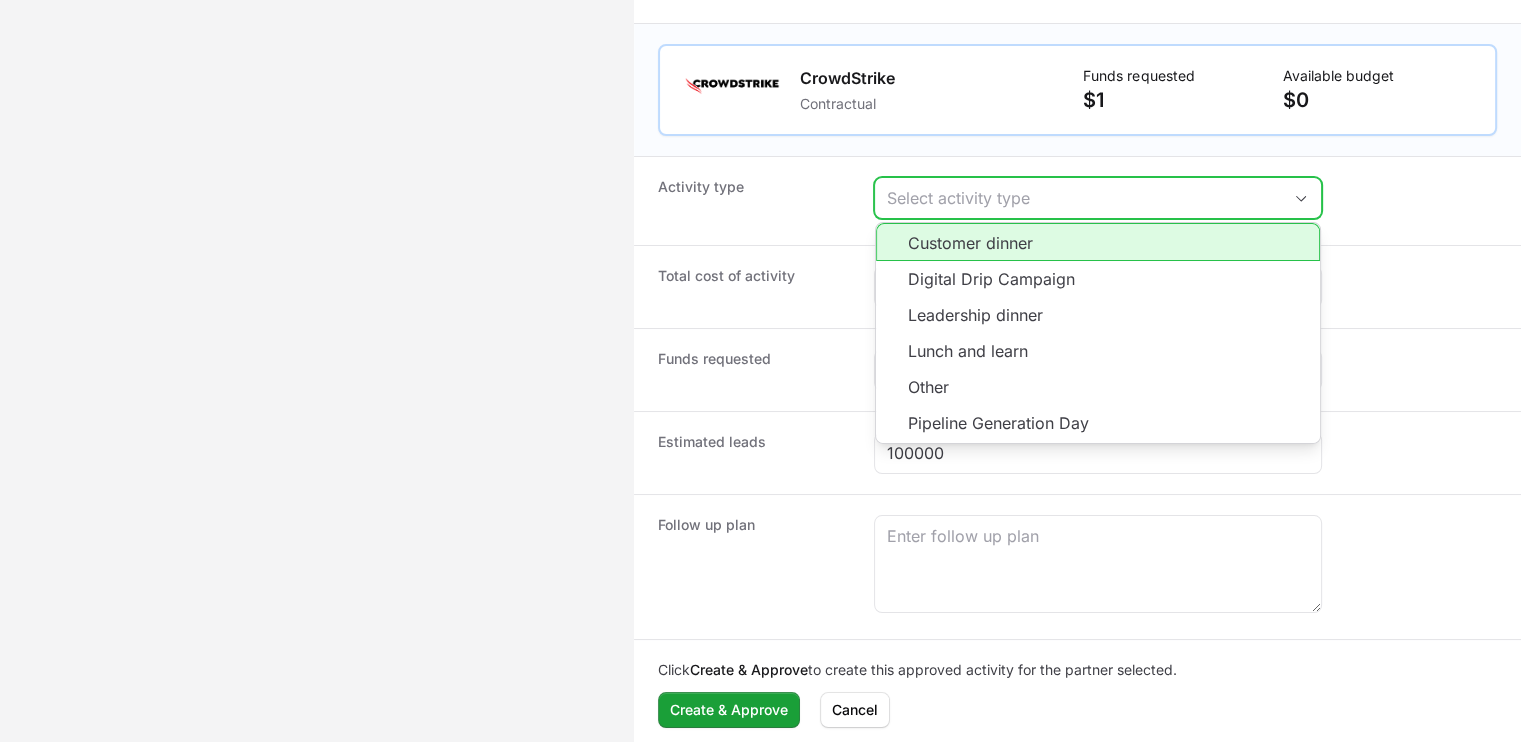 scroll, scrollTop: 0, scrollLeft: 0, axis: both 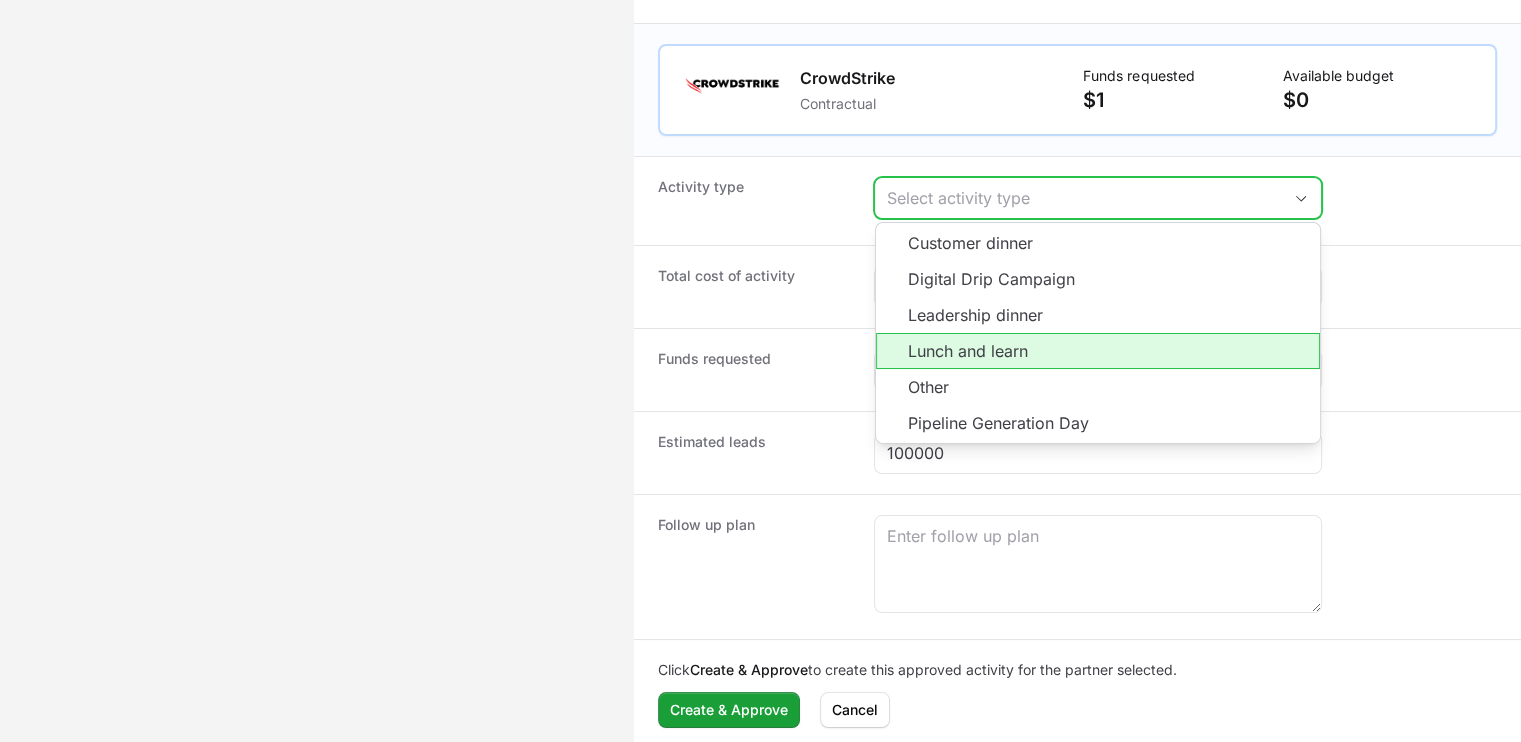 click on "Lunch and learn" 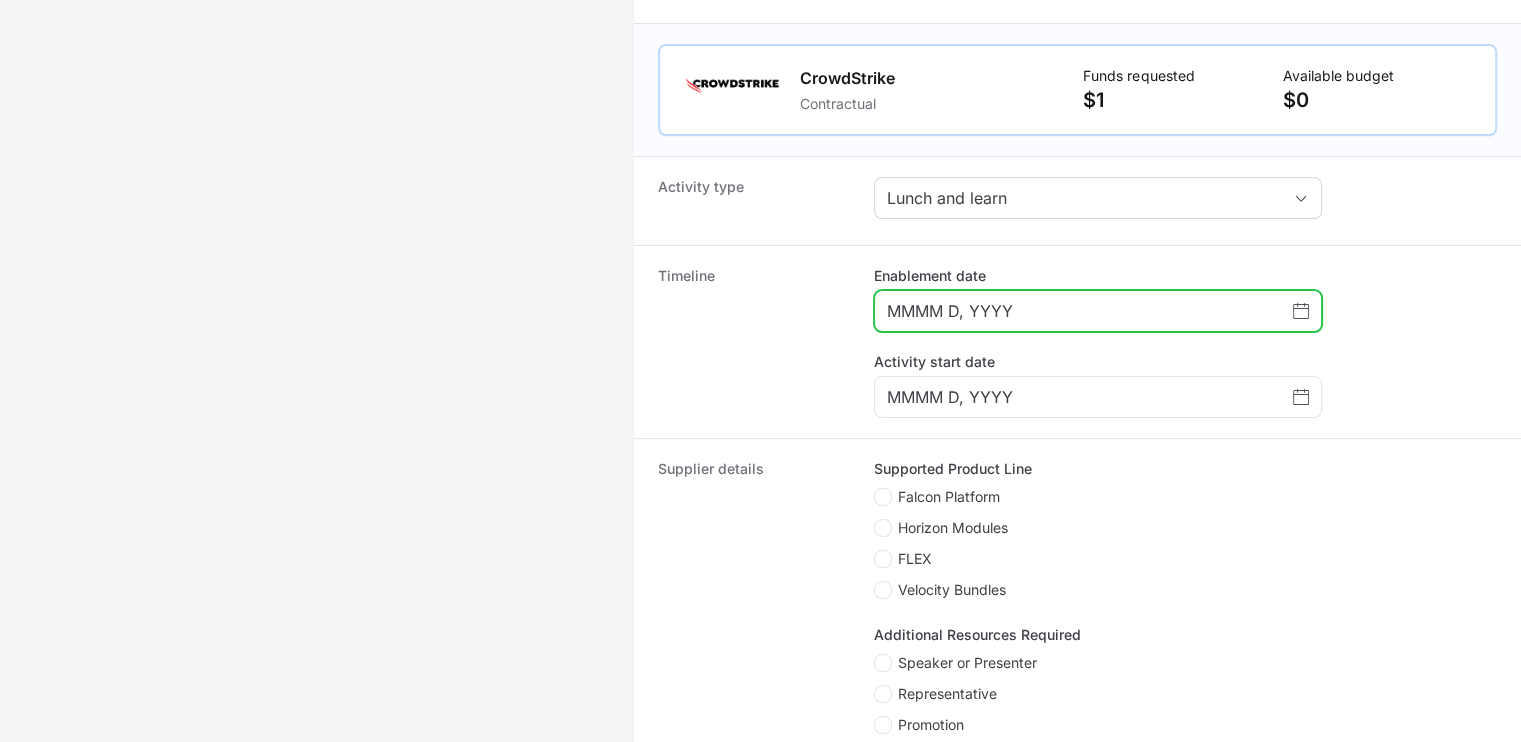 click 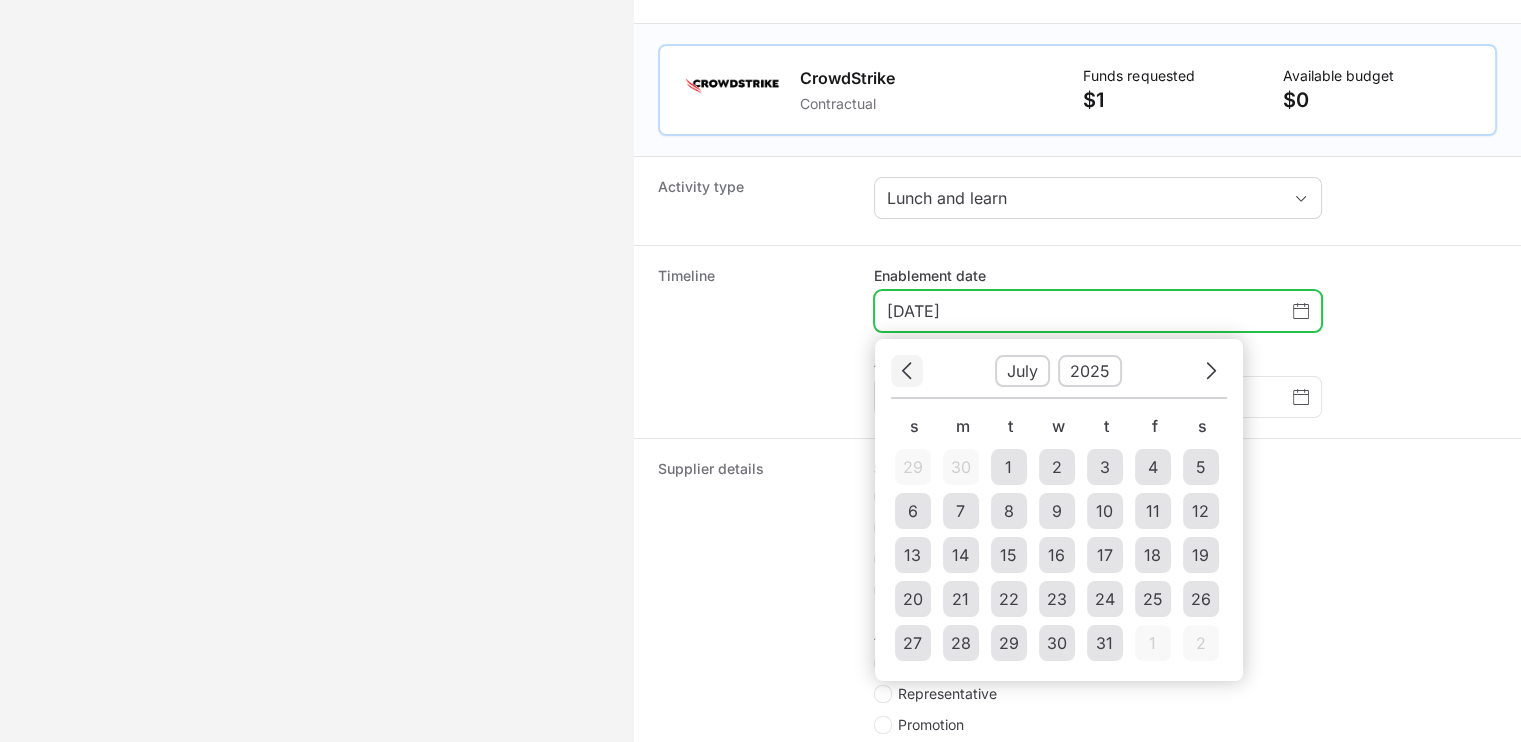 click 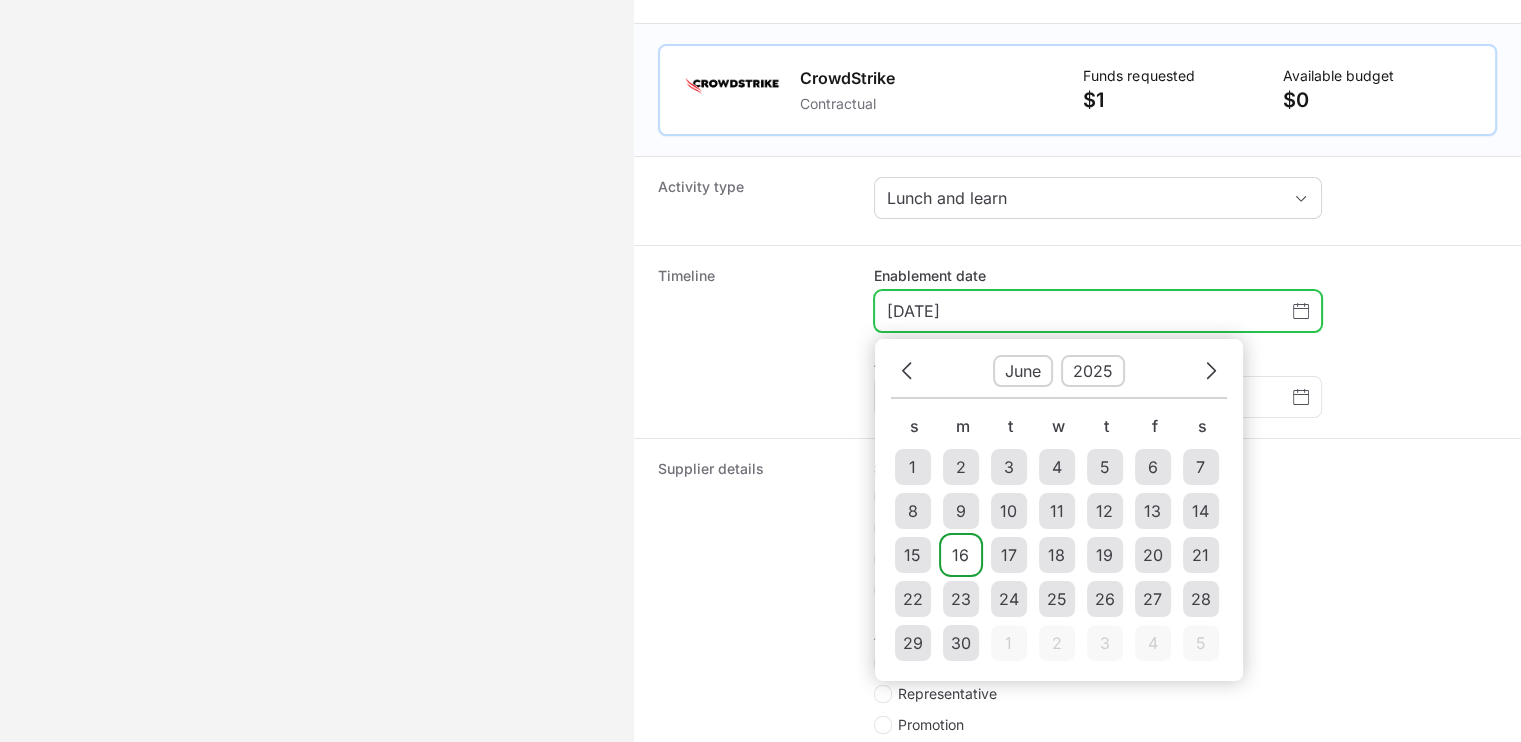 click on "16" 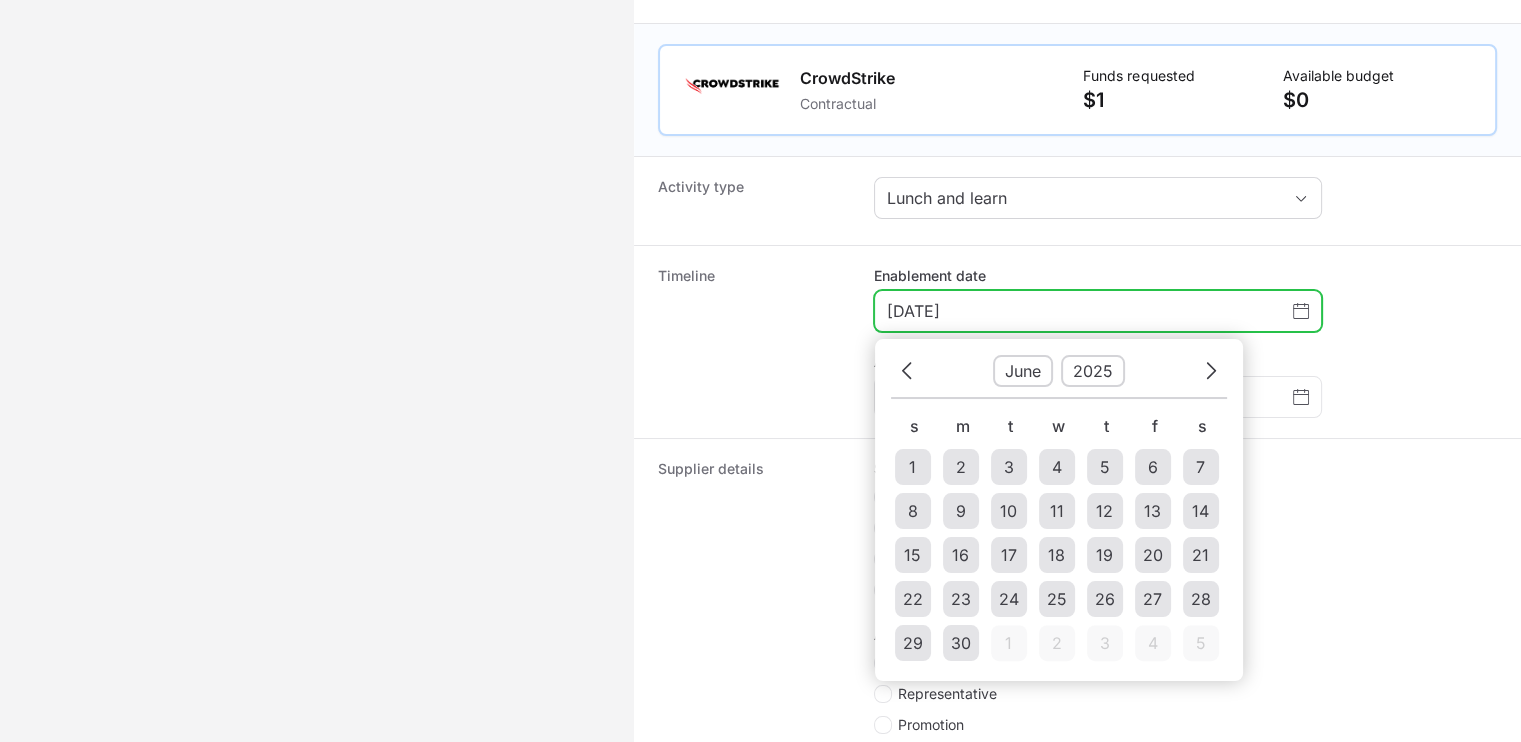 type on "[DATE]" 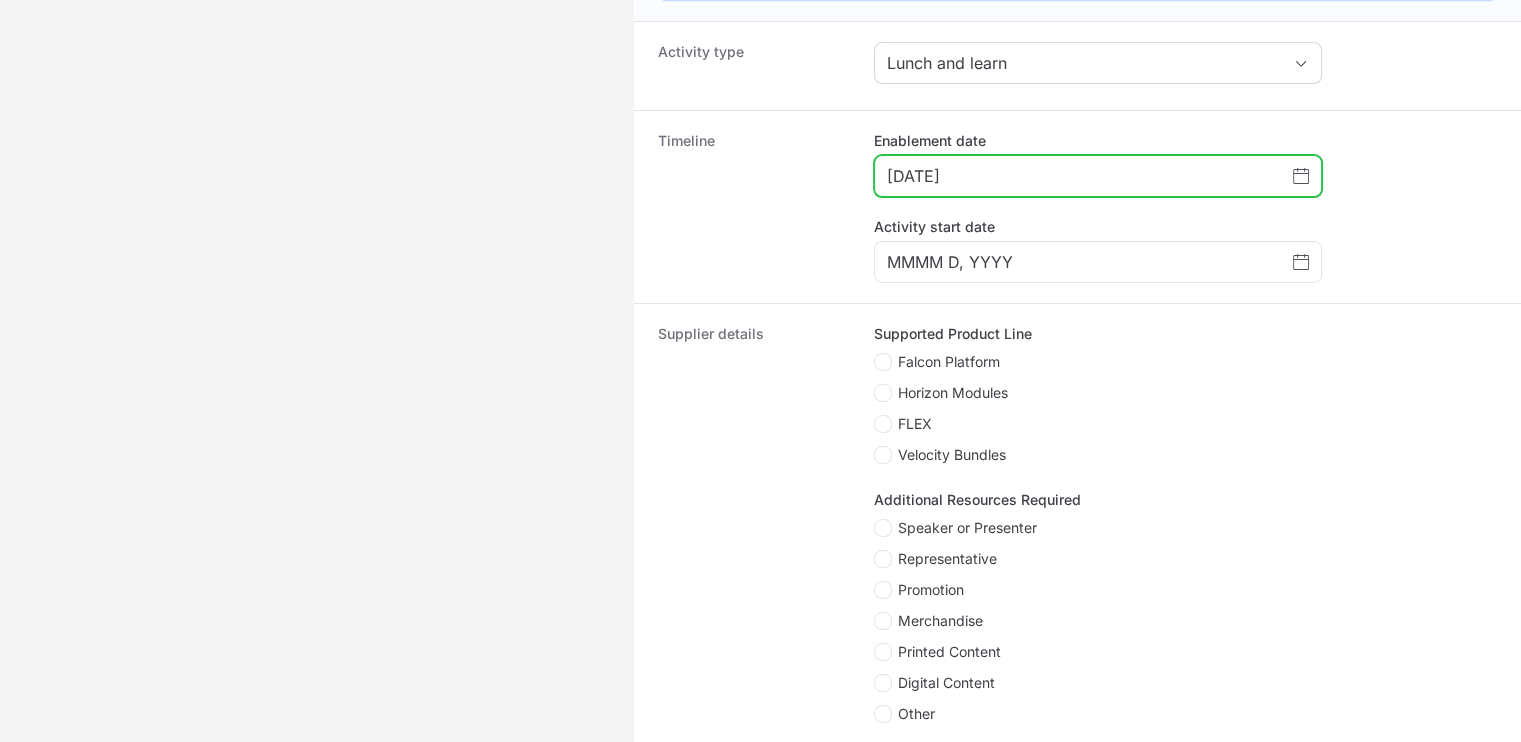 scroll, scrollTop: 782, scrollLeft: 0, axis: vertical 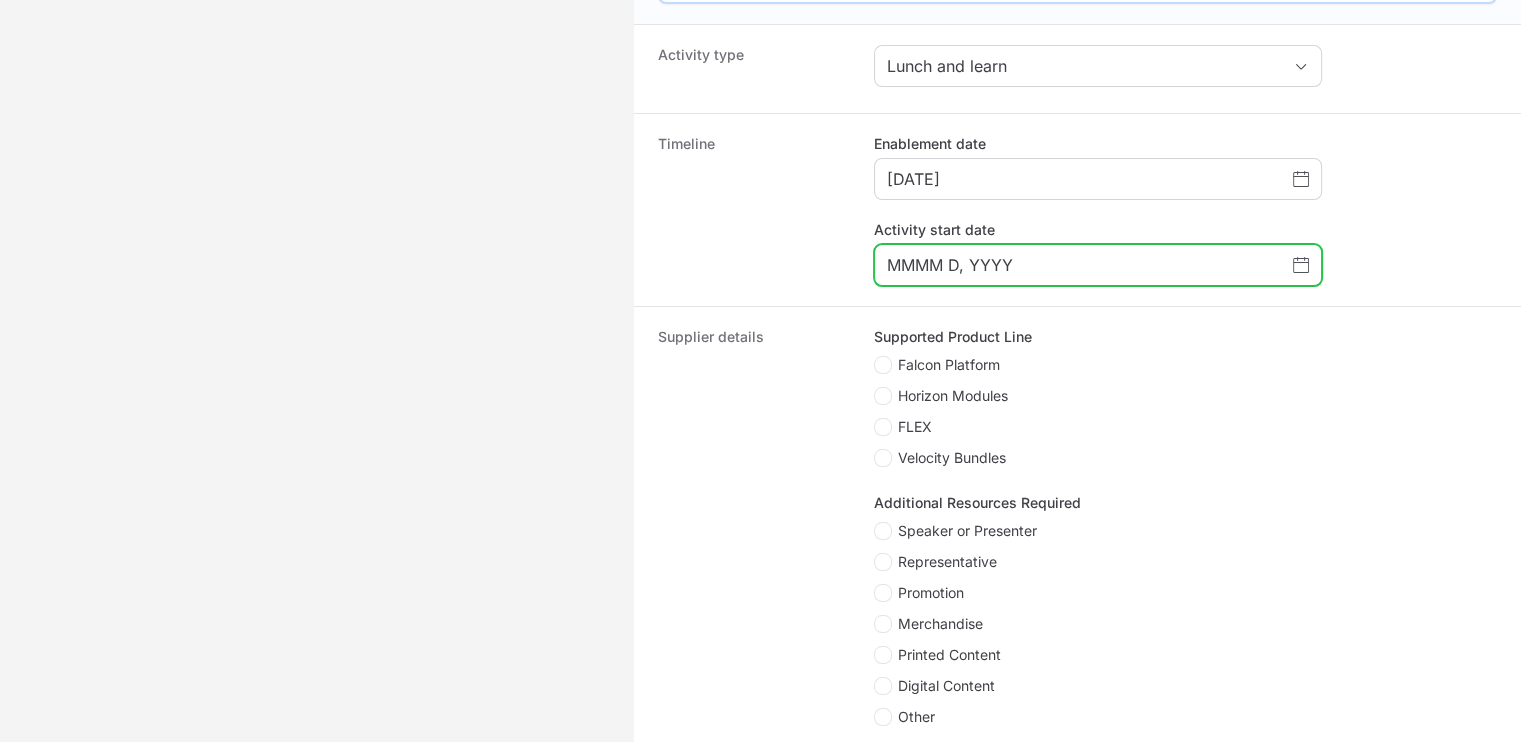 click 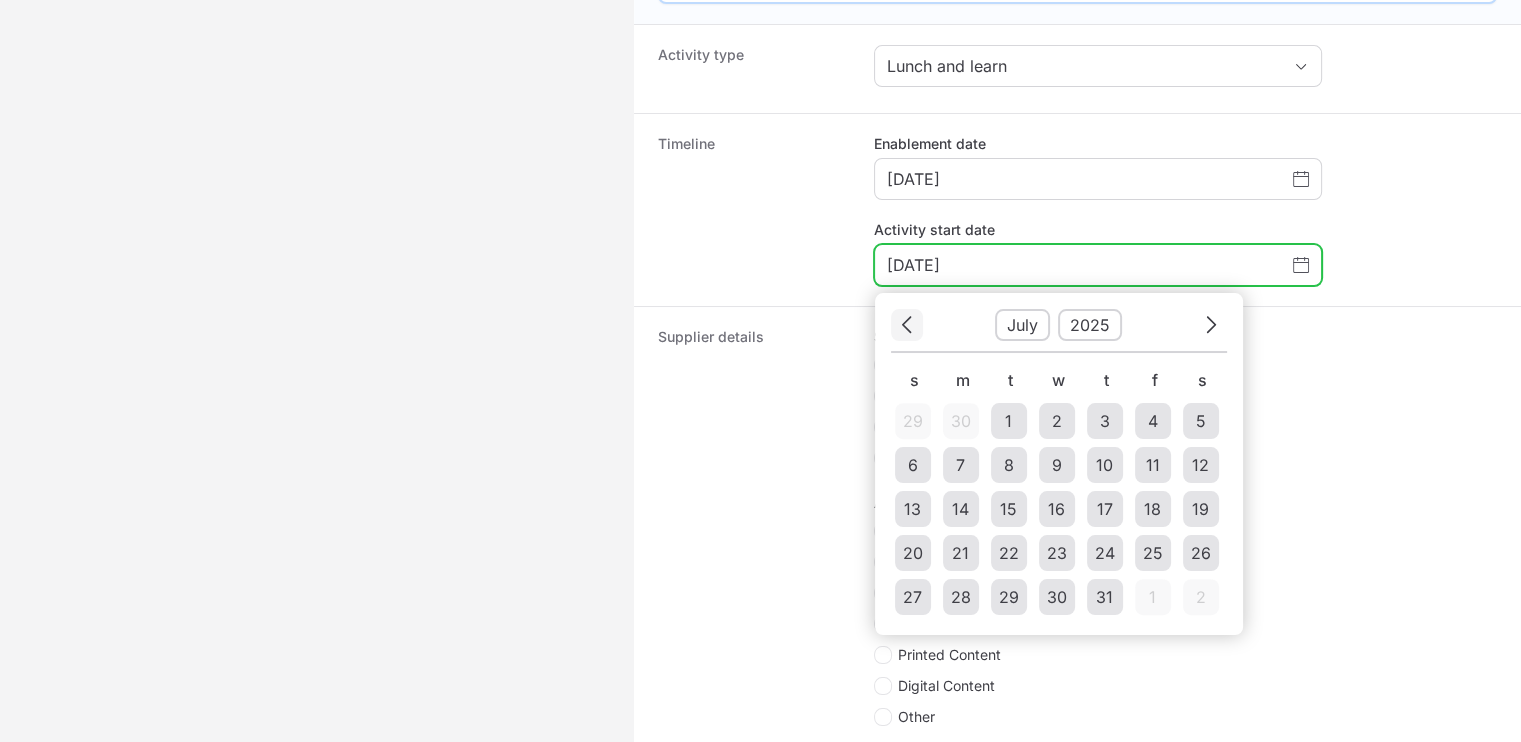 click 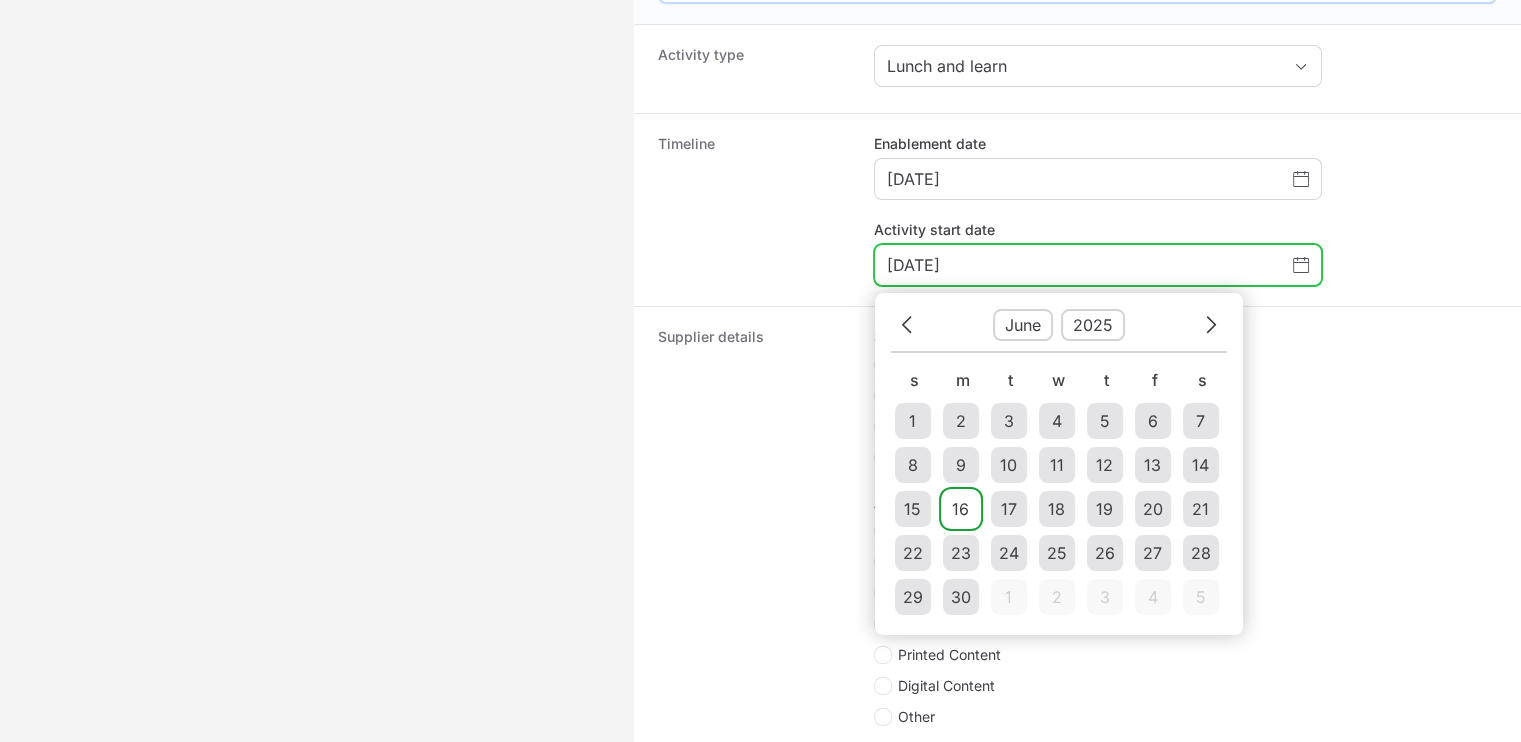 click on "16" 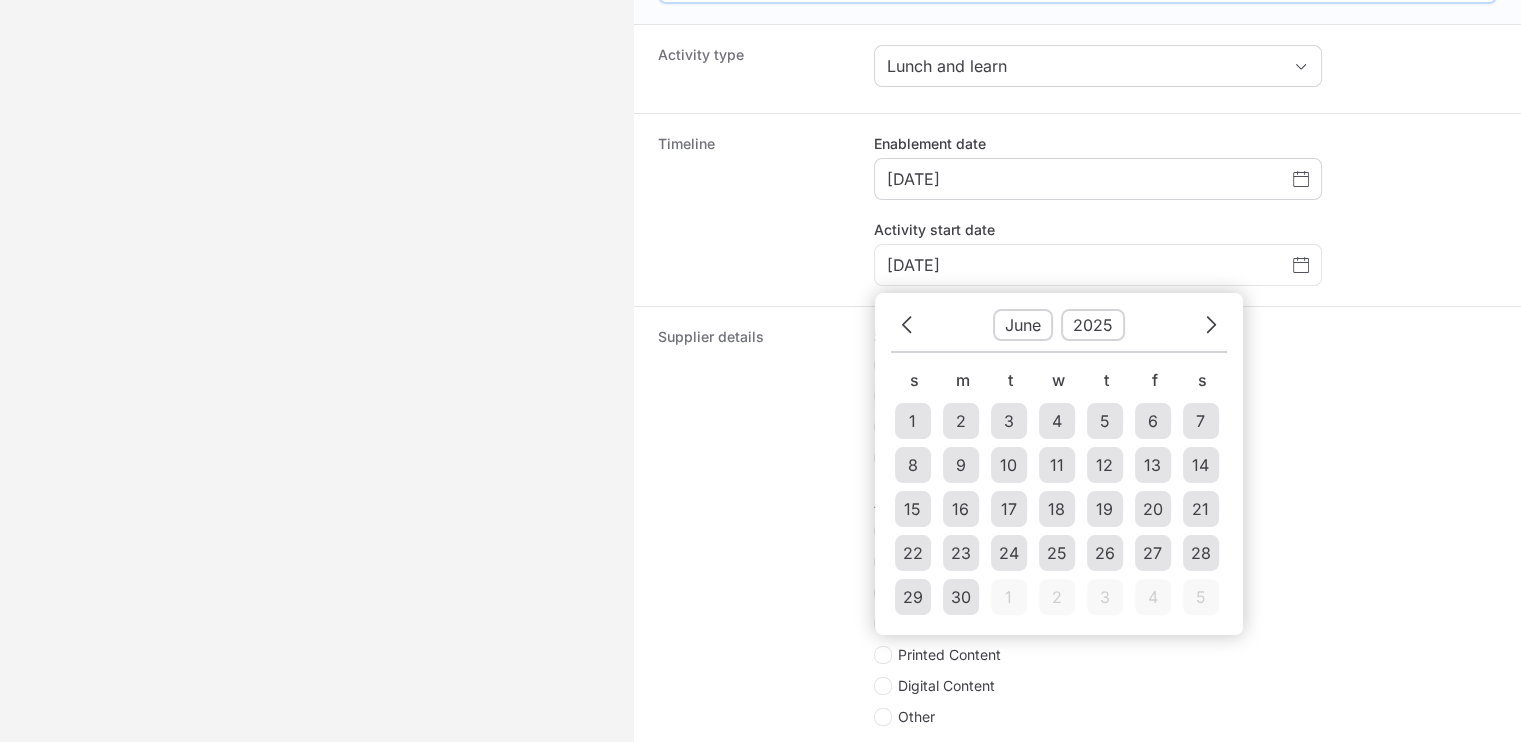 type on "[DATE]" 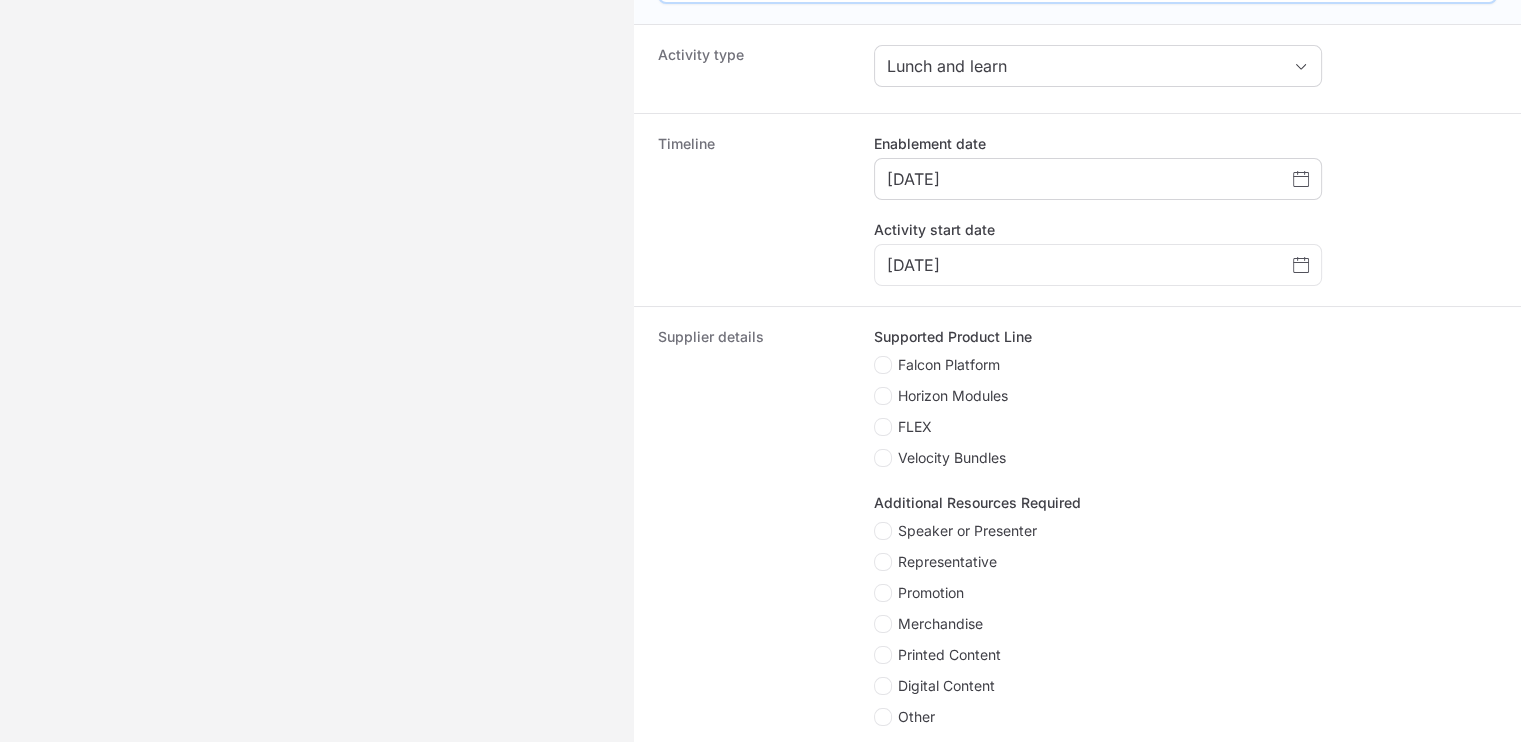 click on "Additional Resources Required Speaker or Presenter Representative Promotion Merchandise Printed Content Digital Content Other" 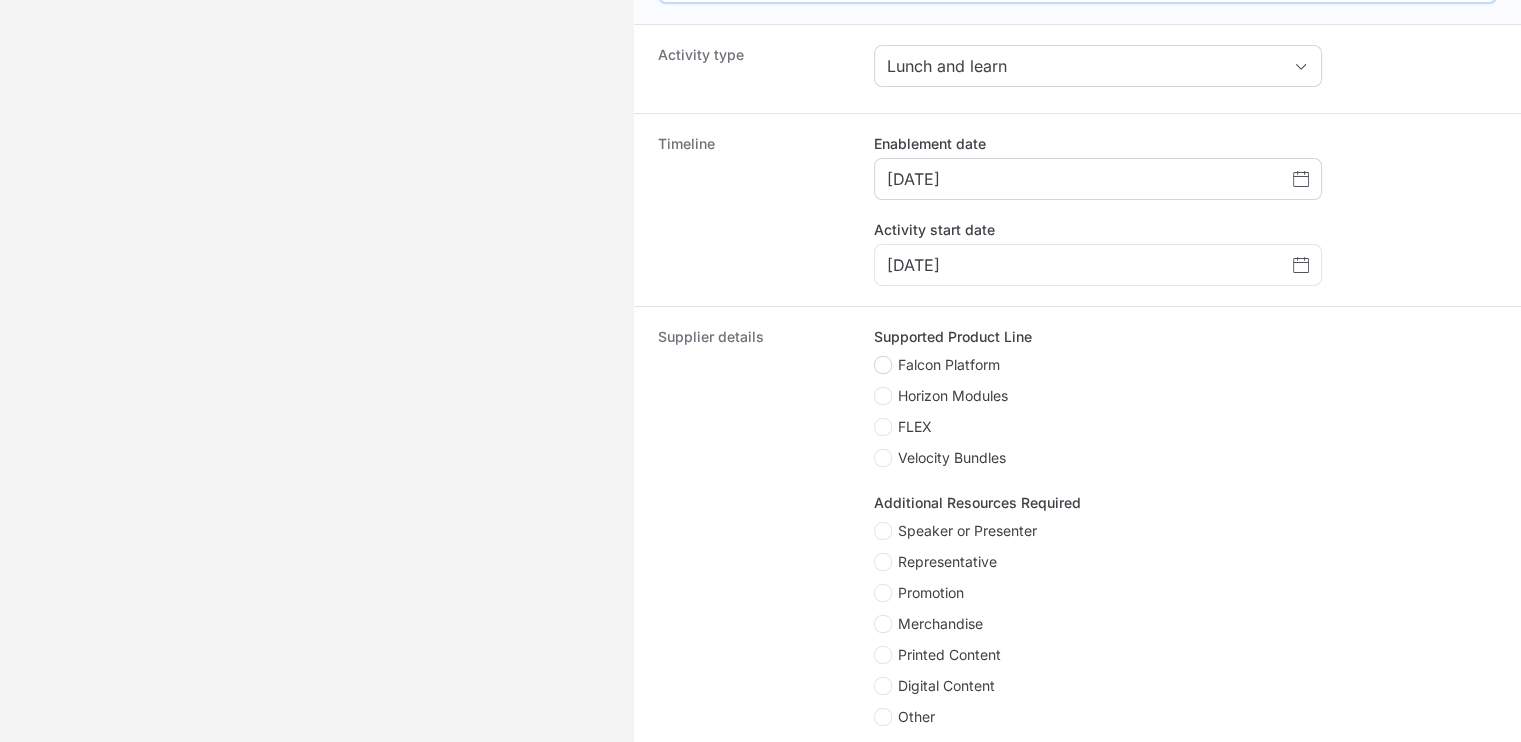 click 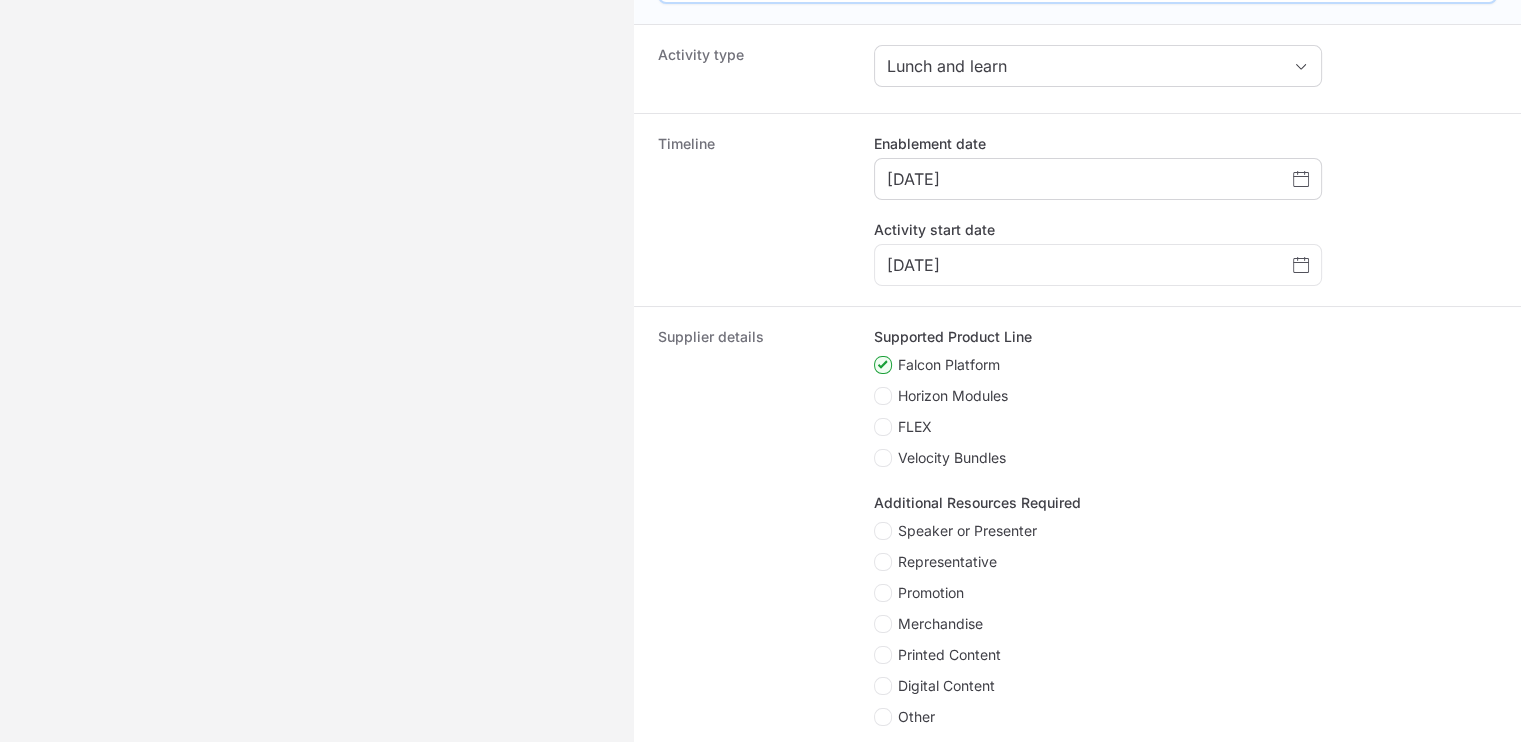 checkbox on "true" 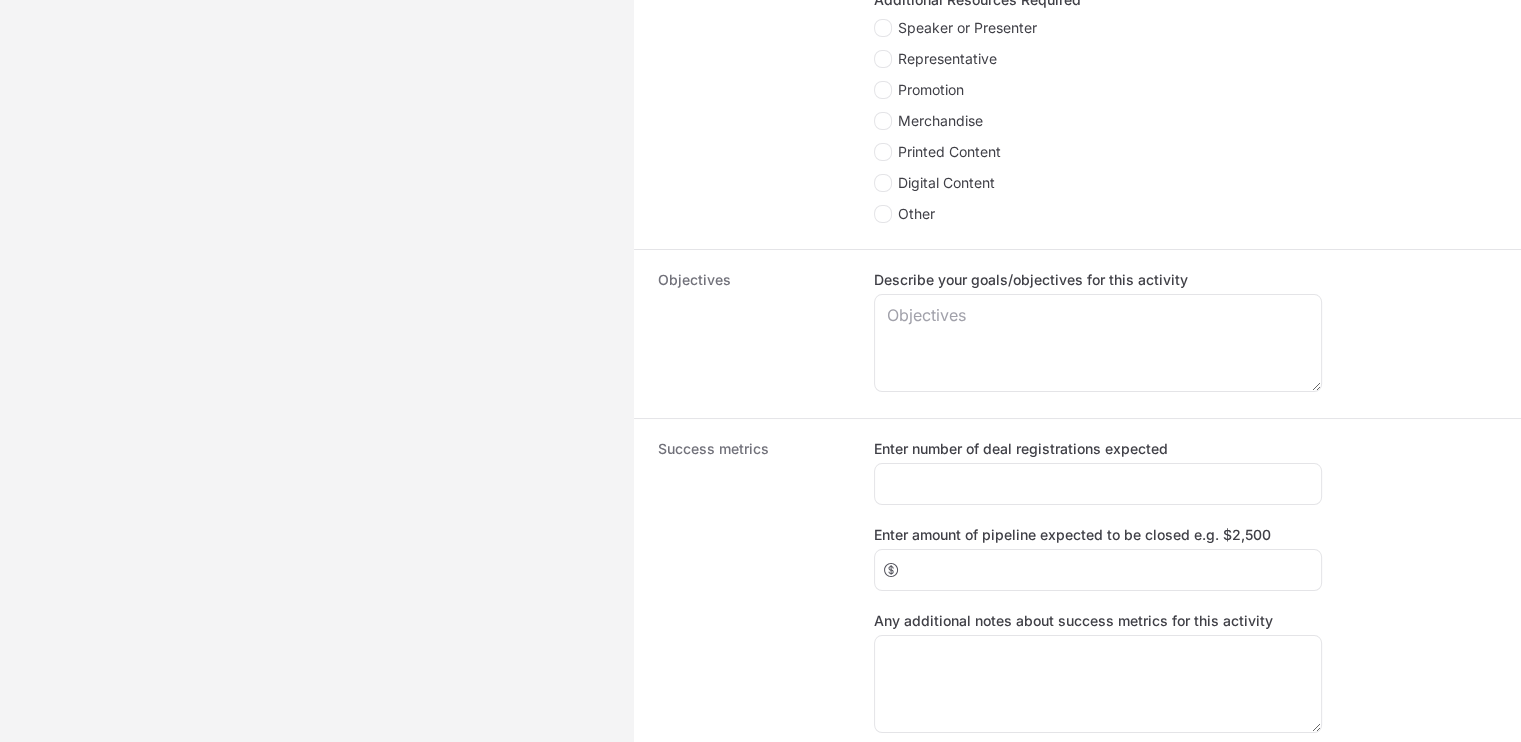 scroll, scrollTop: 1288, scrollLeft: 0, axis: vertical 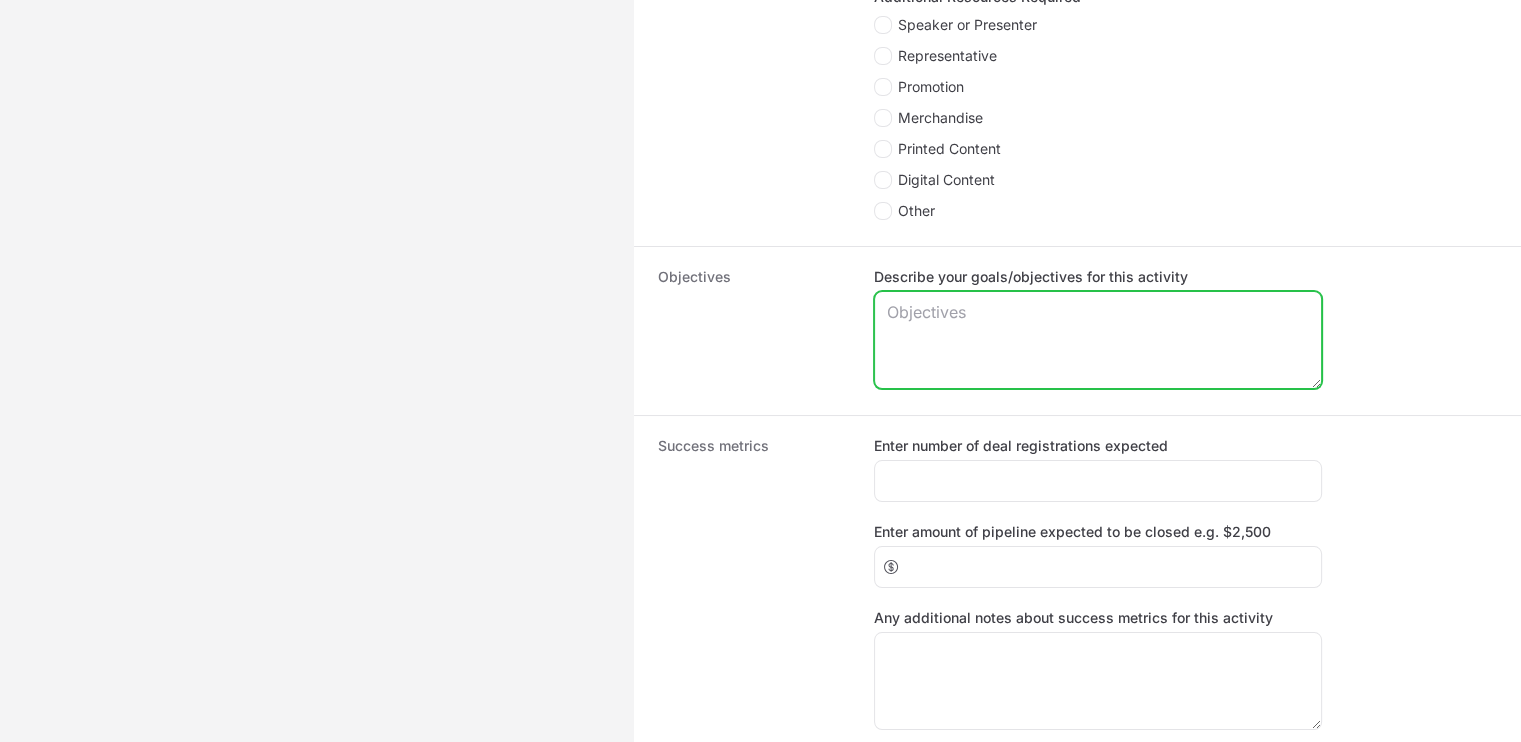 click on "Describe your goals/objectives for this activity" 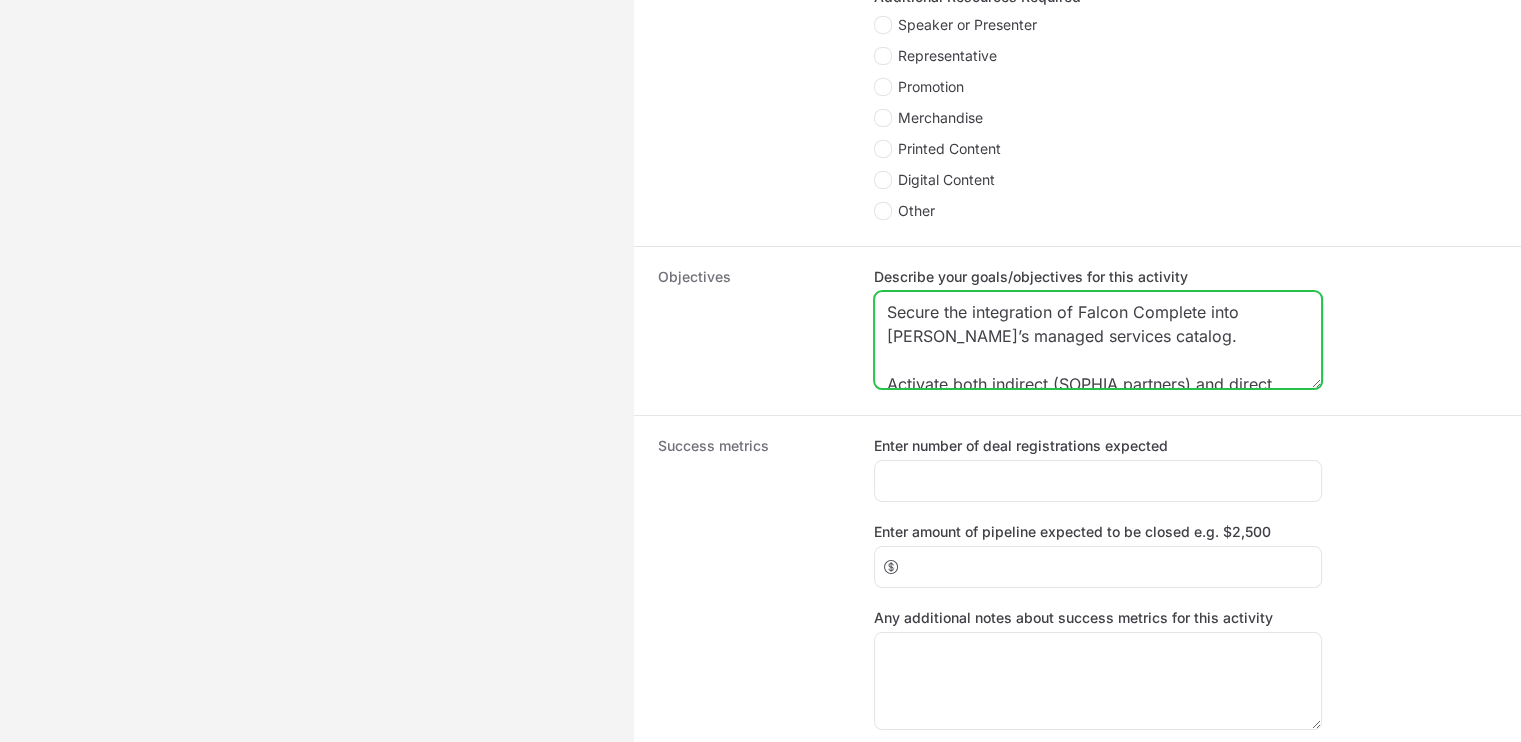 scroll, scrollTop: 294, scrollLeft: 0, axis: vertical 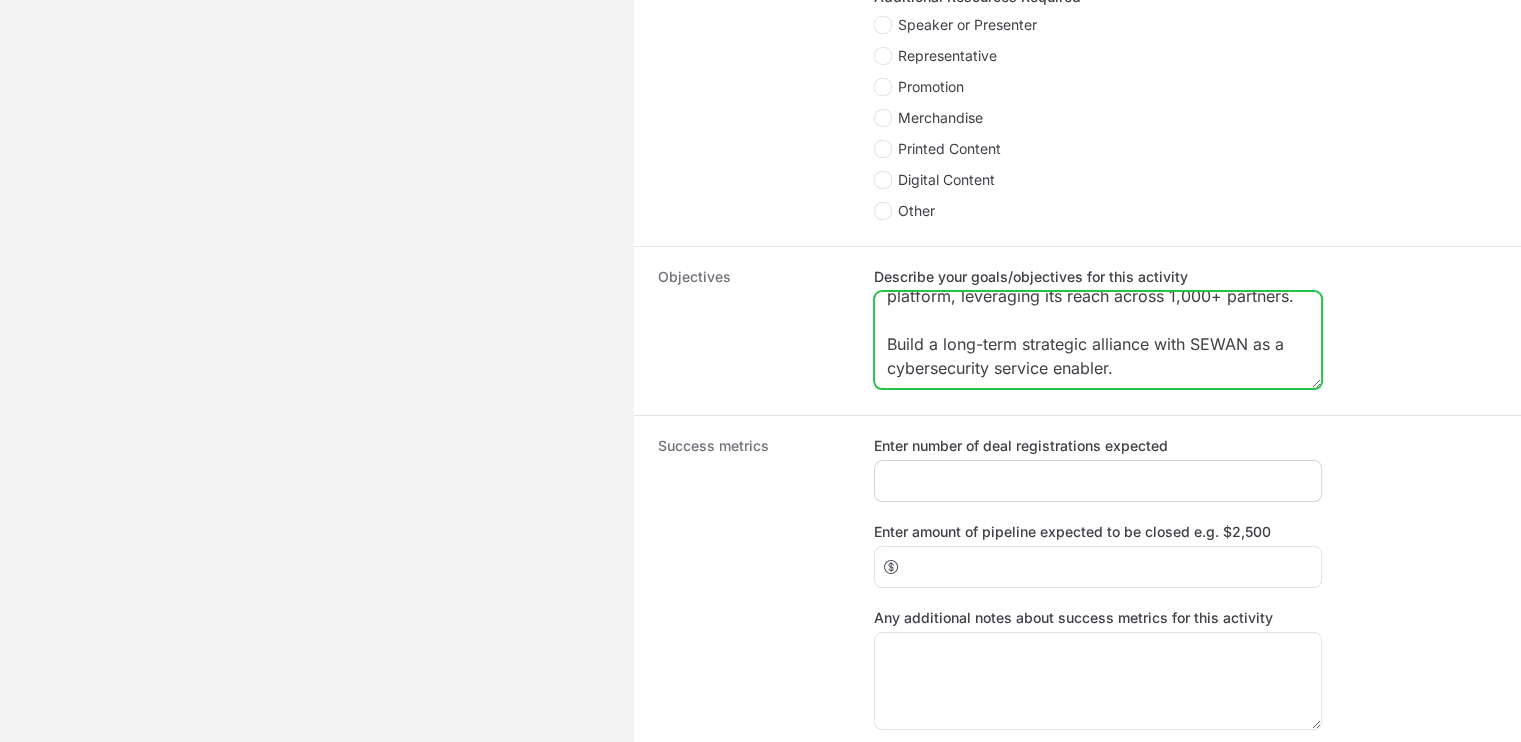 type on "Secure the integration of Falcon Complete into [PERSON_NAME]’s managed services catalog.
Activate both indirect (SOPHIA partners) and direct sales channels.
Enable SEWAN’s sales teams to position and sell CrowdStrike effectively.
Drive large-scale adoption through the SOPHIA platform, leveraging its reach across 1,000+ partners.
Build a long-term strategic alliance with SEWAN as a cybersecurity service enabler." 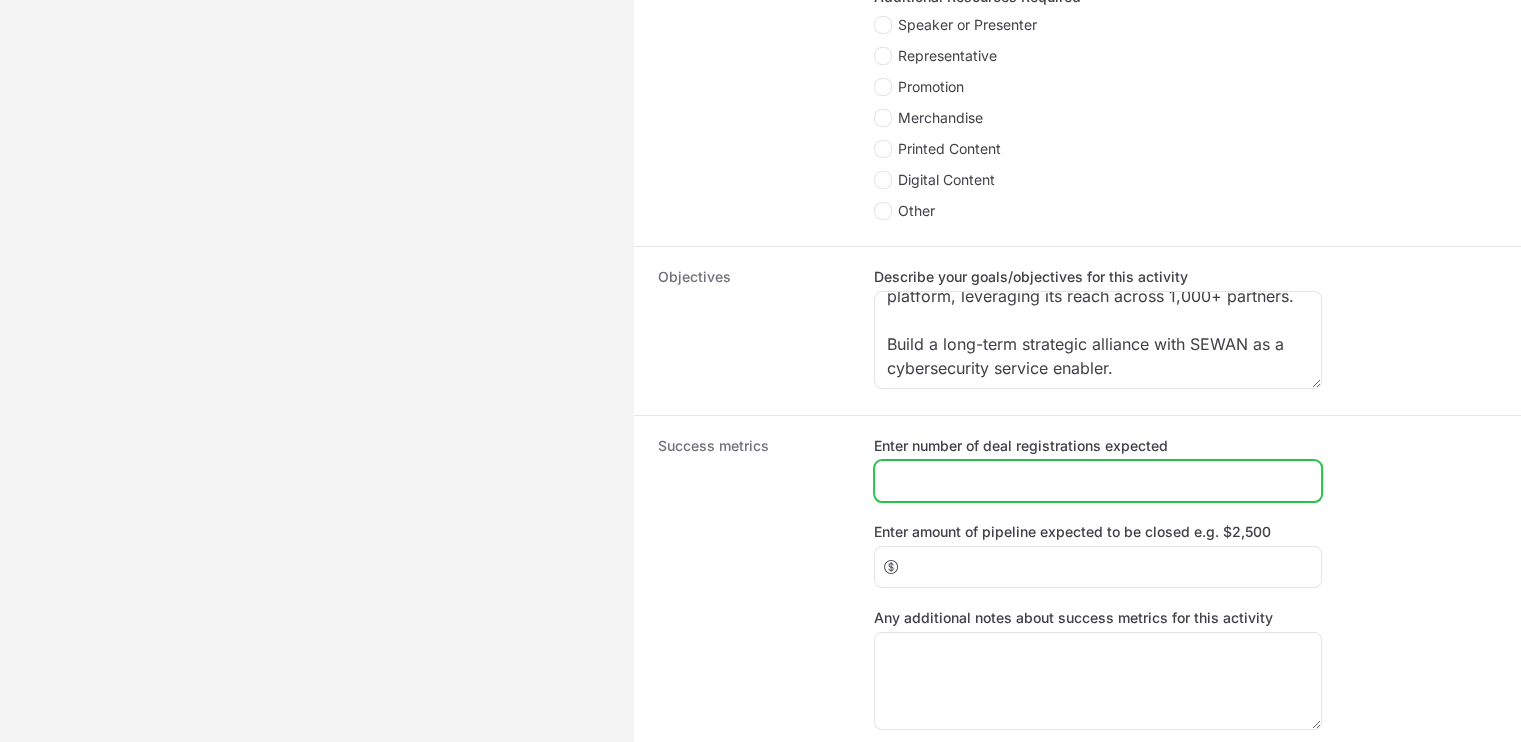 click on "Enter number of deal registrations expected" 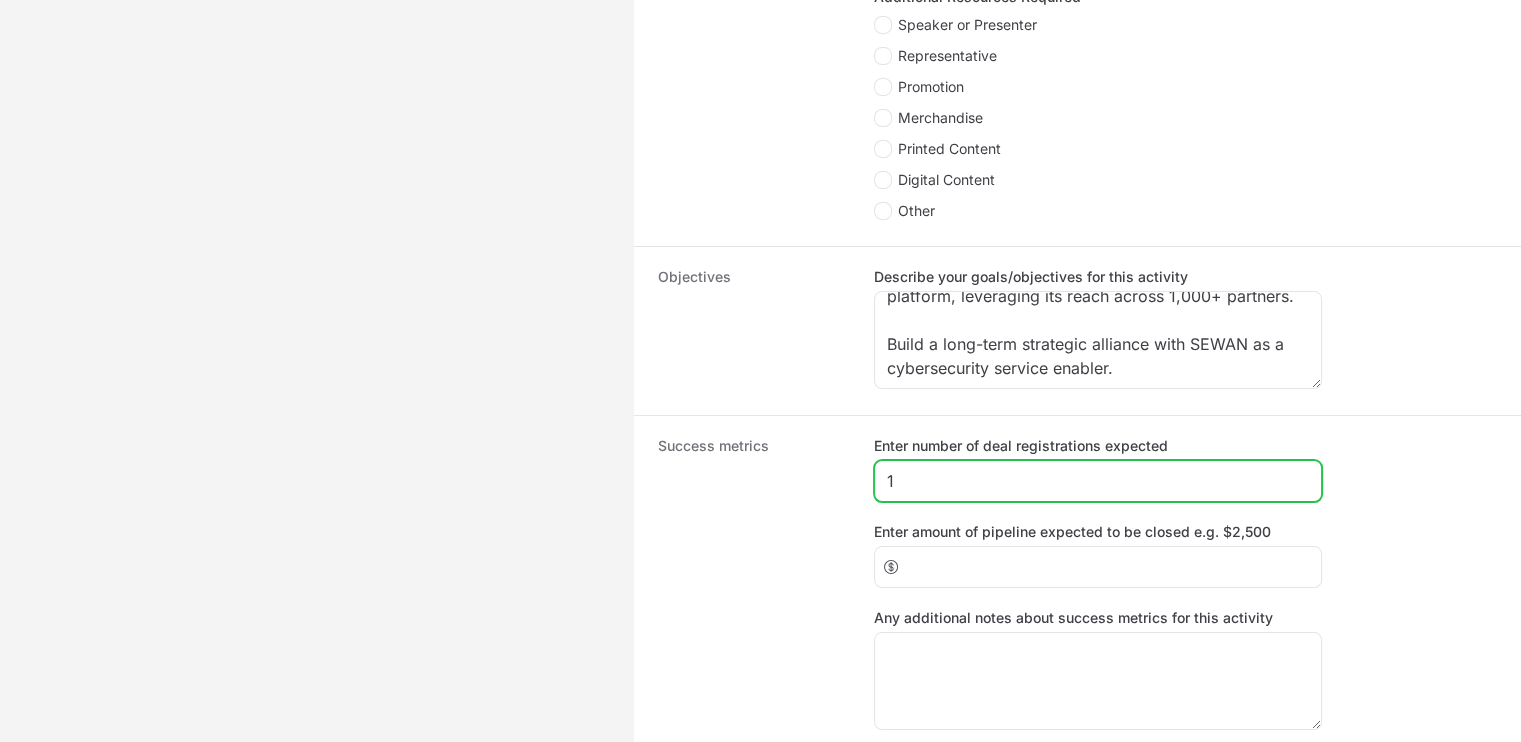click on "1" 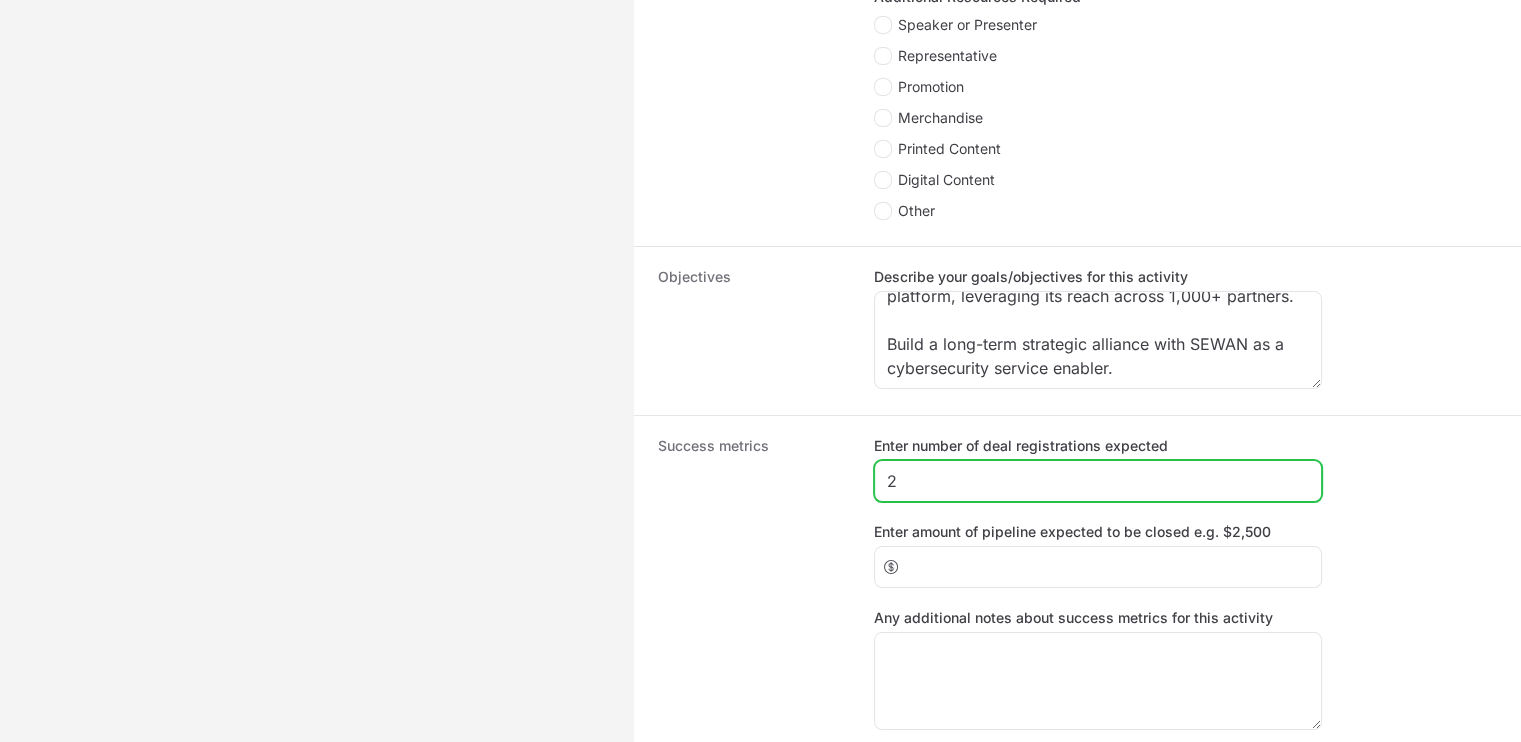 click on "2" 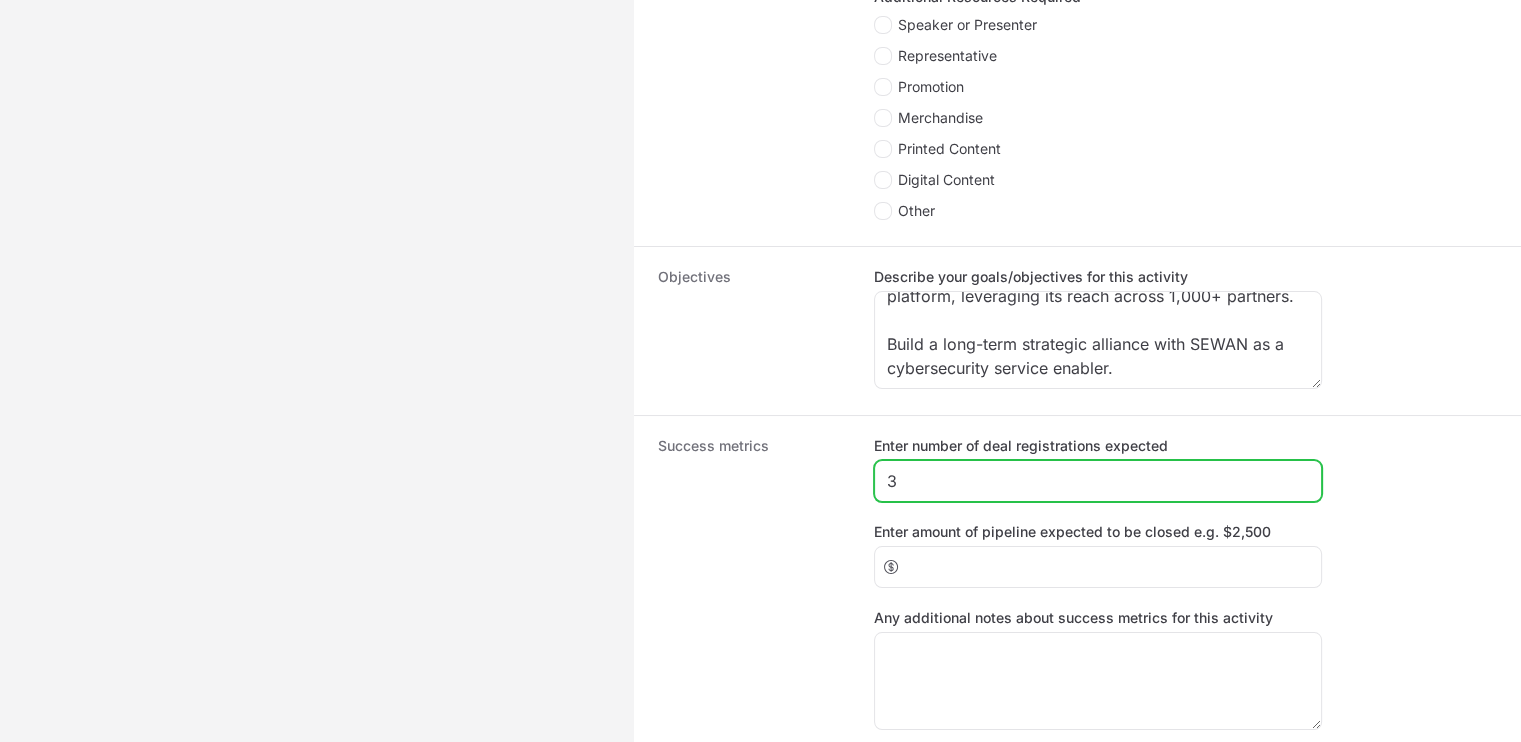 click on "3" 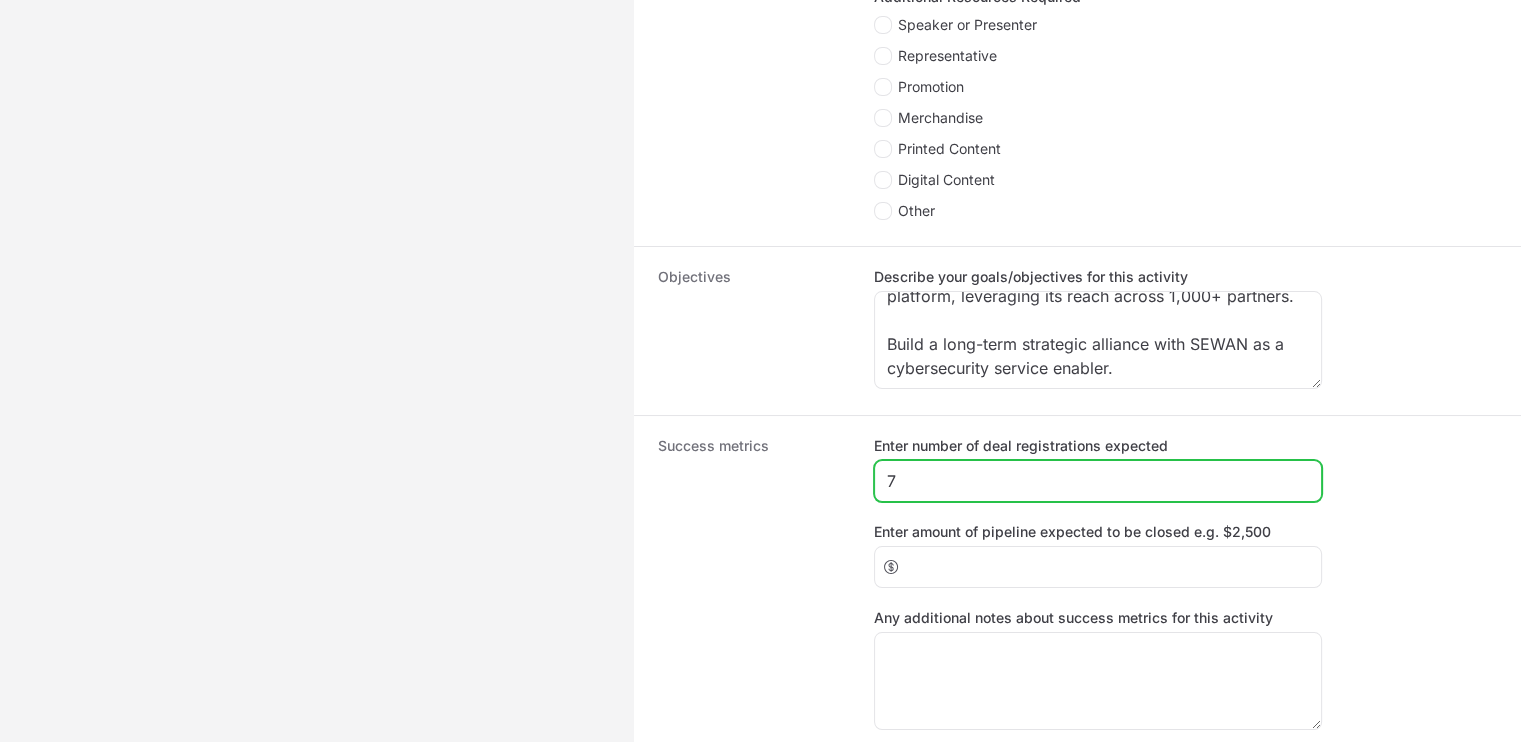 click on "7" 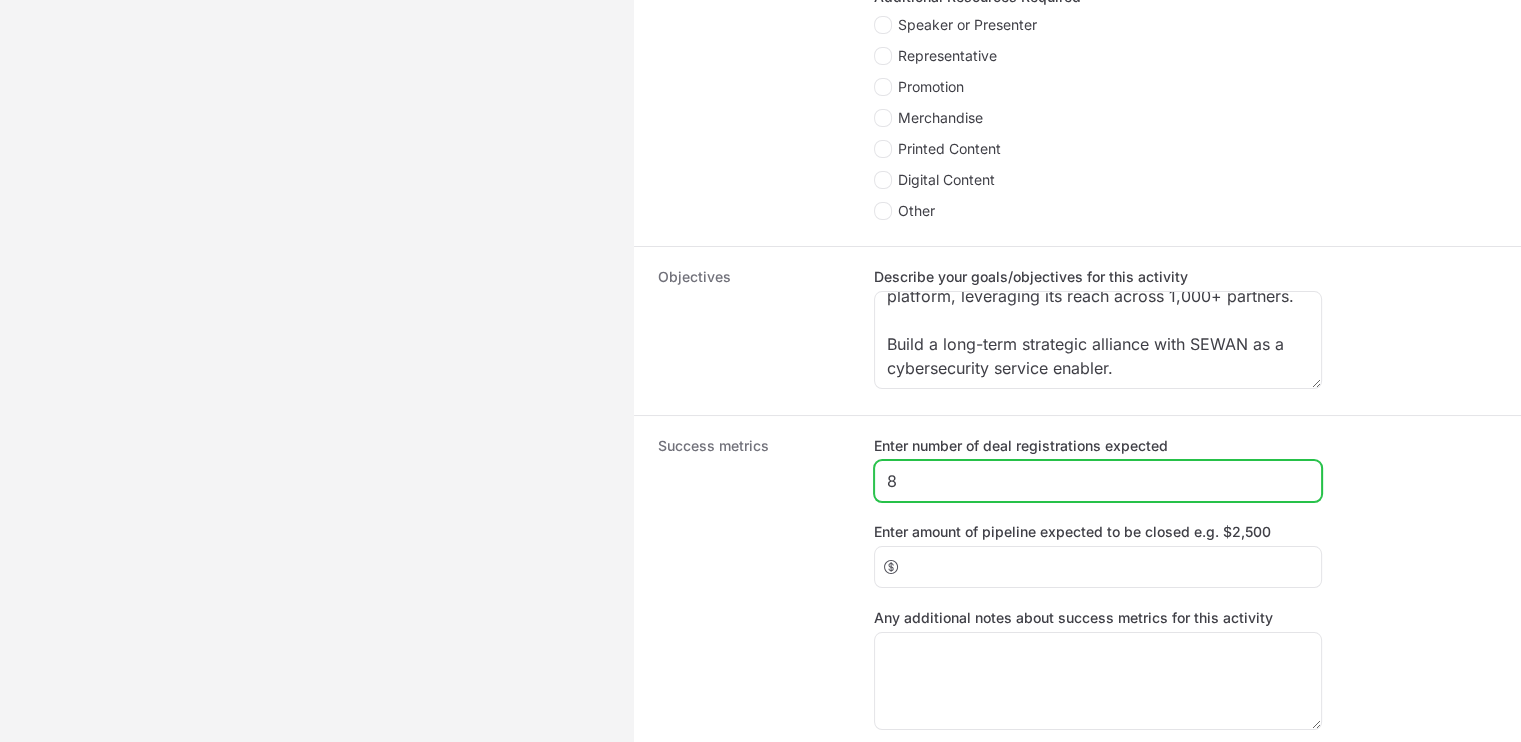 click on "8" 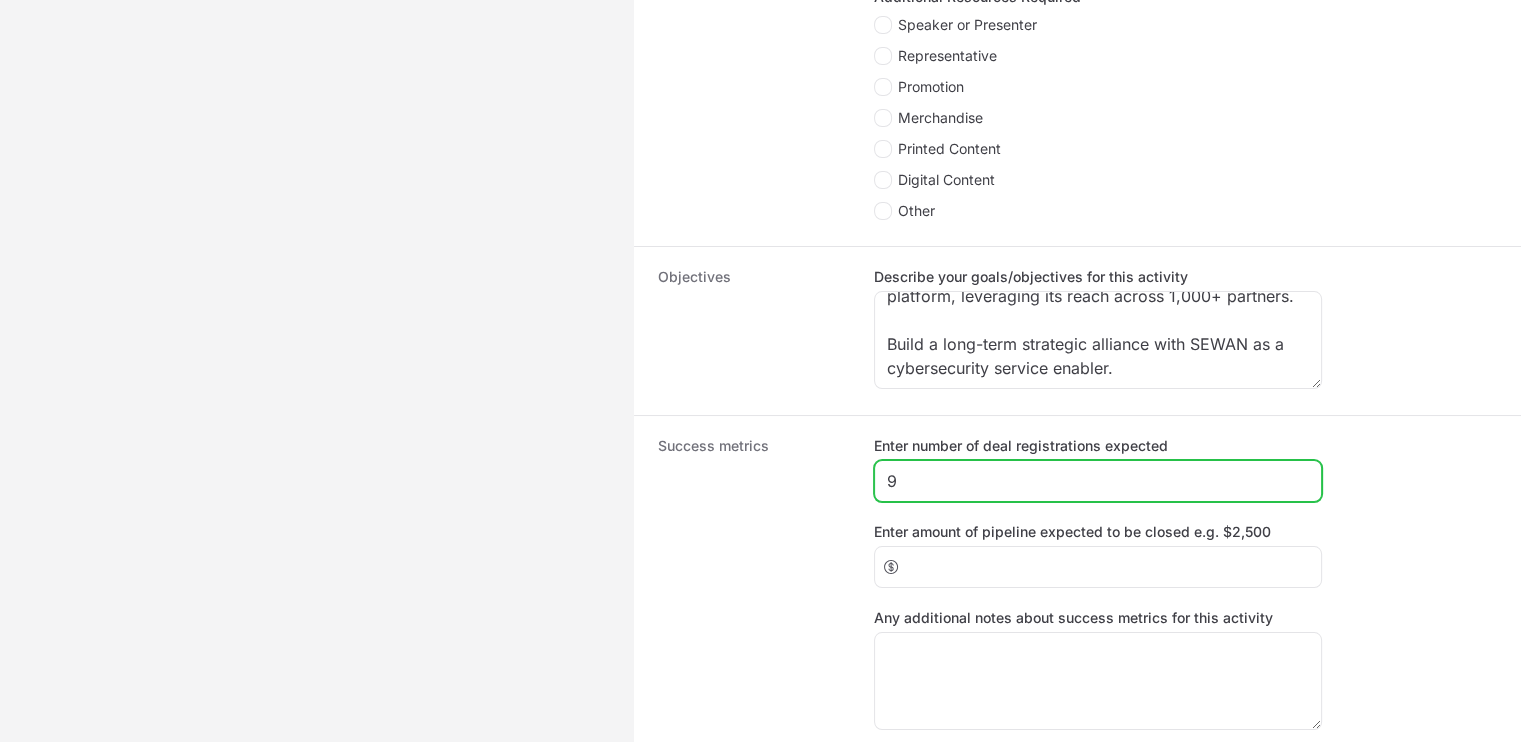click on "9" 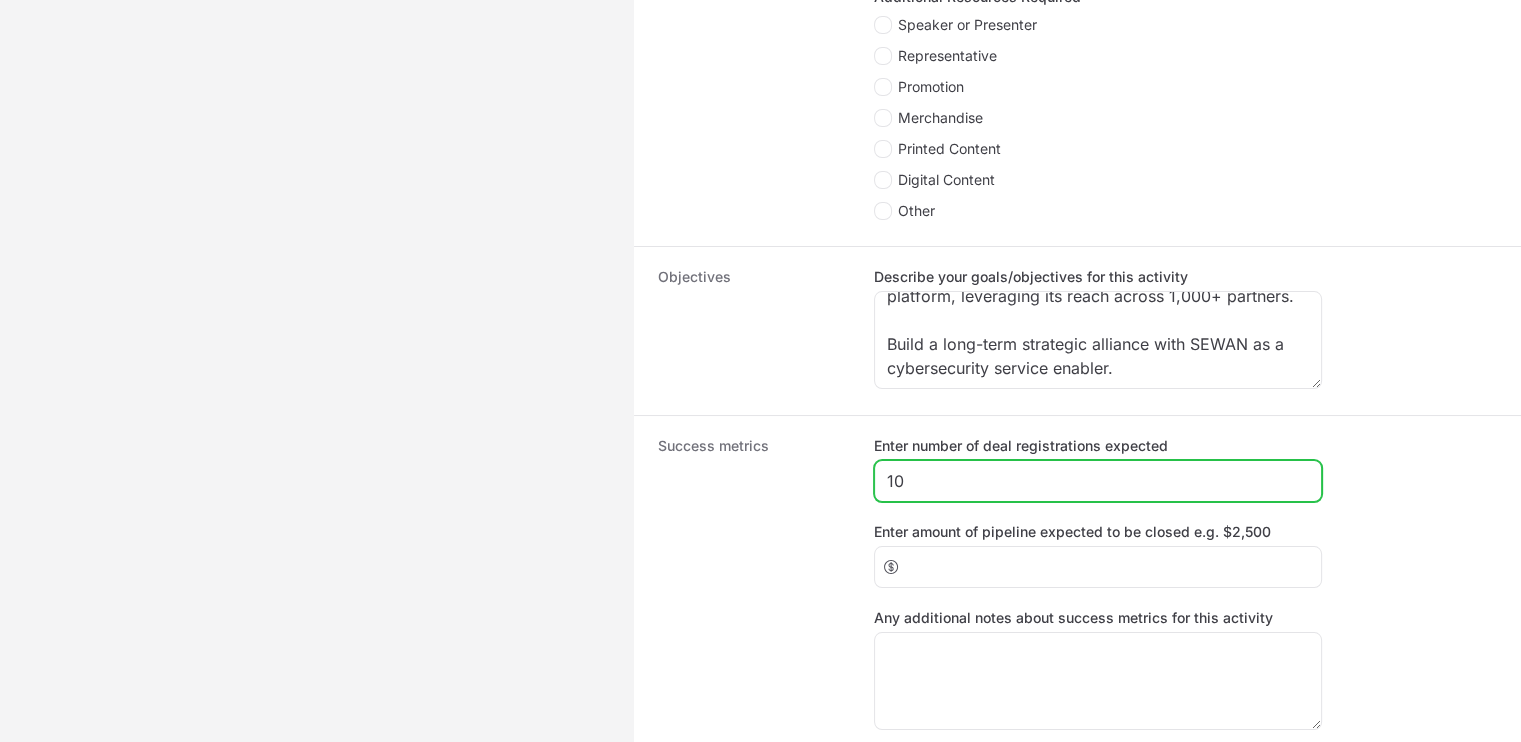 type on "10" 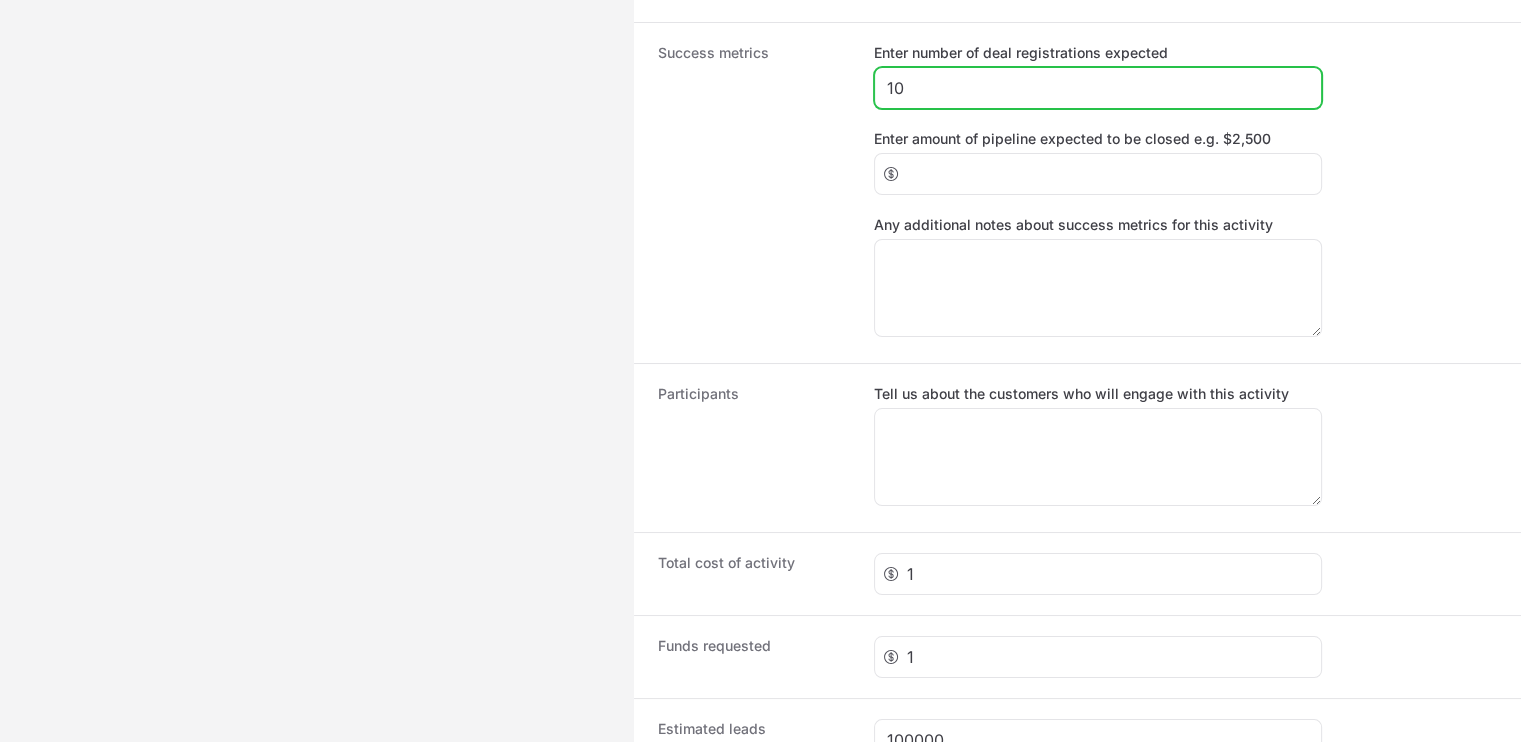 scroll, scrollTop: 1793, scrollLeft: 0, axis: vertical 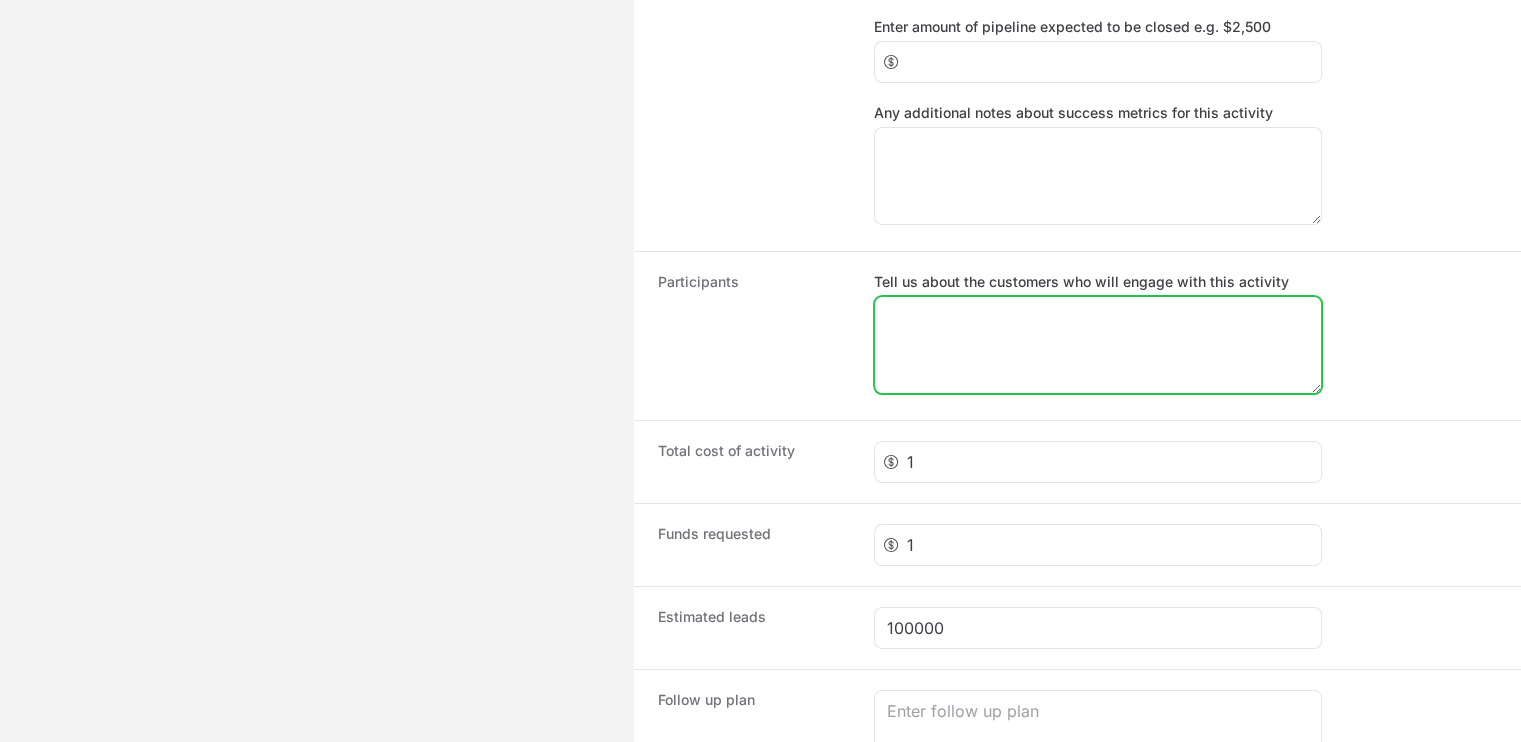 click on "Tell us about the customers who will engage with this activity" 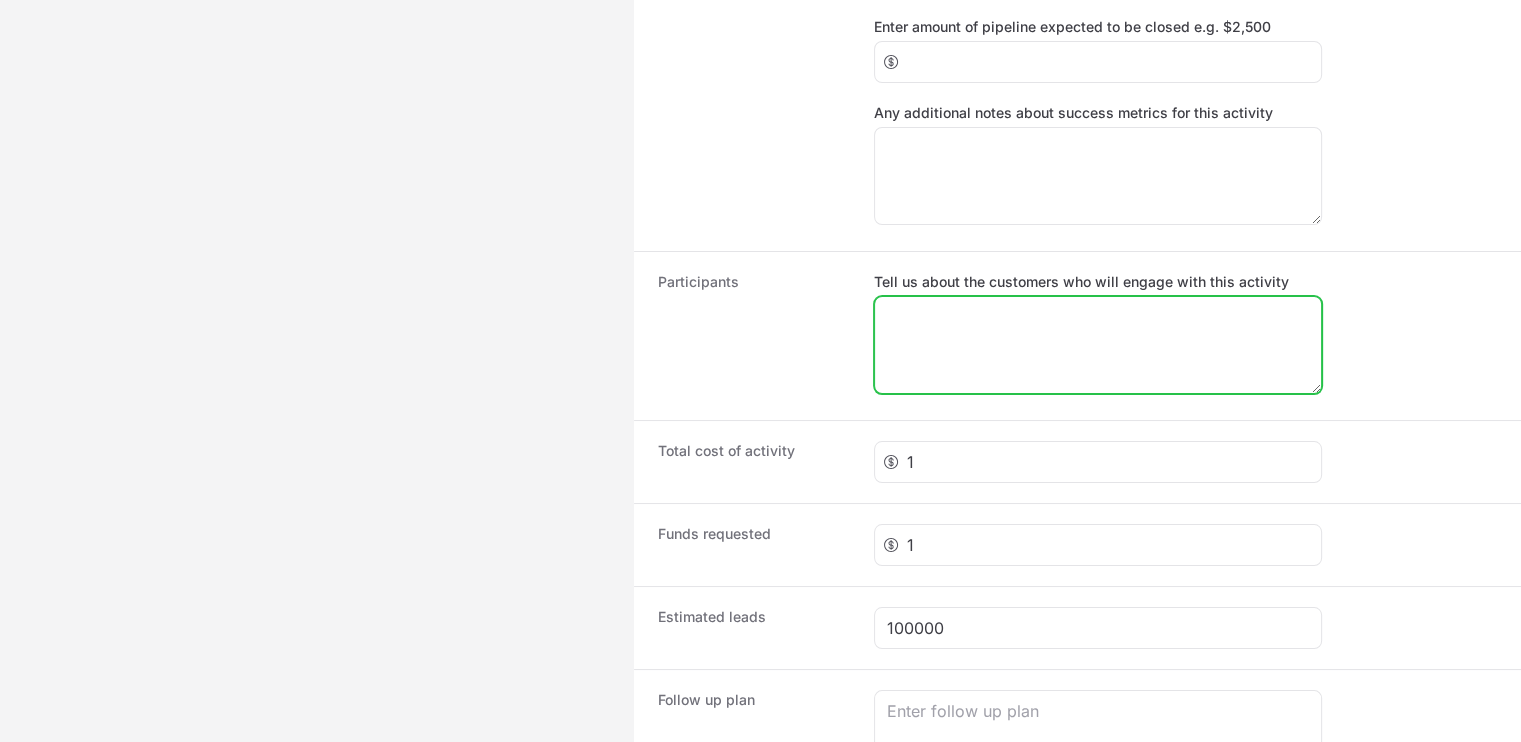 type on "P" 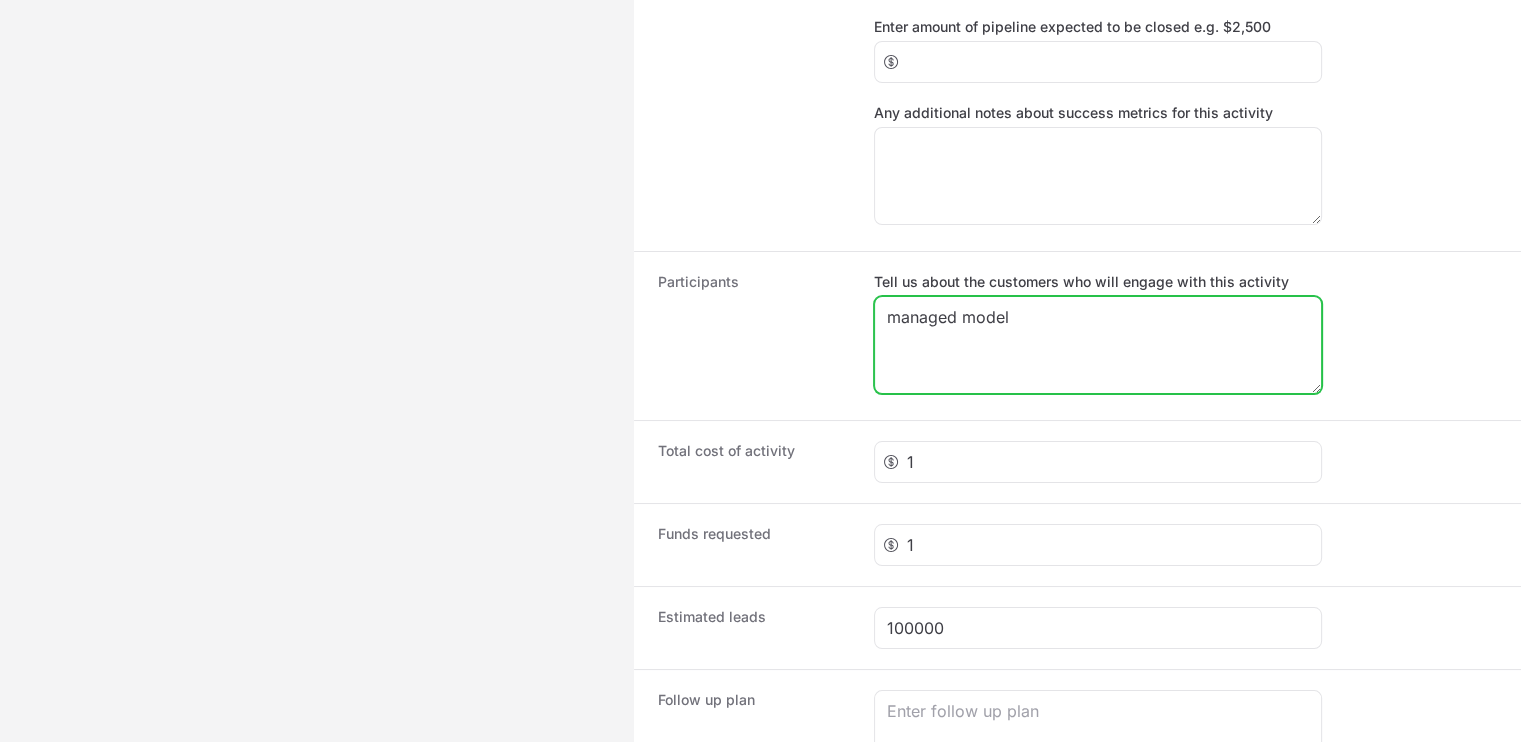 scroll, scrollTop: 1969, scrollLeft: 0, axis: vertical 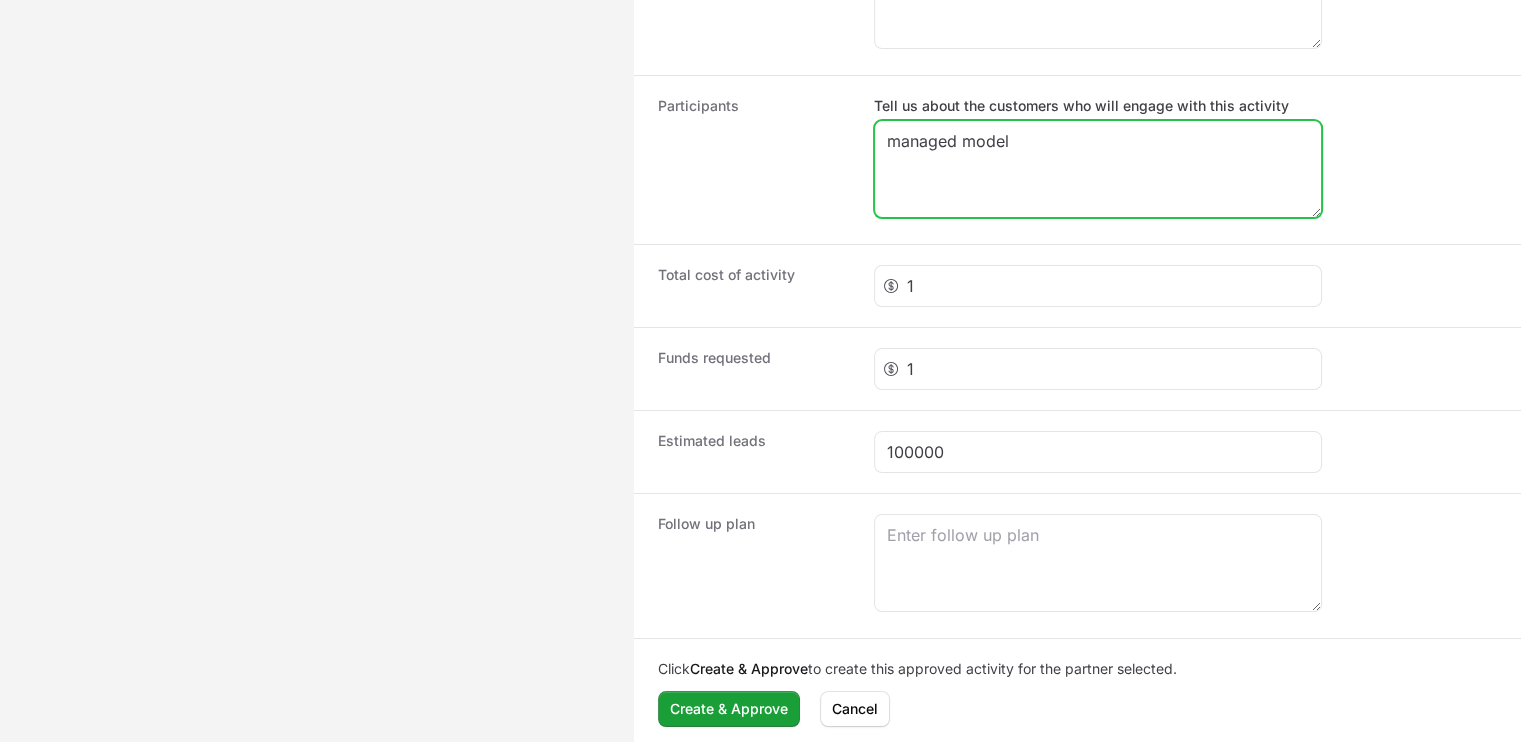 type on "managed model" 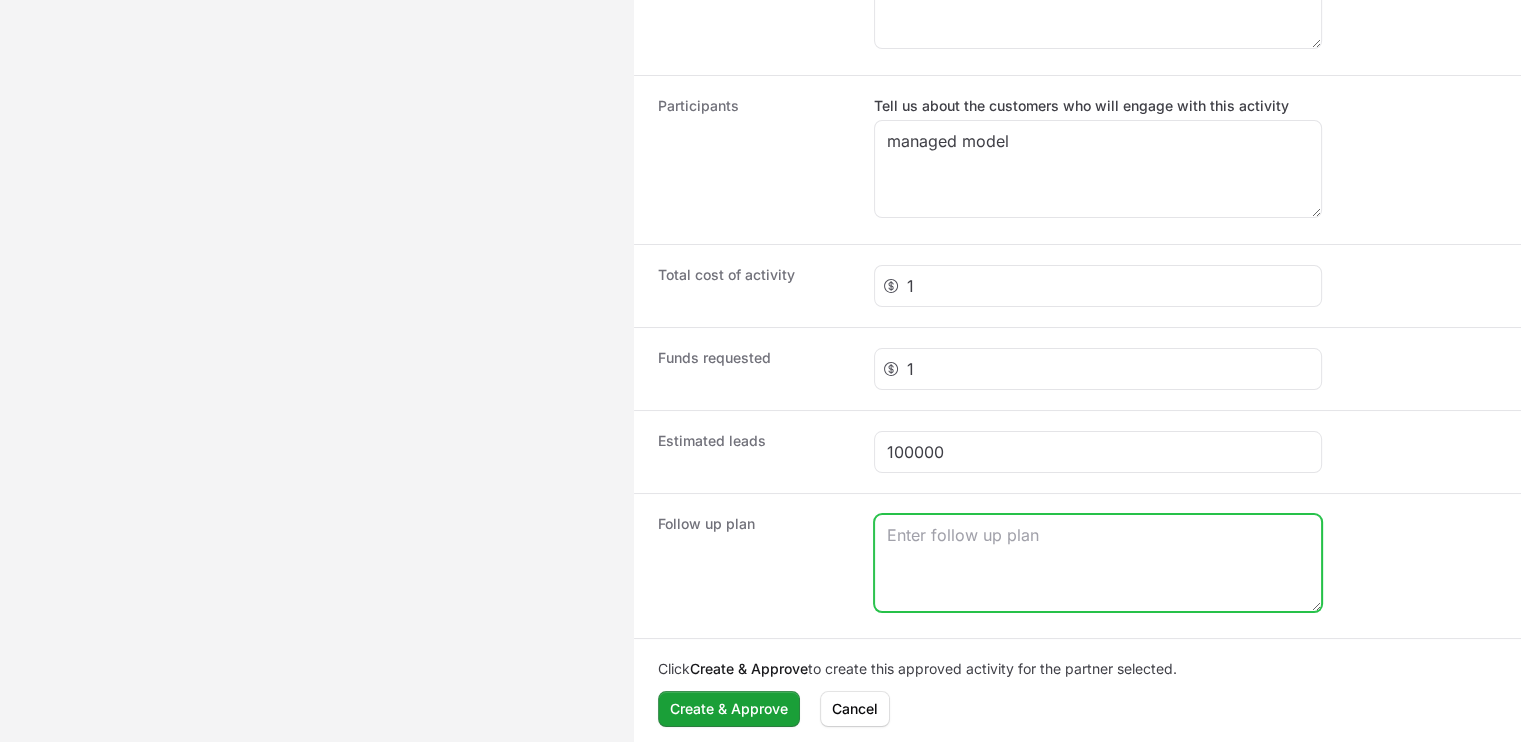 click 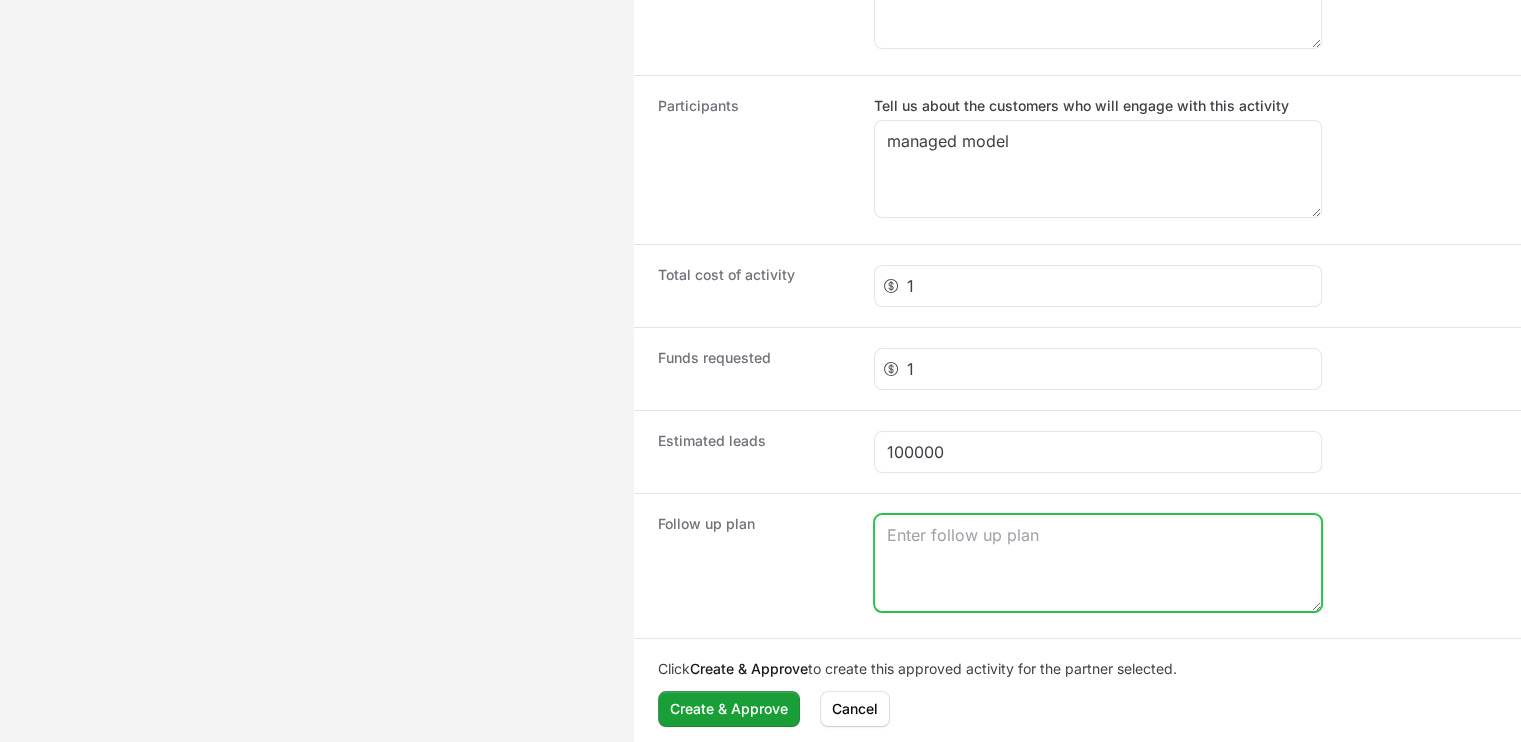 click 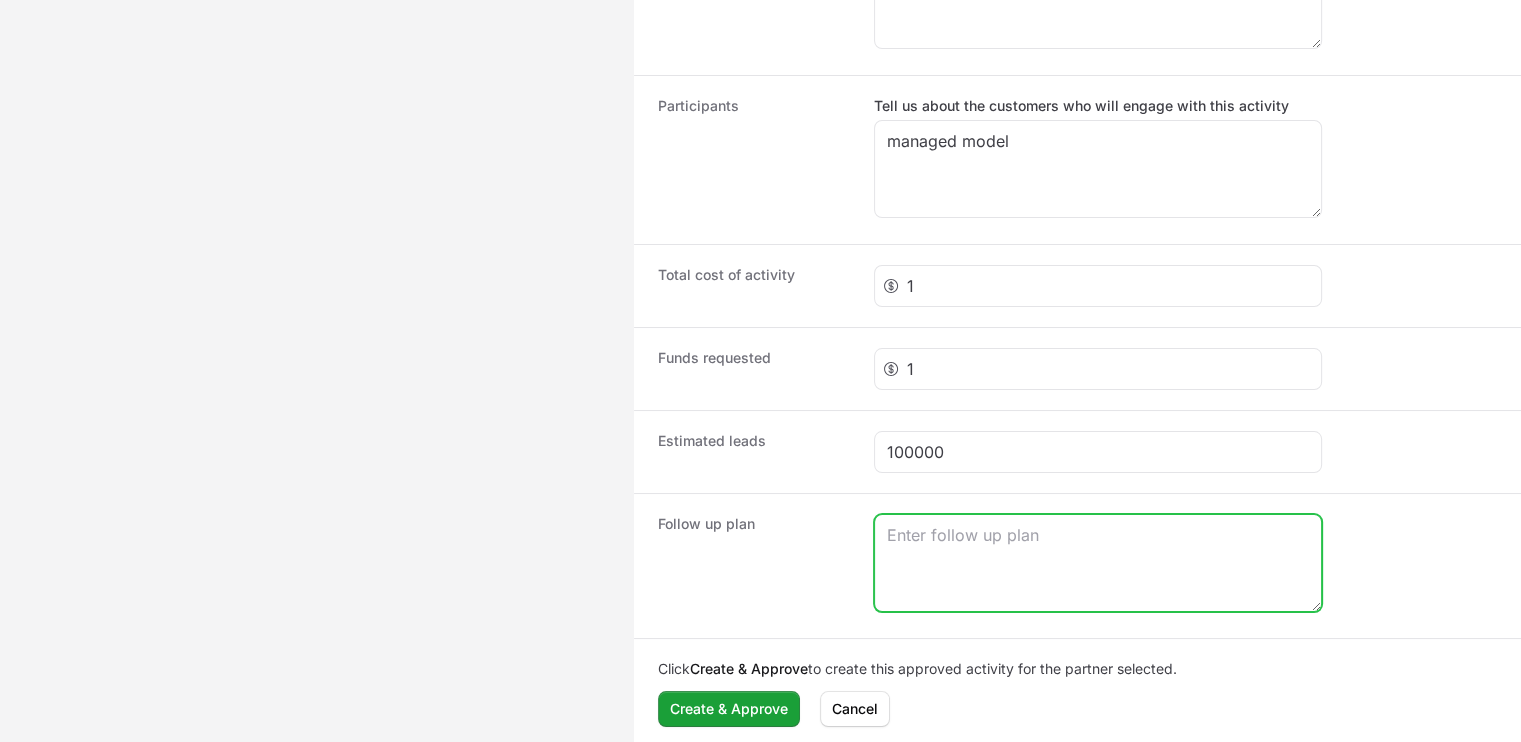paste on "Next steps include finalizing the technical and commercial validation of Falcon Complete within SEWAN’s managed services. A detailed enablement plan should be rolled out to onboard both direct and SOPHIA-channel sales teams. Joint marketing or awareness actions (webinars, co-branded content) can also be planned to accelerate partner activation and first sales." 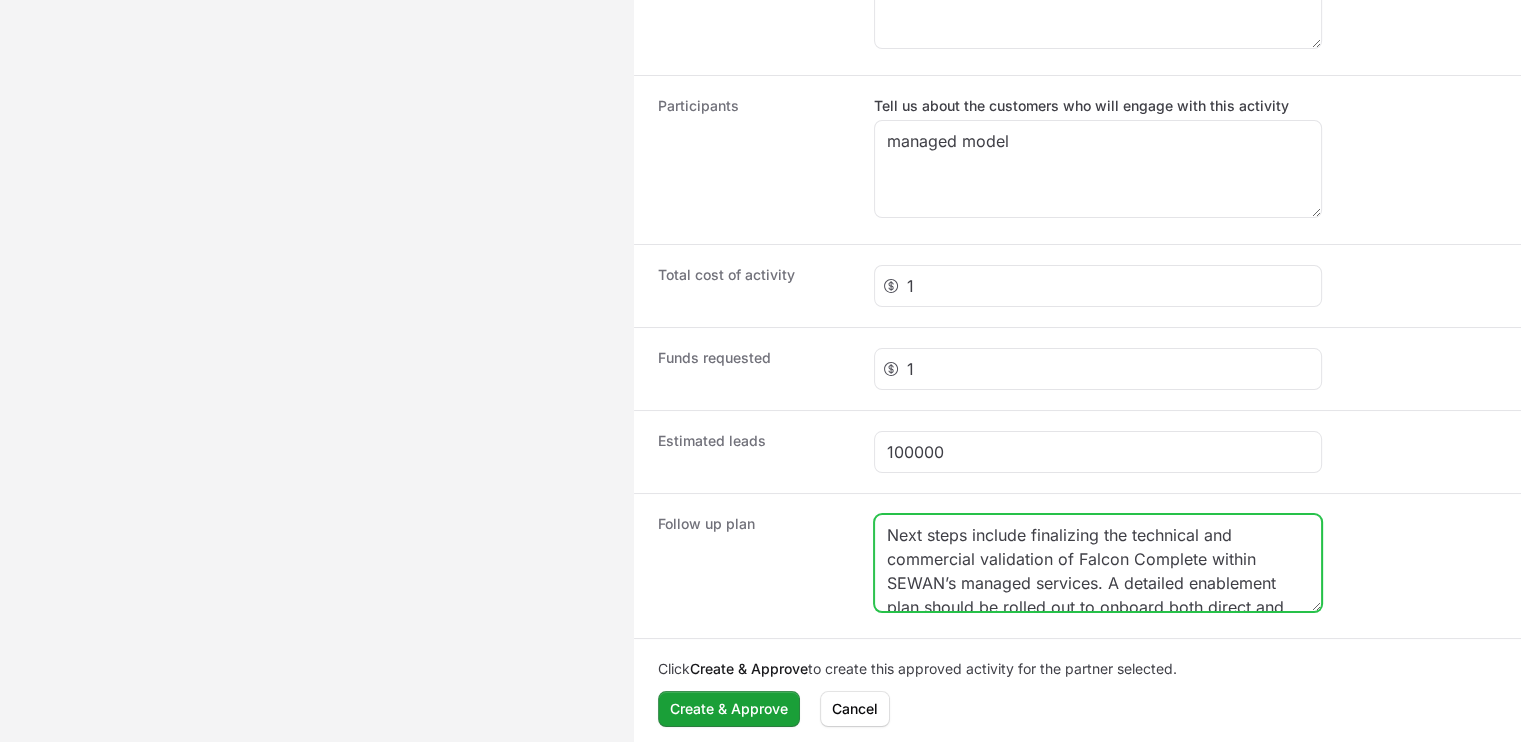 scroll, scrollTop: 150, scrollLeft: 0, axis: vertical 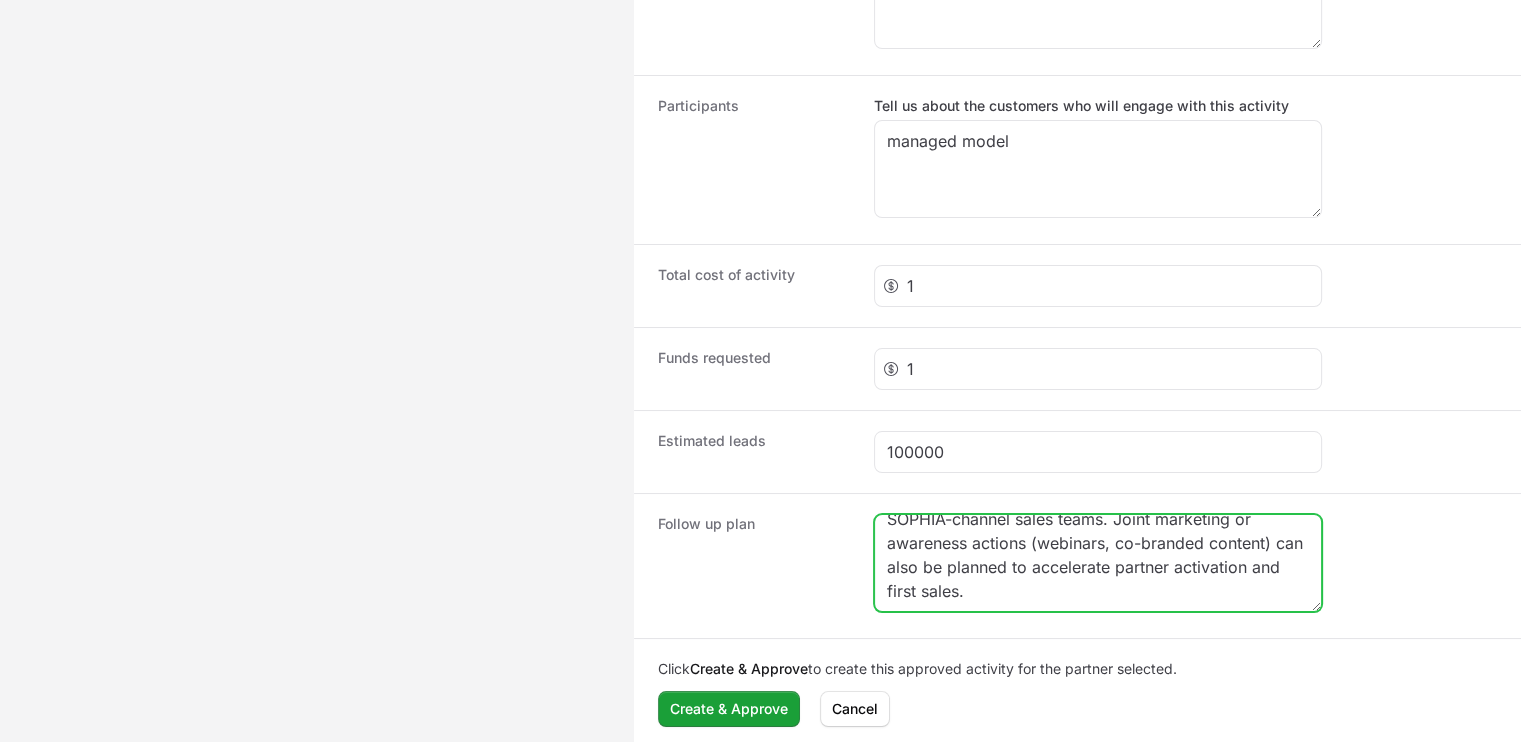 type on "Next steps include finalizing the technical and commercial validation of Falcon Complete within SEWAN’s managed services. A detailed enablement plan should be rolled out to onboard both direct and SOPHIA-channel sales teams. Joint marketing or awareness actions (webinars, co-branded content) can also be planned to accelerate partner activation and first sales." 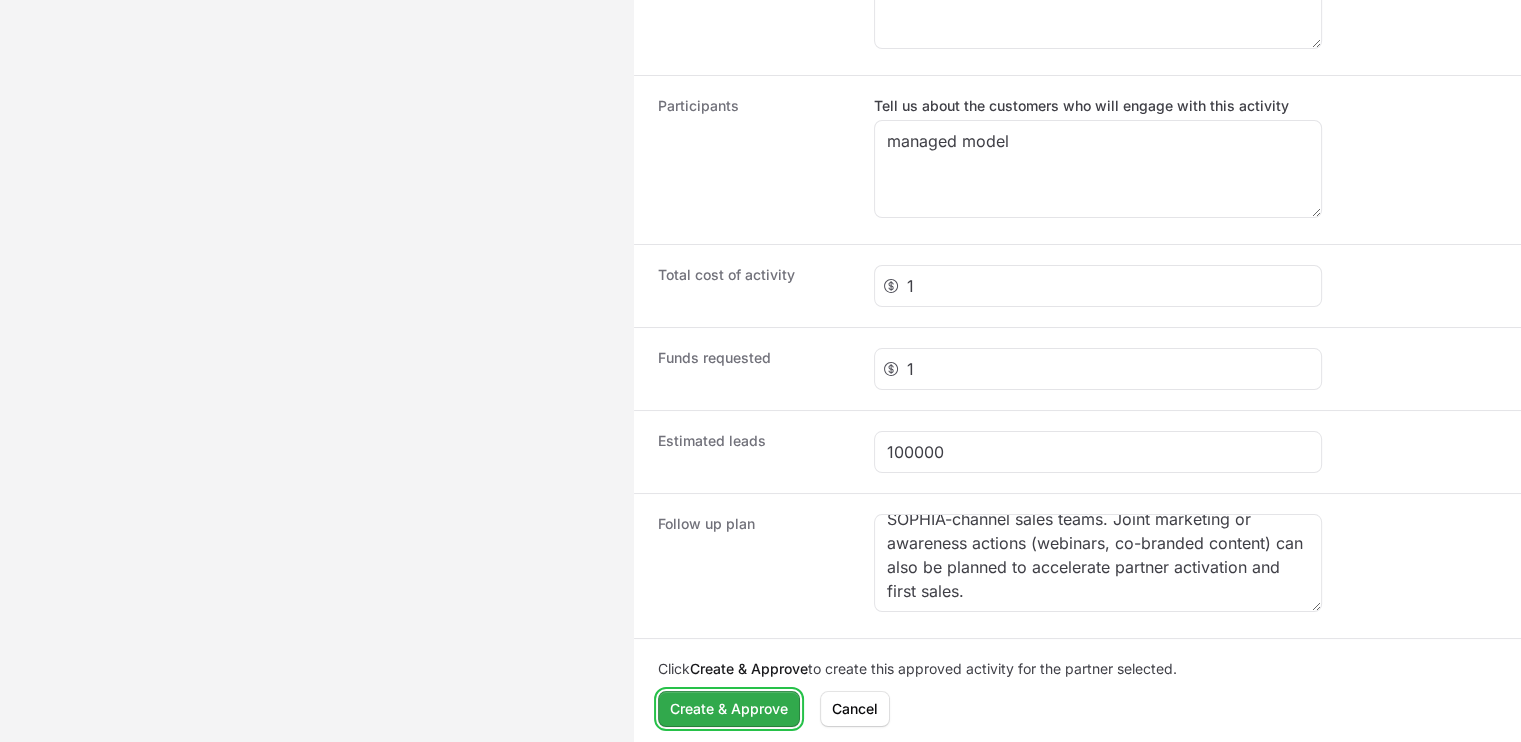click on "Create & Approve" 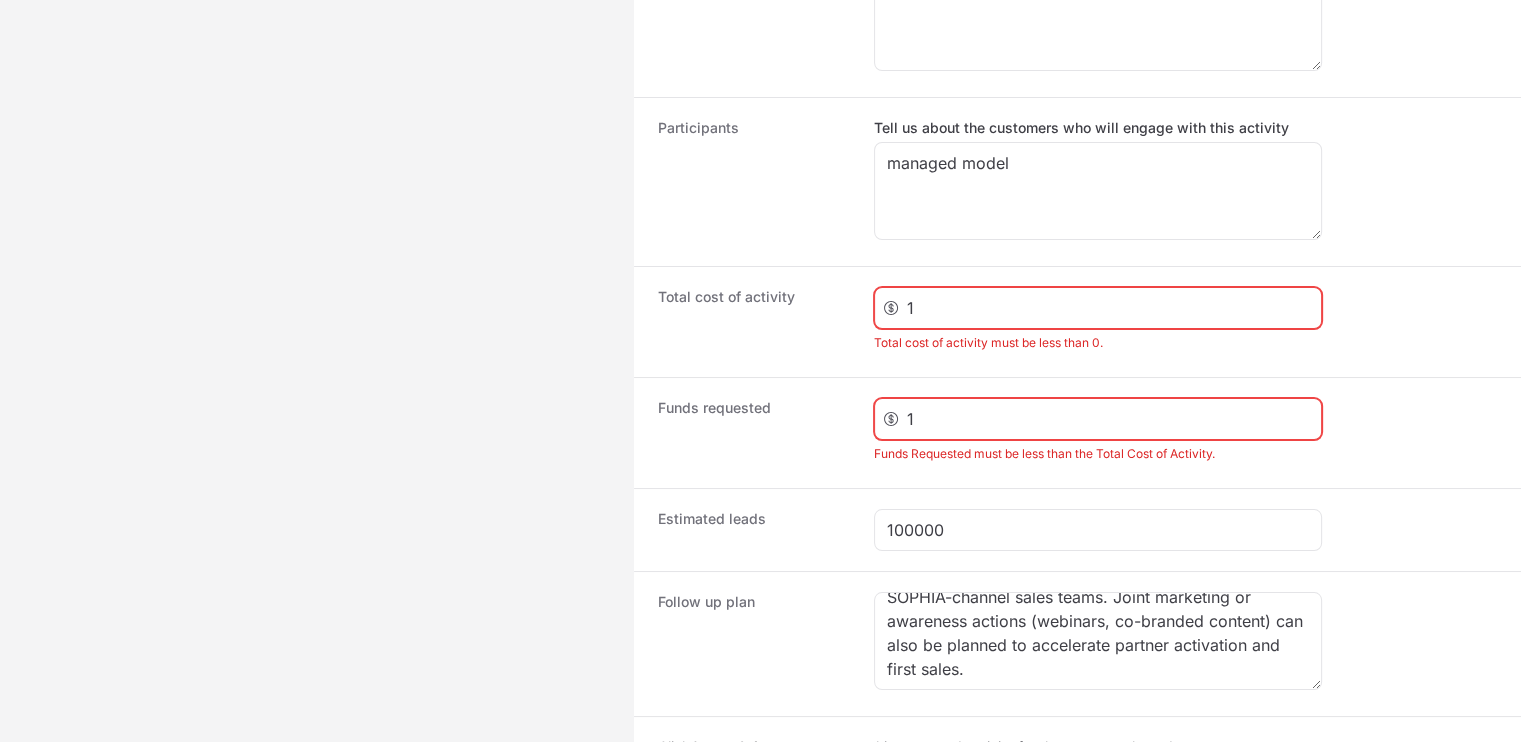 type 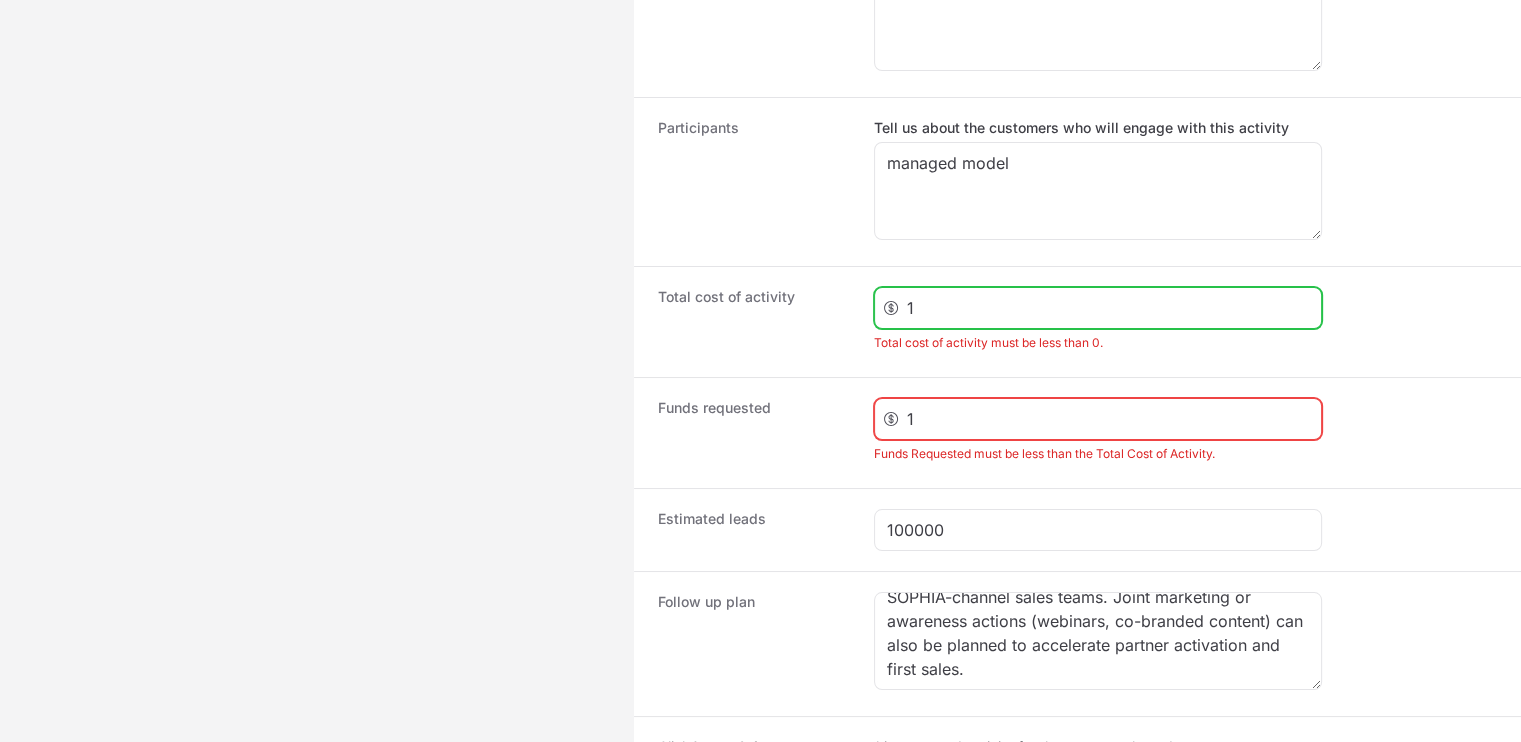 click on "1" 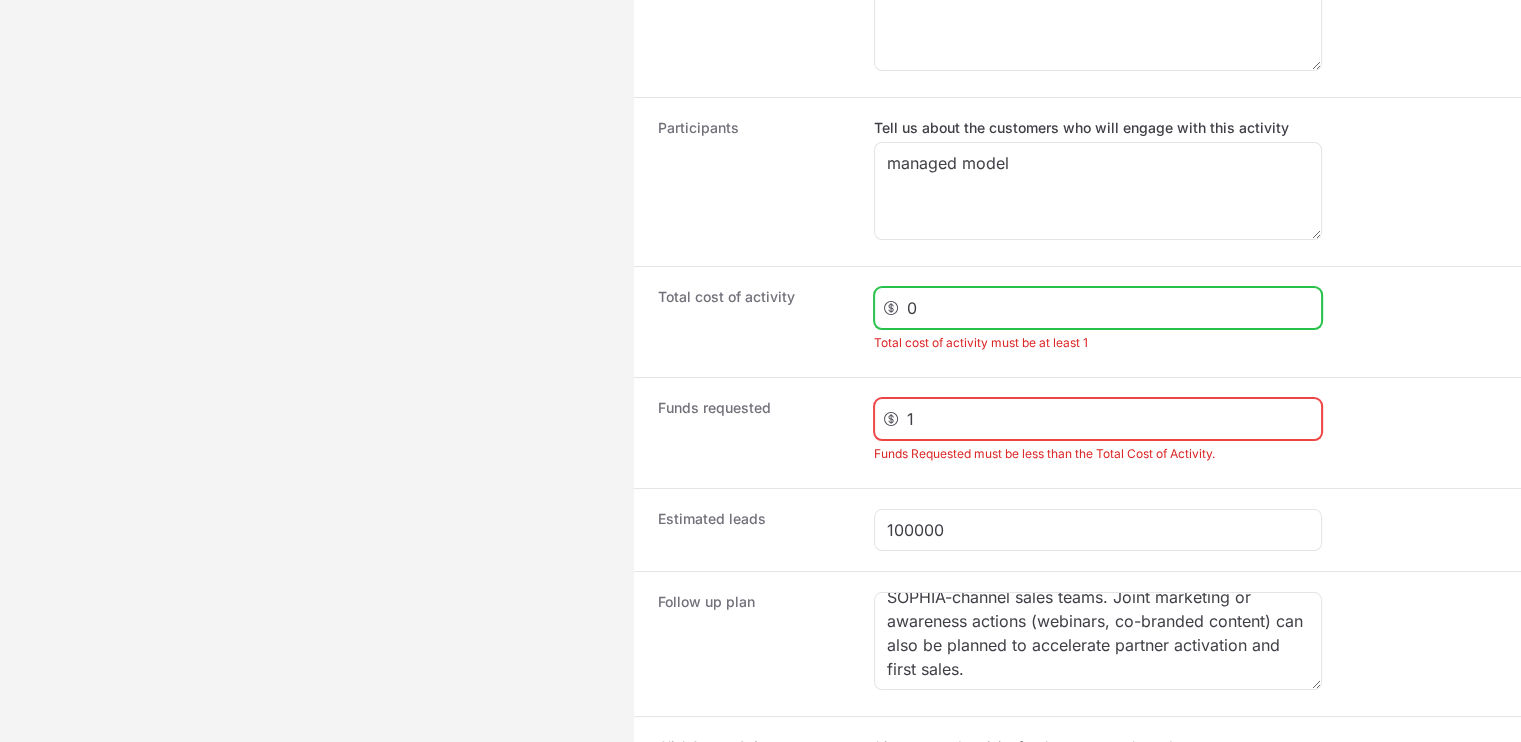 type on "0" 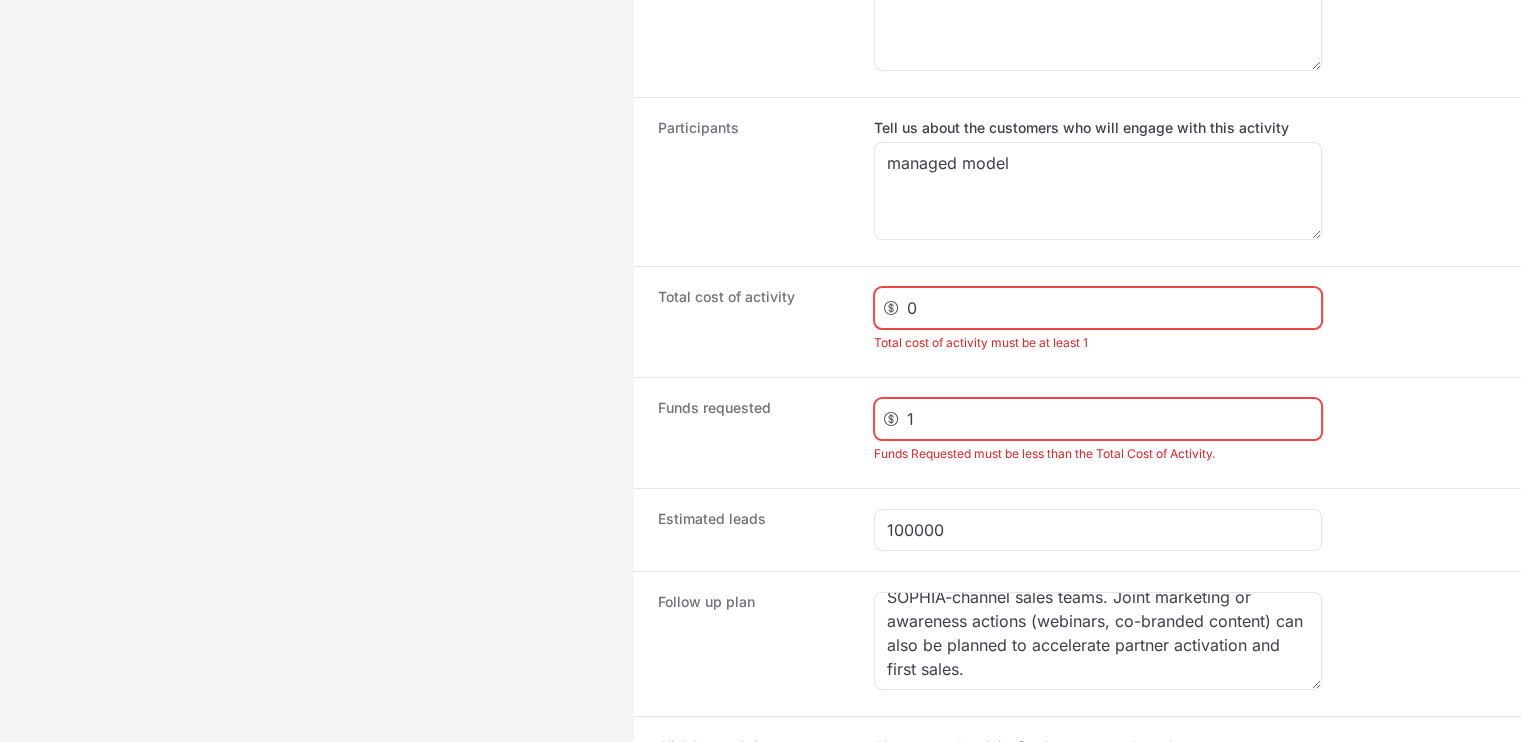 click on "1" 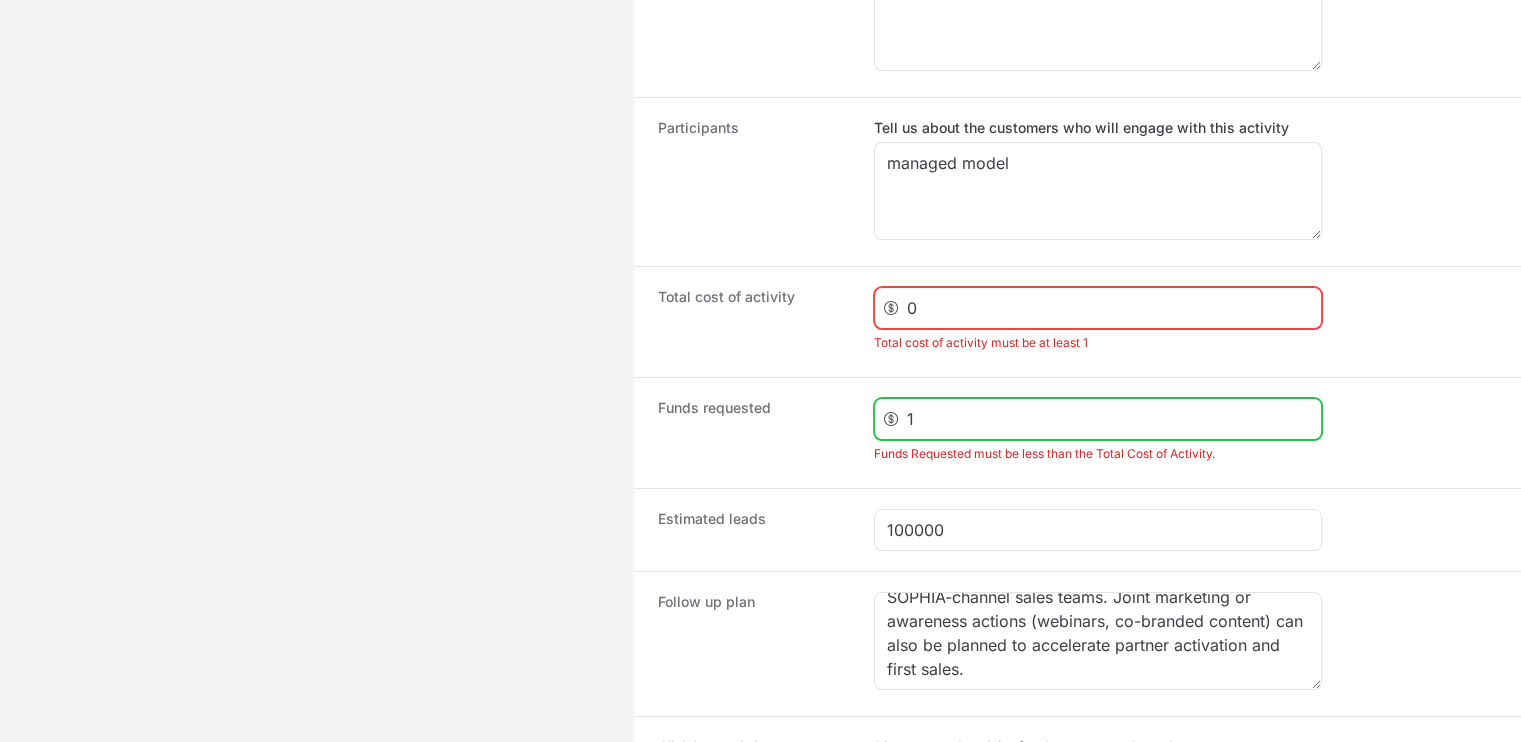 click on "1" 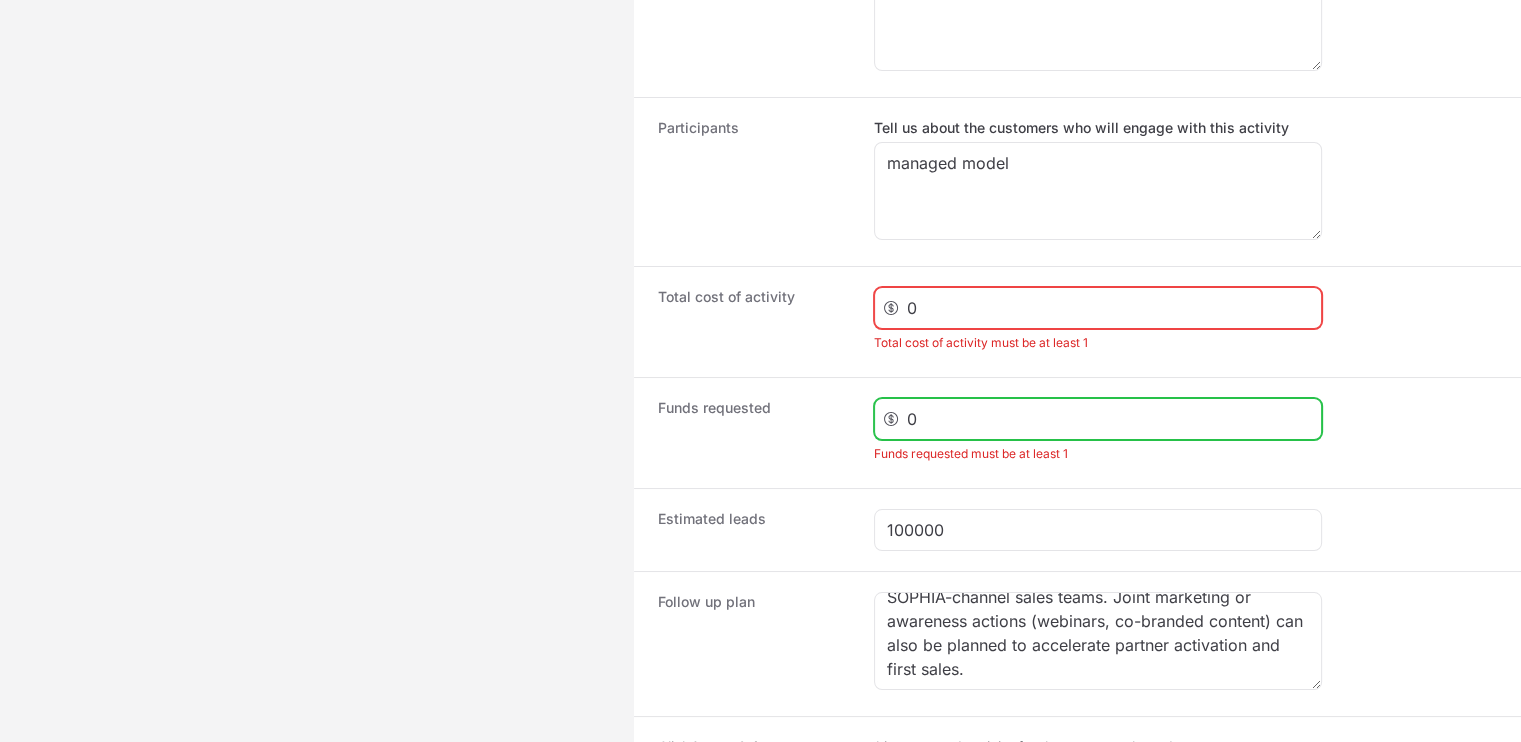 type on "0" 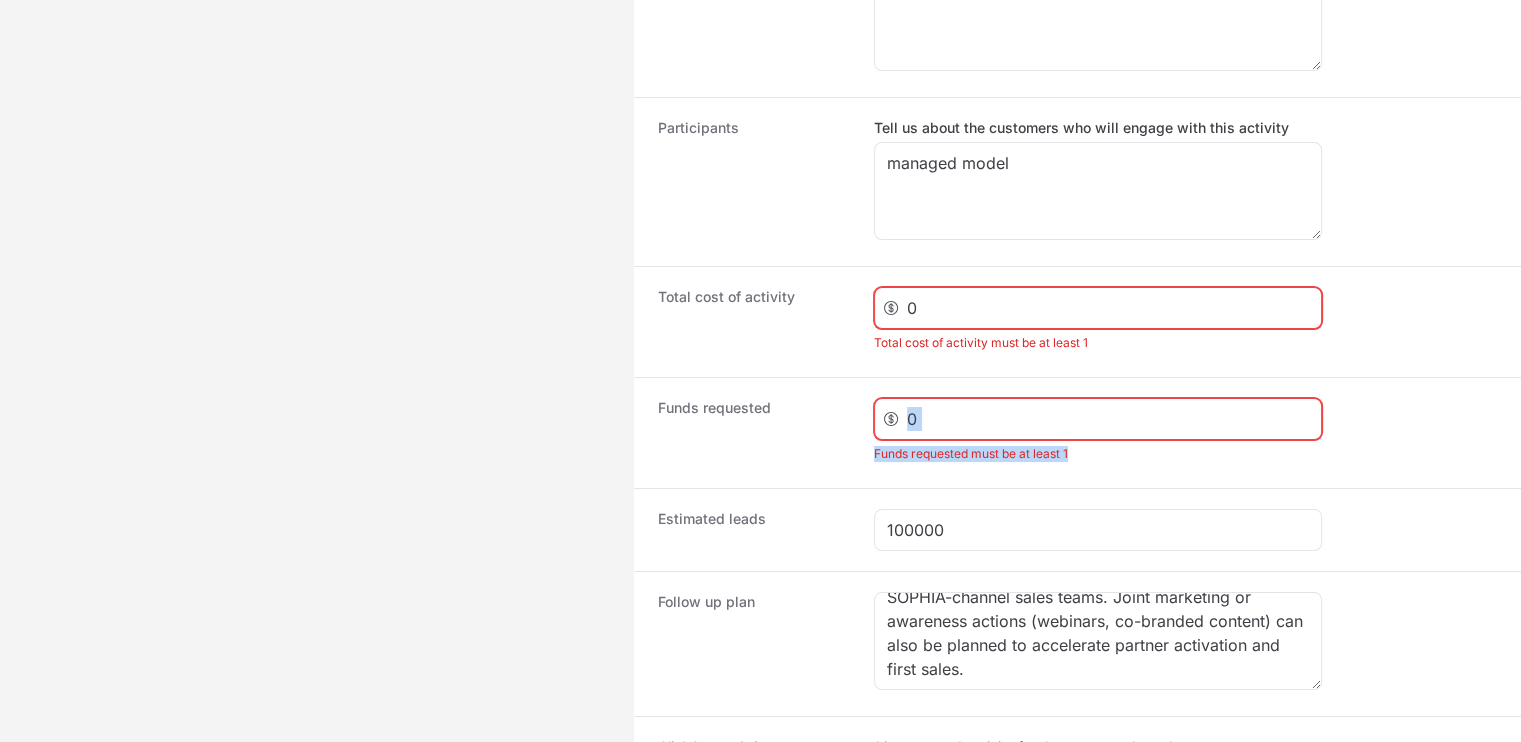 drag, startPoint x: 1074, startPoint y: 458, endPoint x: 849, endPoint y: 451, distance: 225.10886 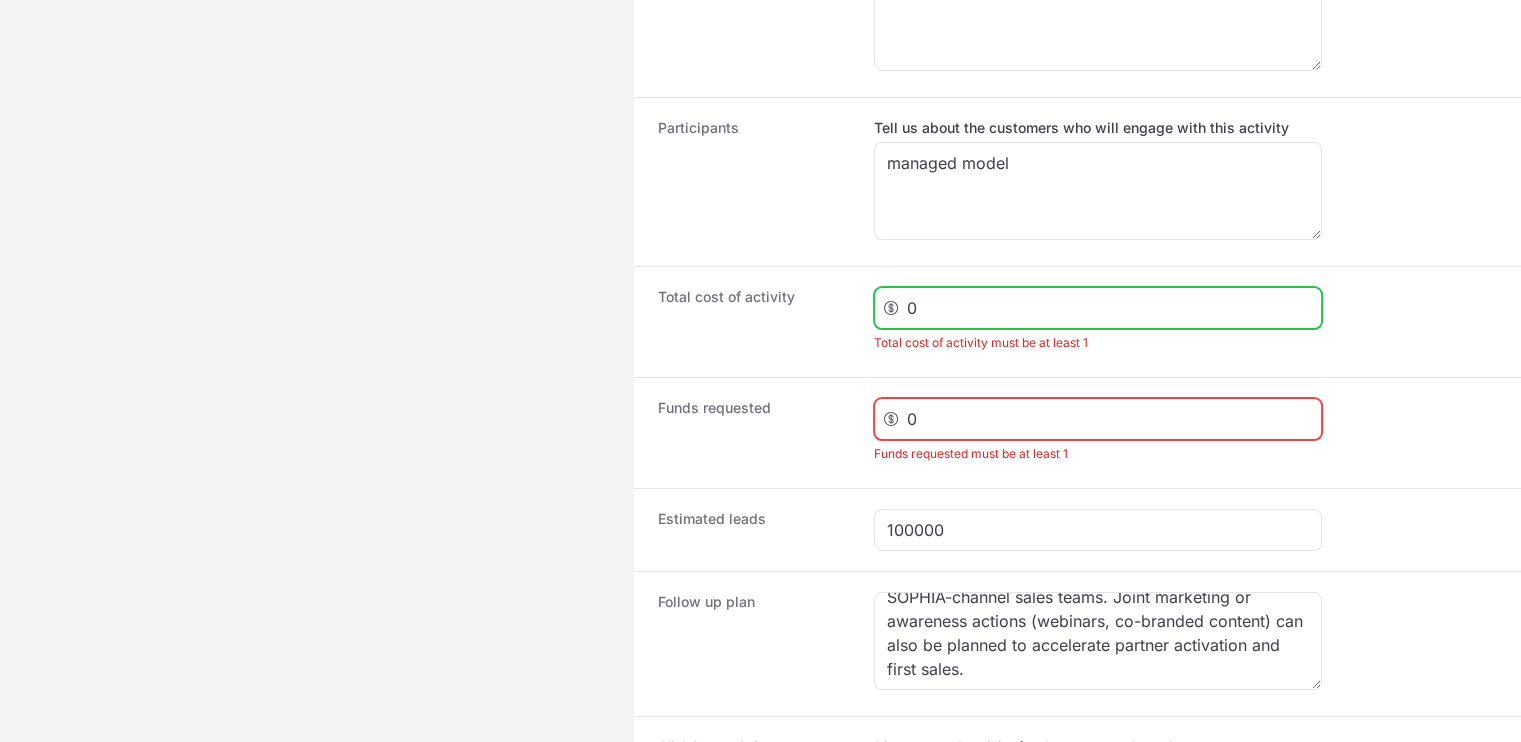 click on "0" 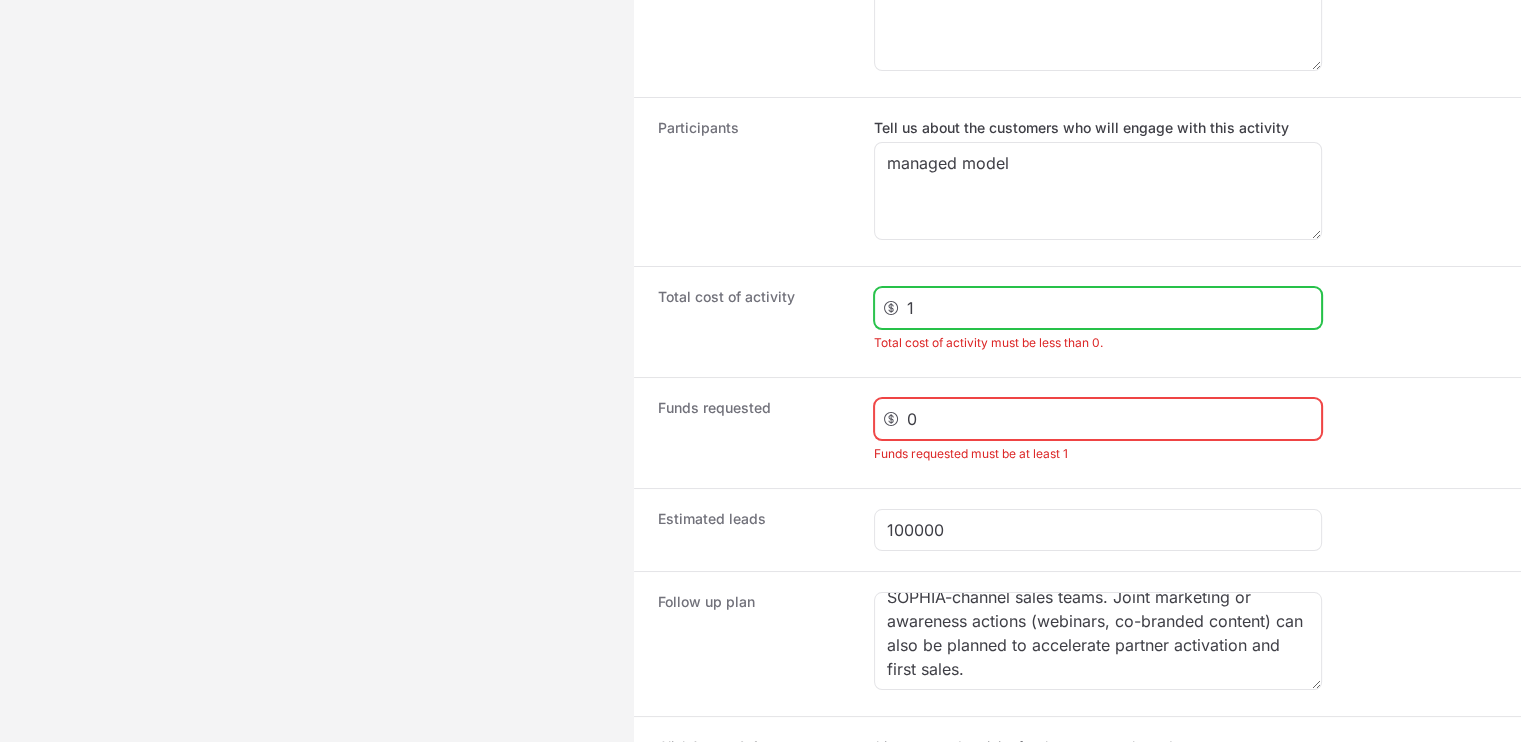 type on "1" 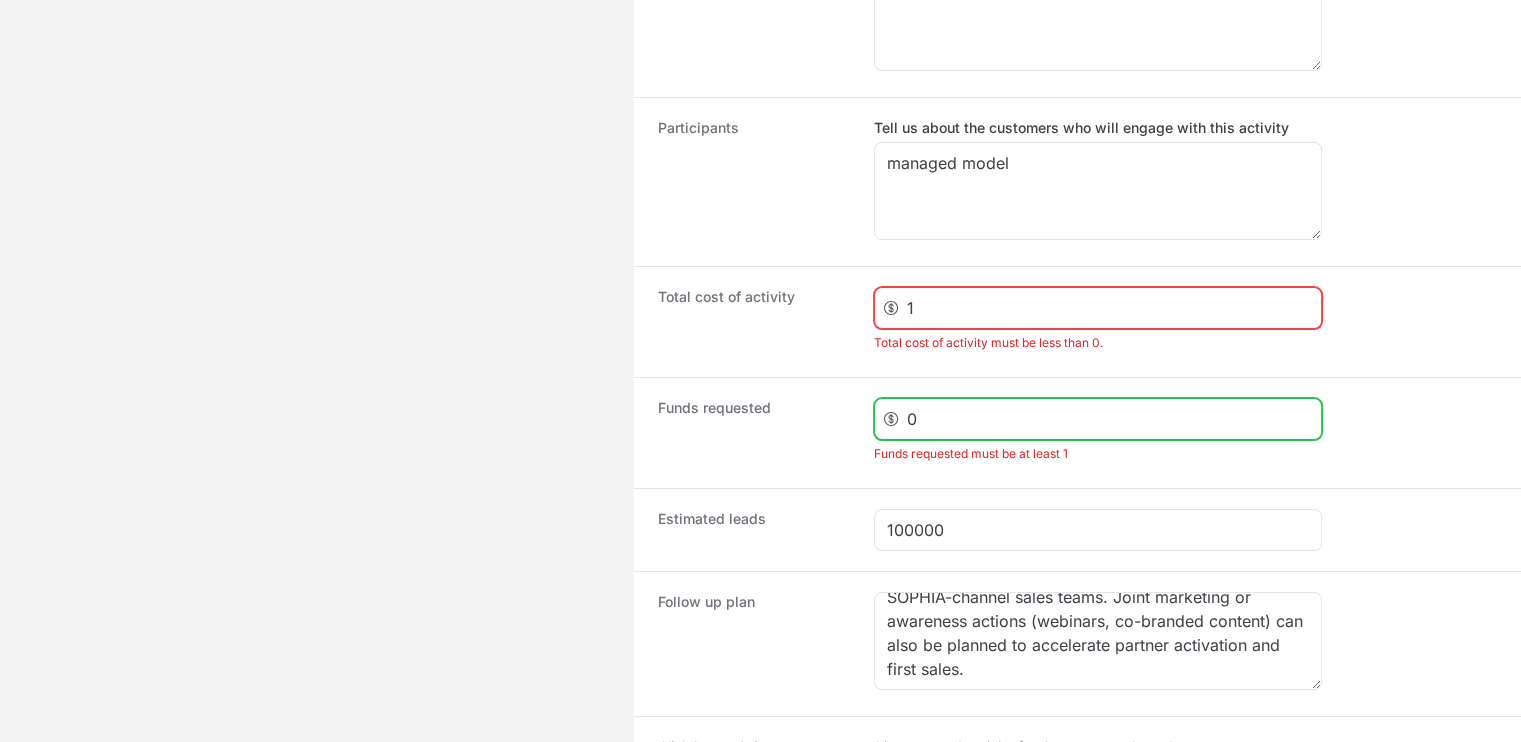 click on "0" 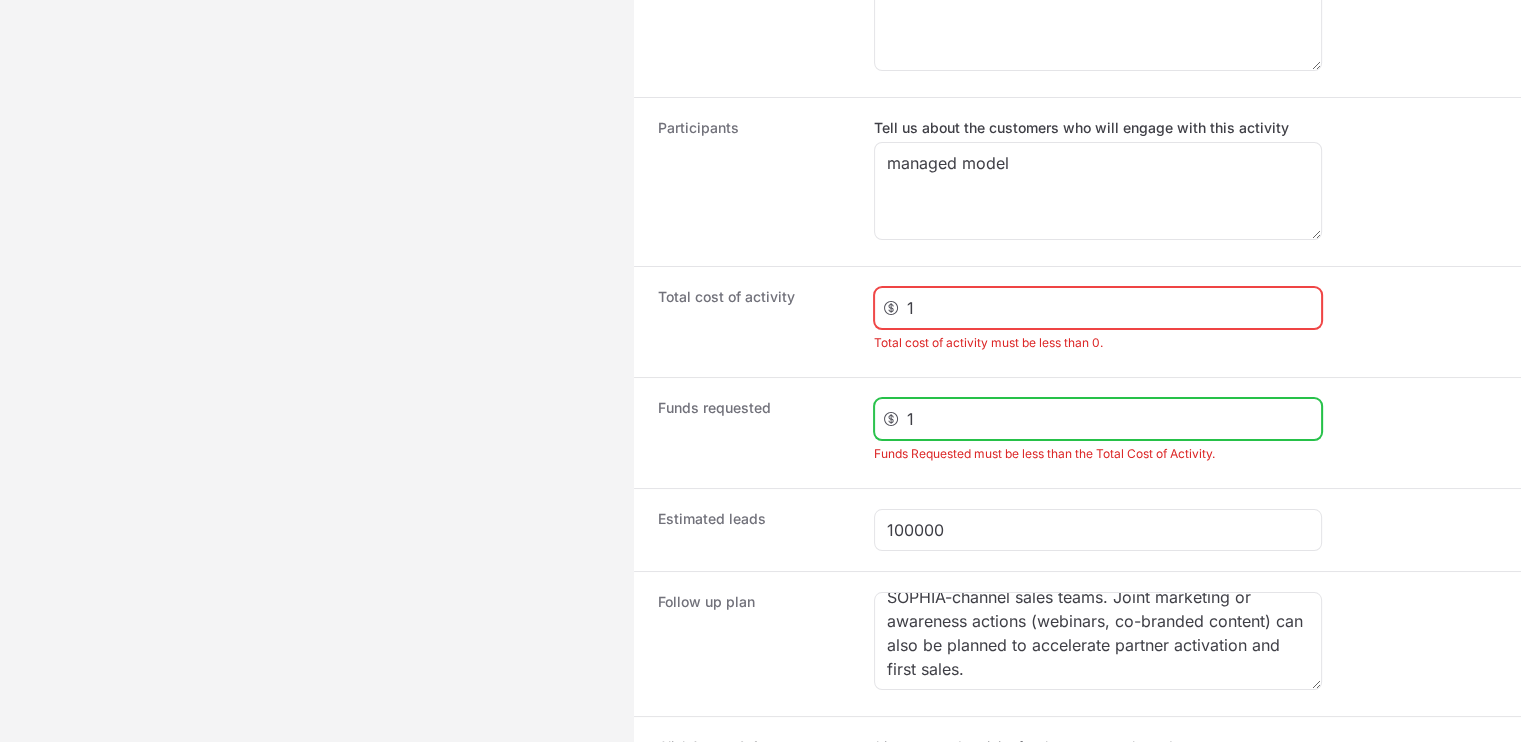 scroll, scrollTop: 2081, scrollLeft: 0, axis: vertical 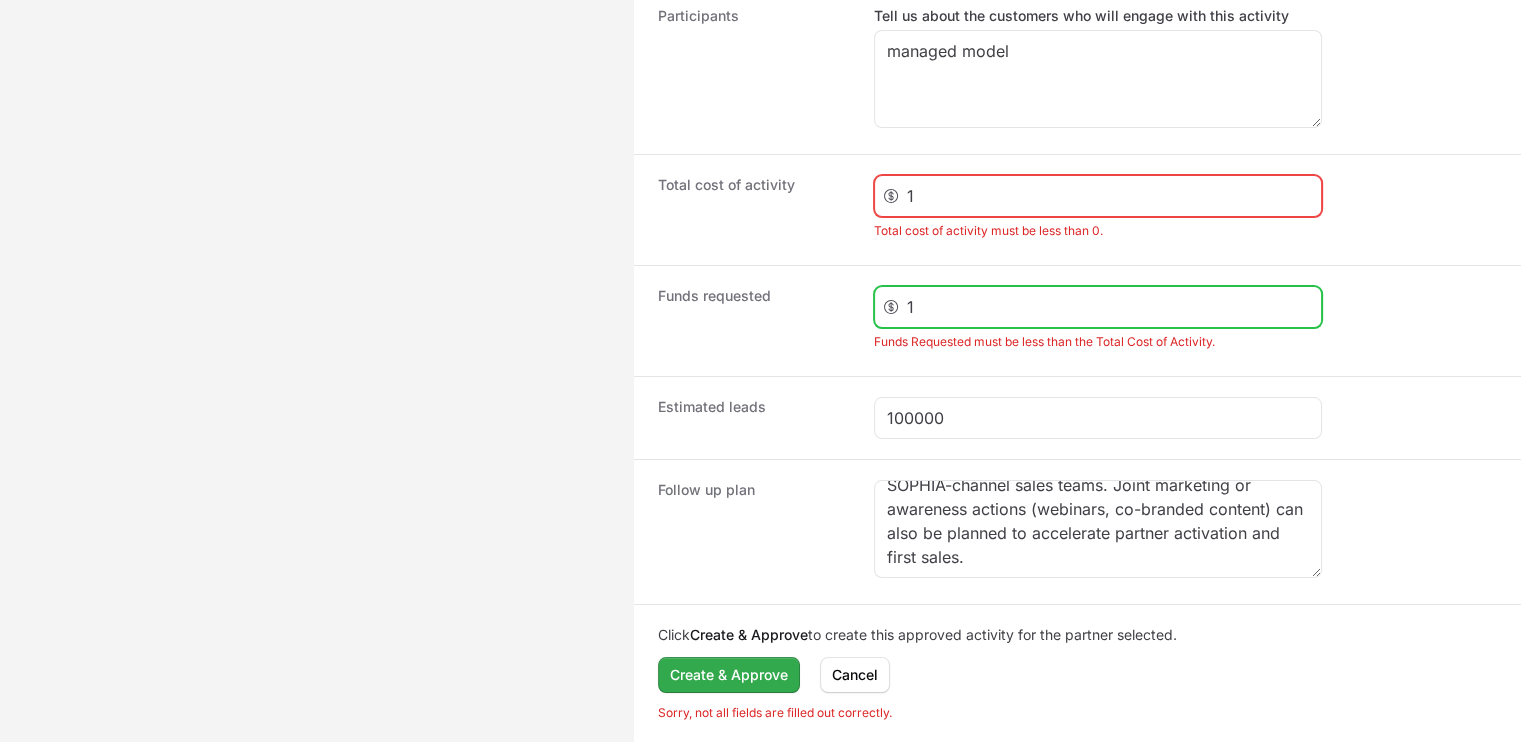 type on "1" 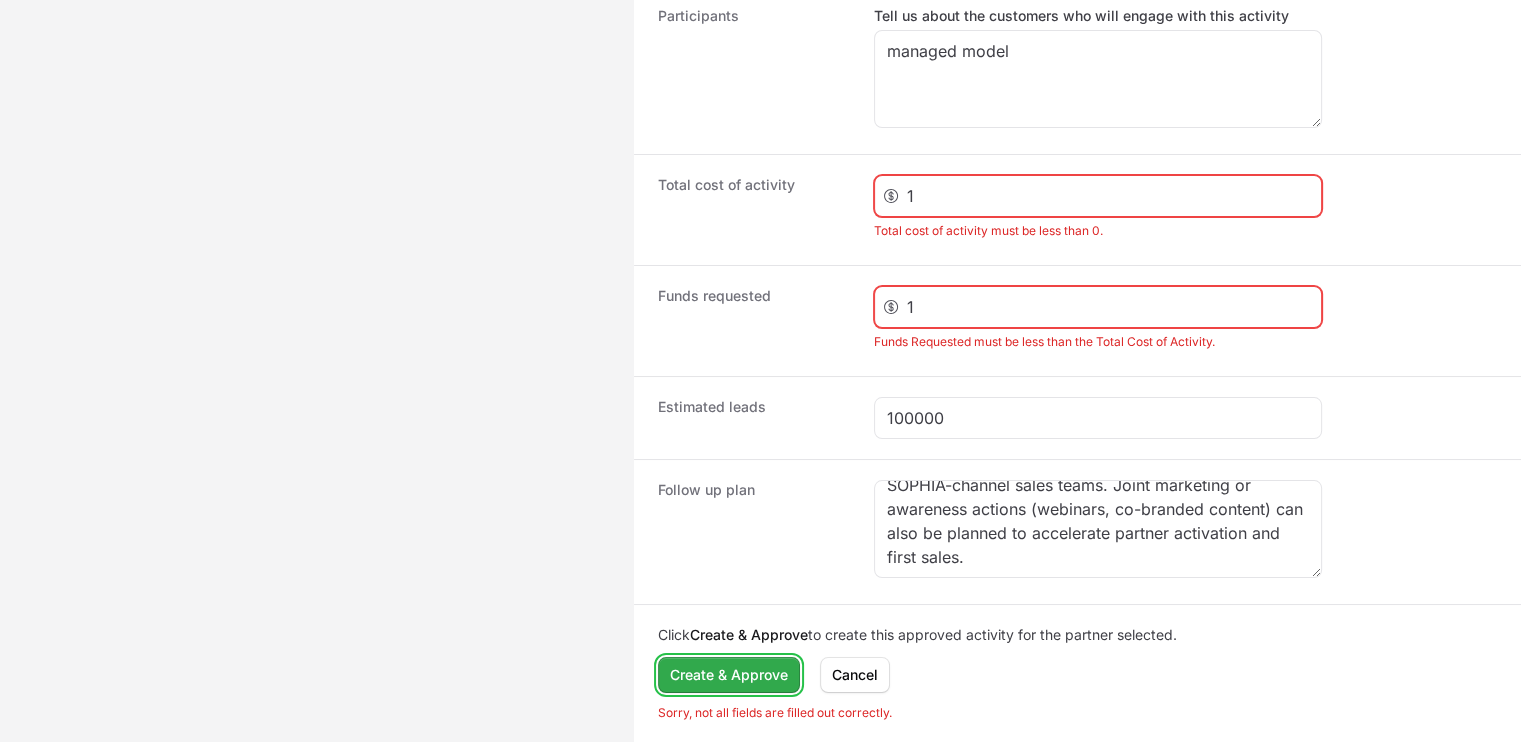 click on "Create & Approve" 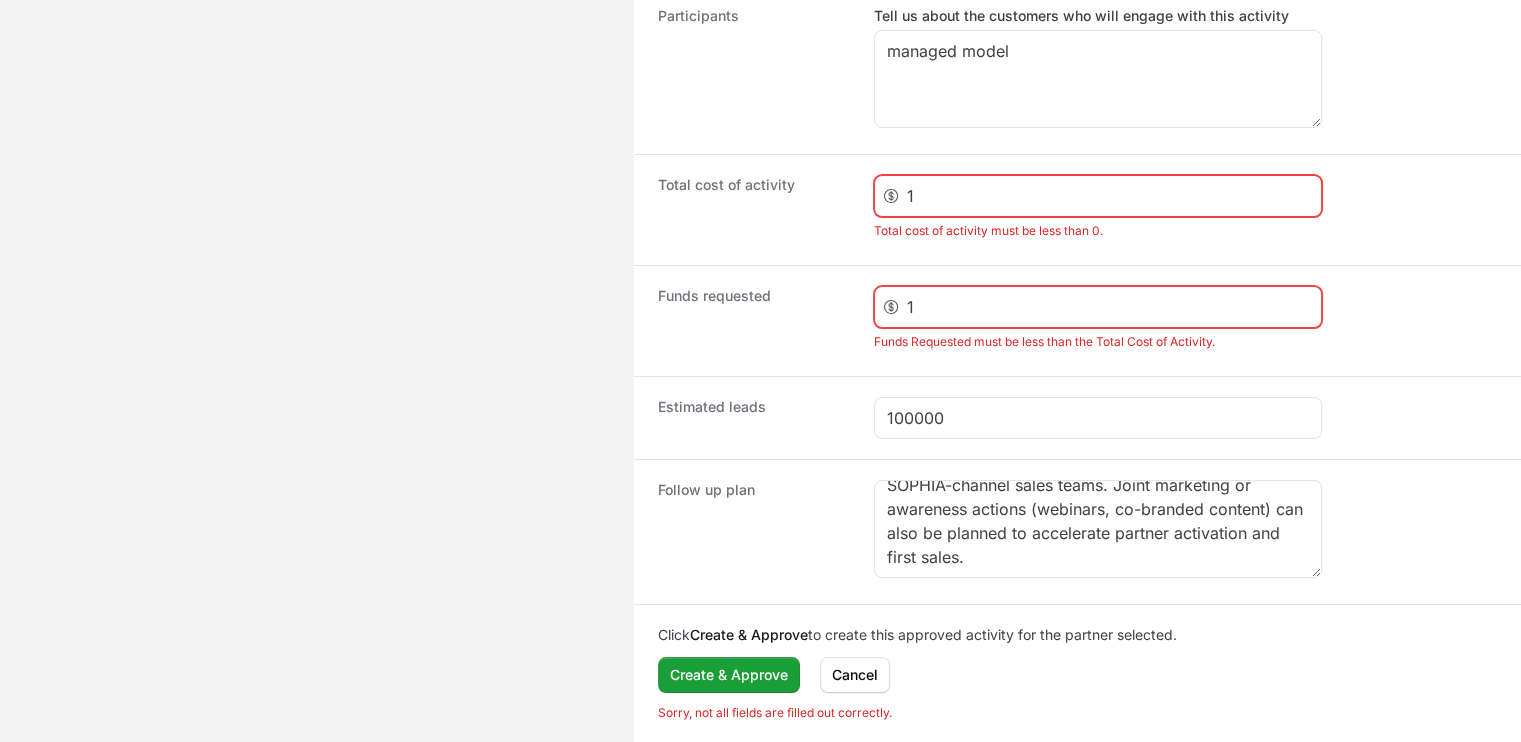 click on "1" 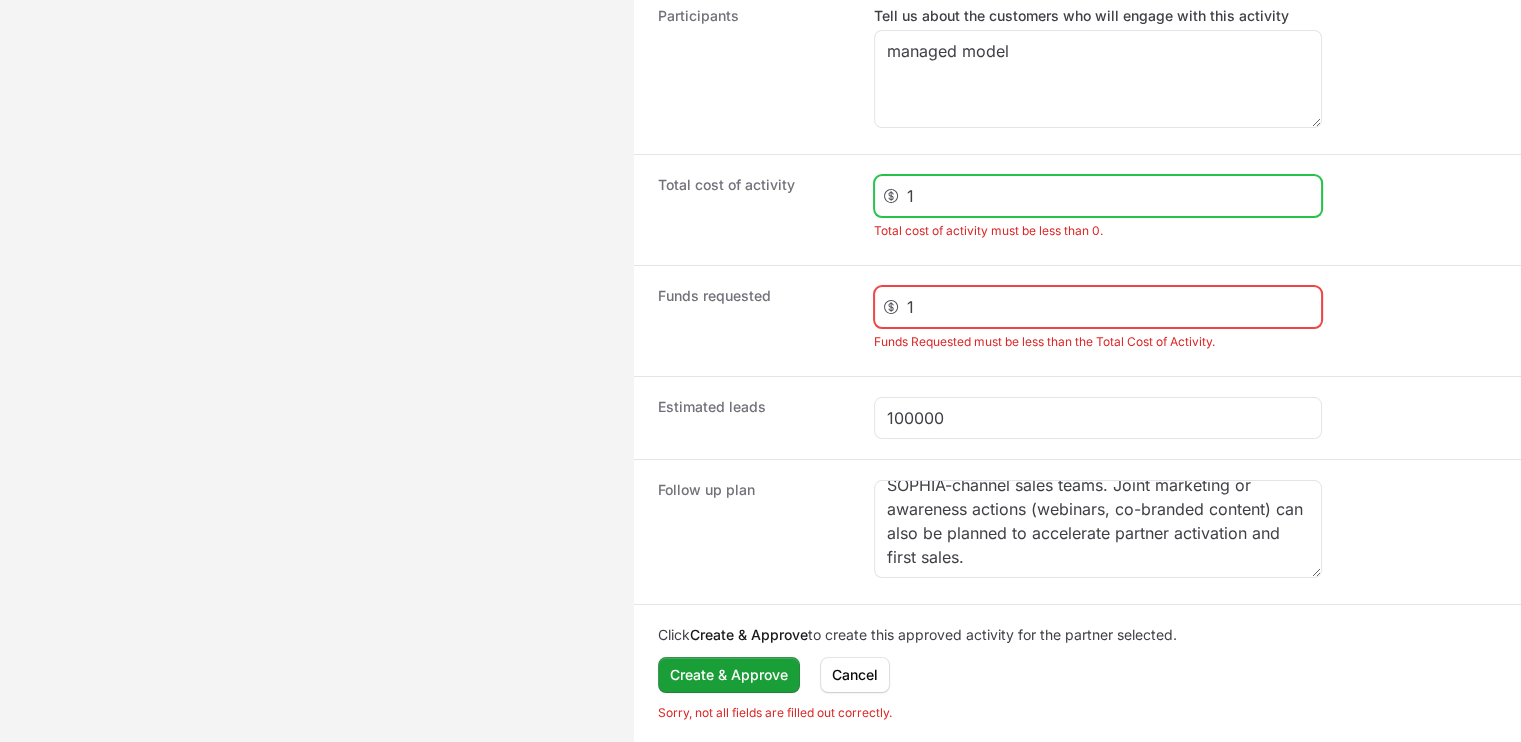 click on "1" 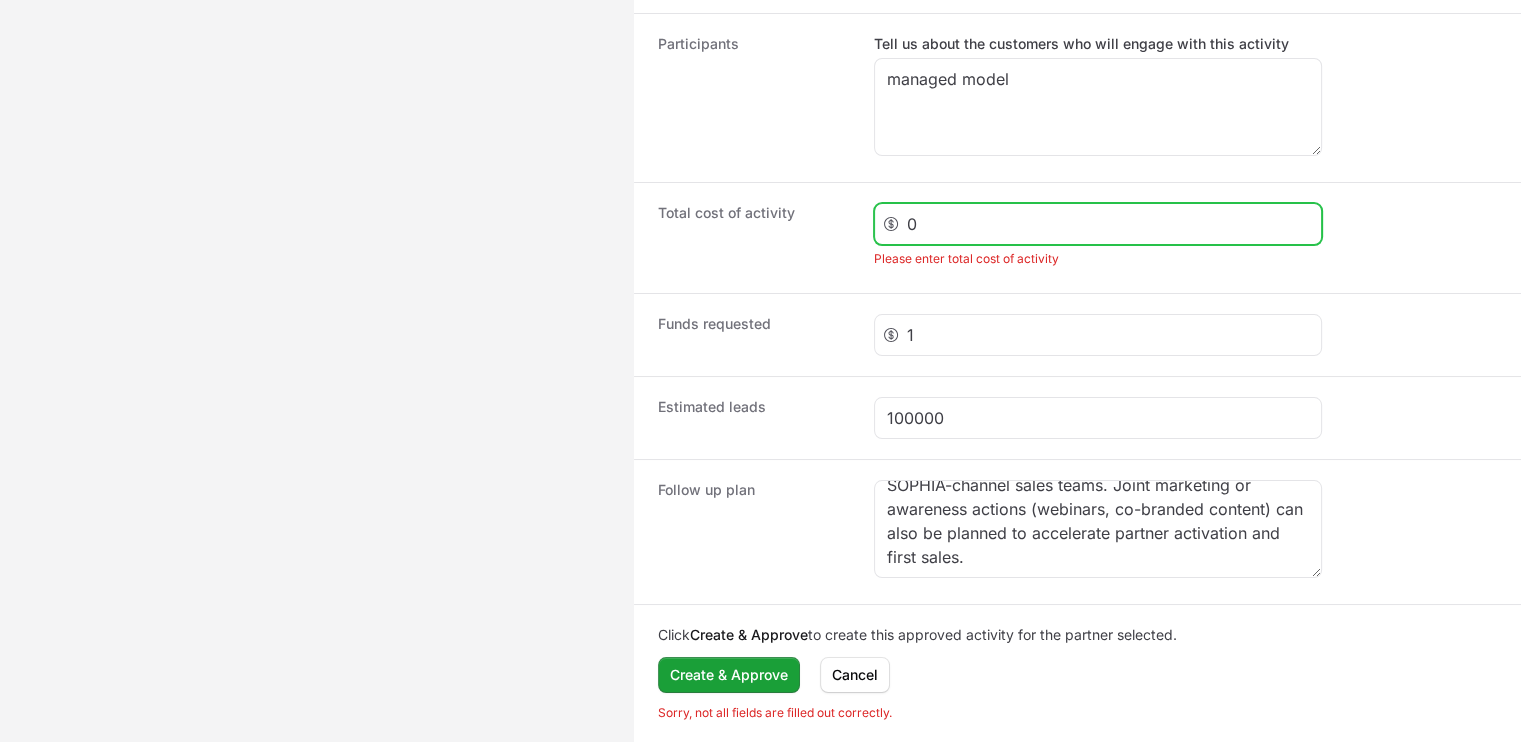 scroll, scrollTop: 2081, scrollLeft: 0, axis: vertical 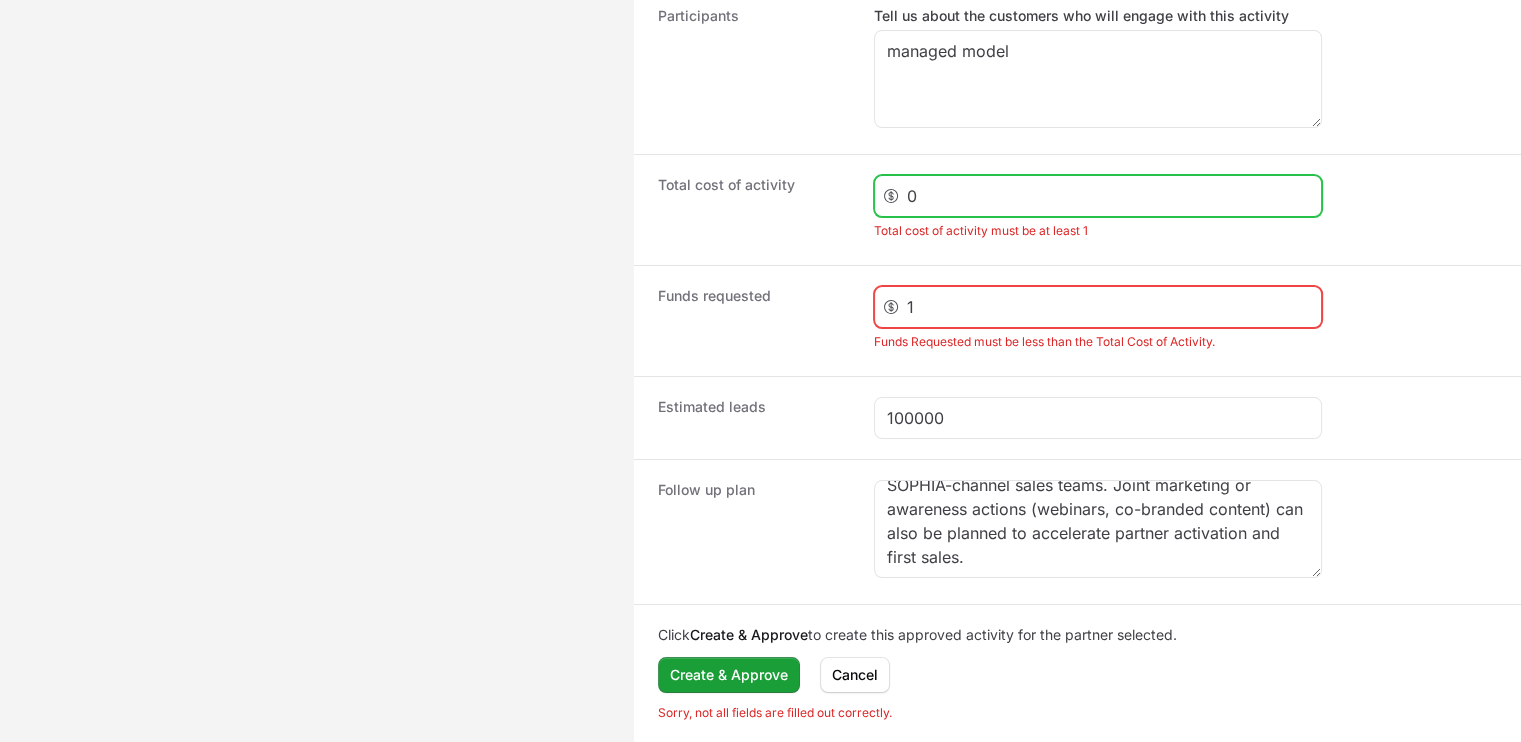 type on "0" 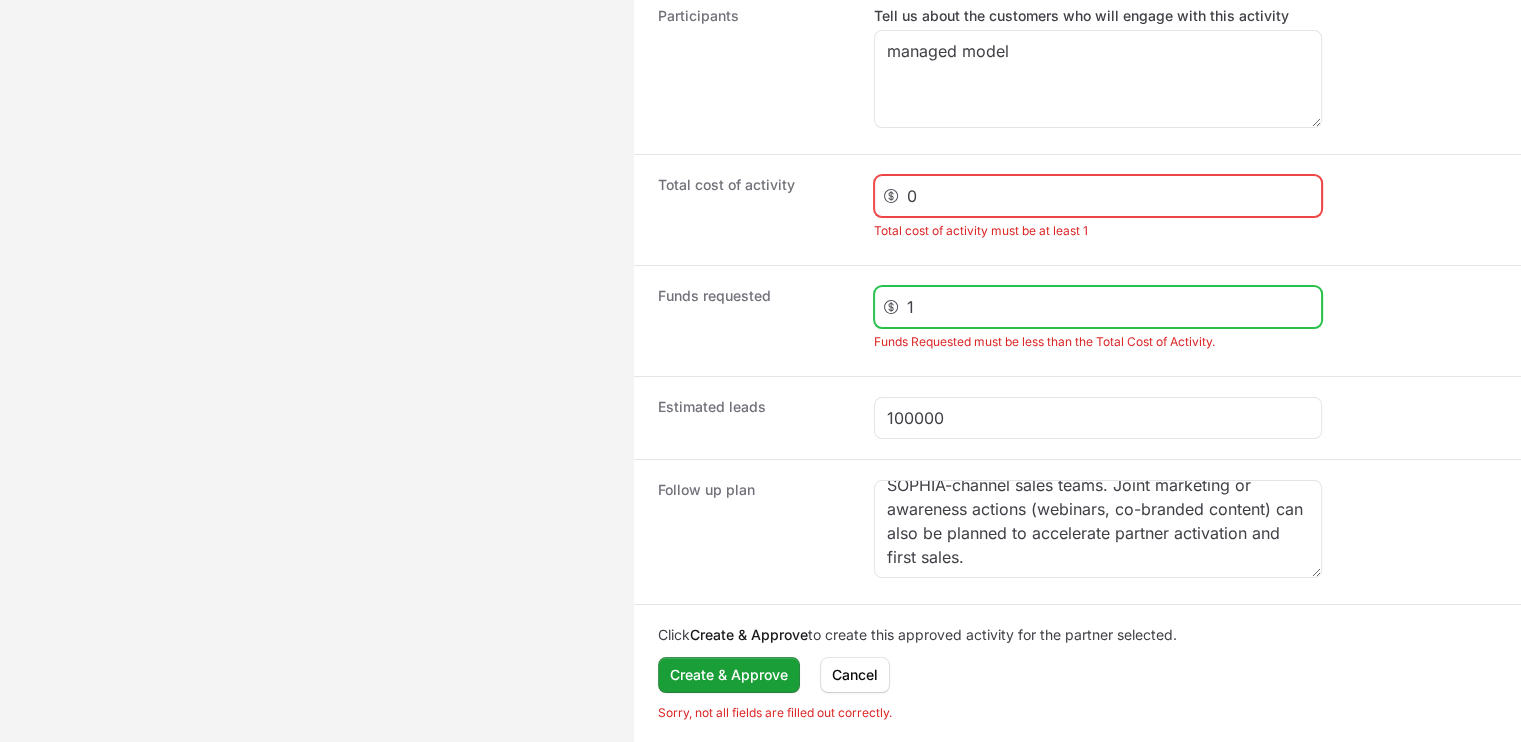 click on "1" 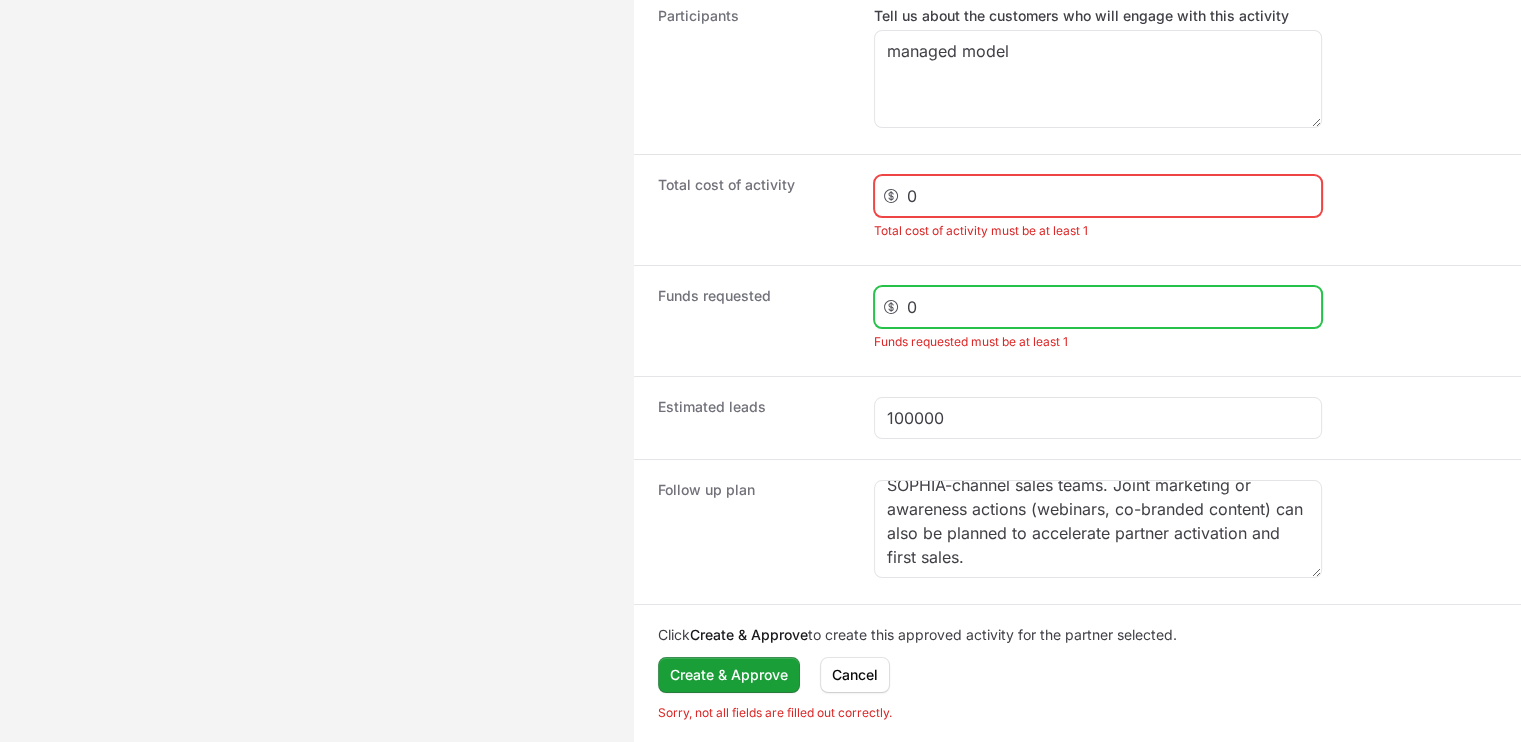 type on "0" 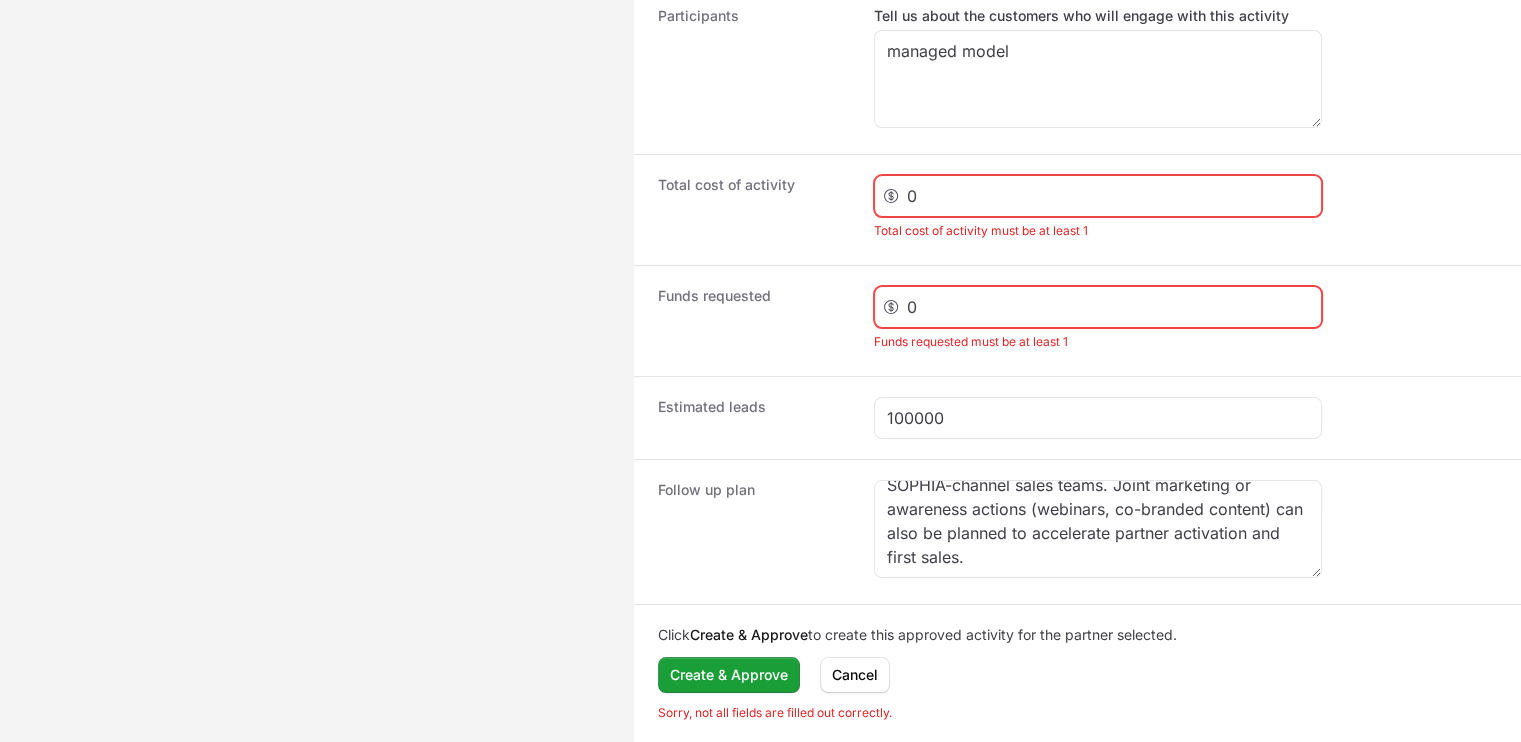 click on "Click  Create & Approve  to create this approved activity for the partner selected.  Create & Approve Cancel Sorry, not all fields are filled out correctly." 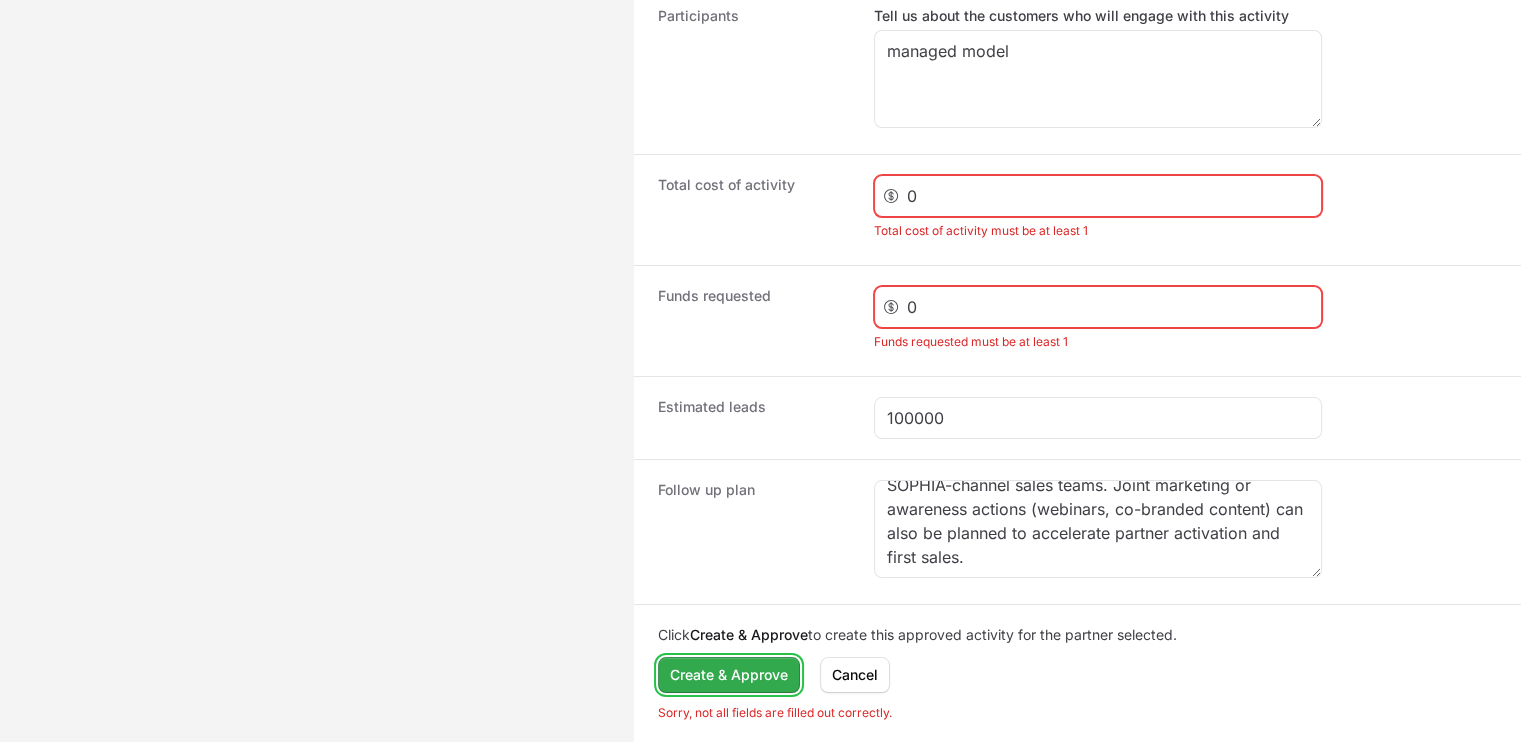 click on "Create & Approve" 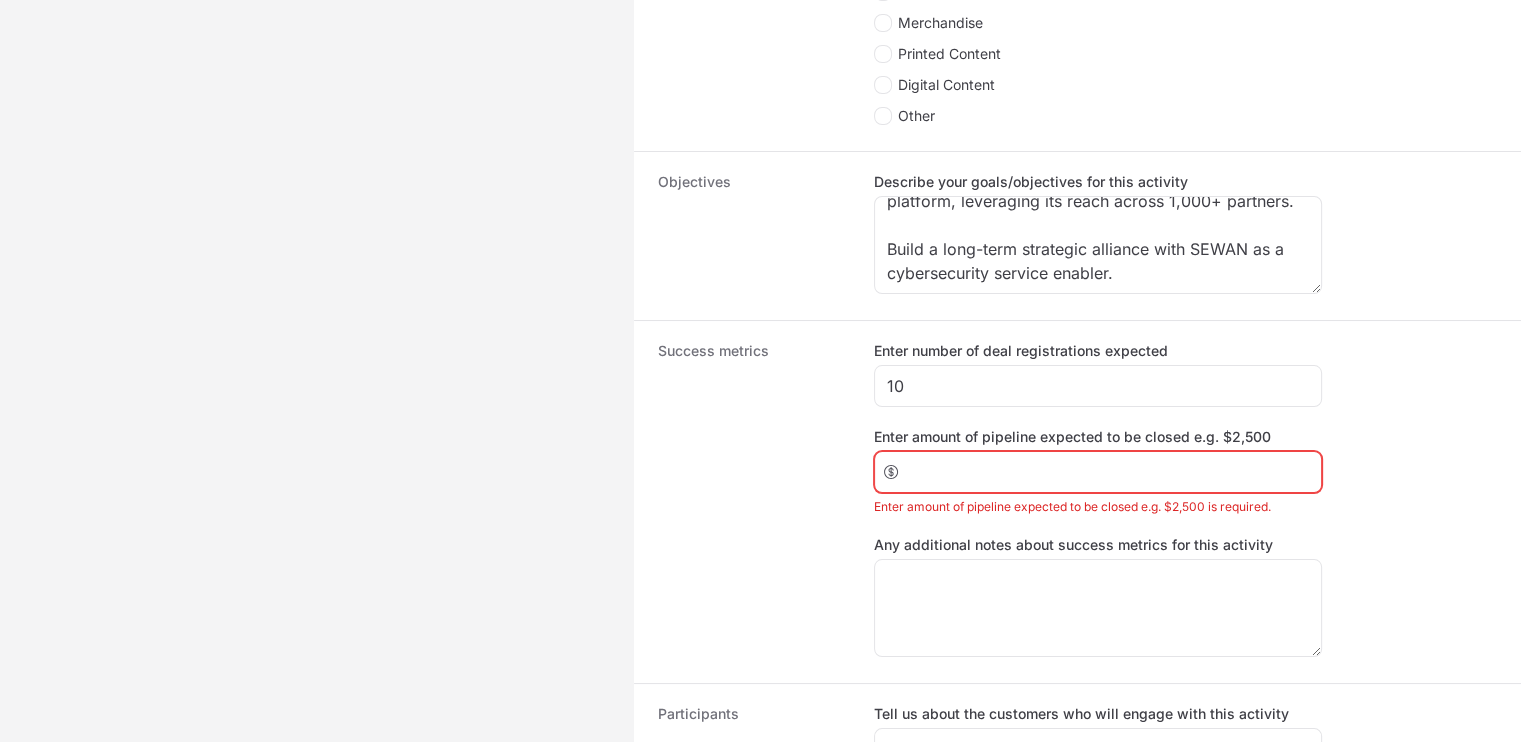 scroll, scrollTop: 1404, scrollLeft: 0, axis: vertical 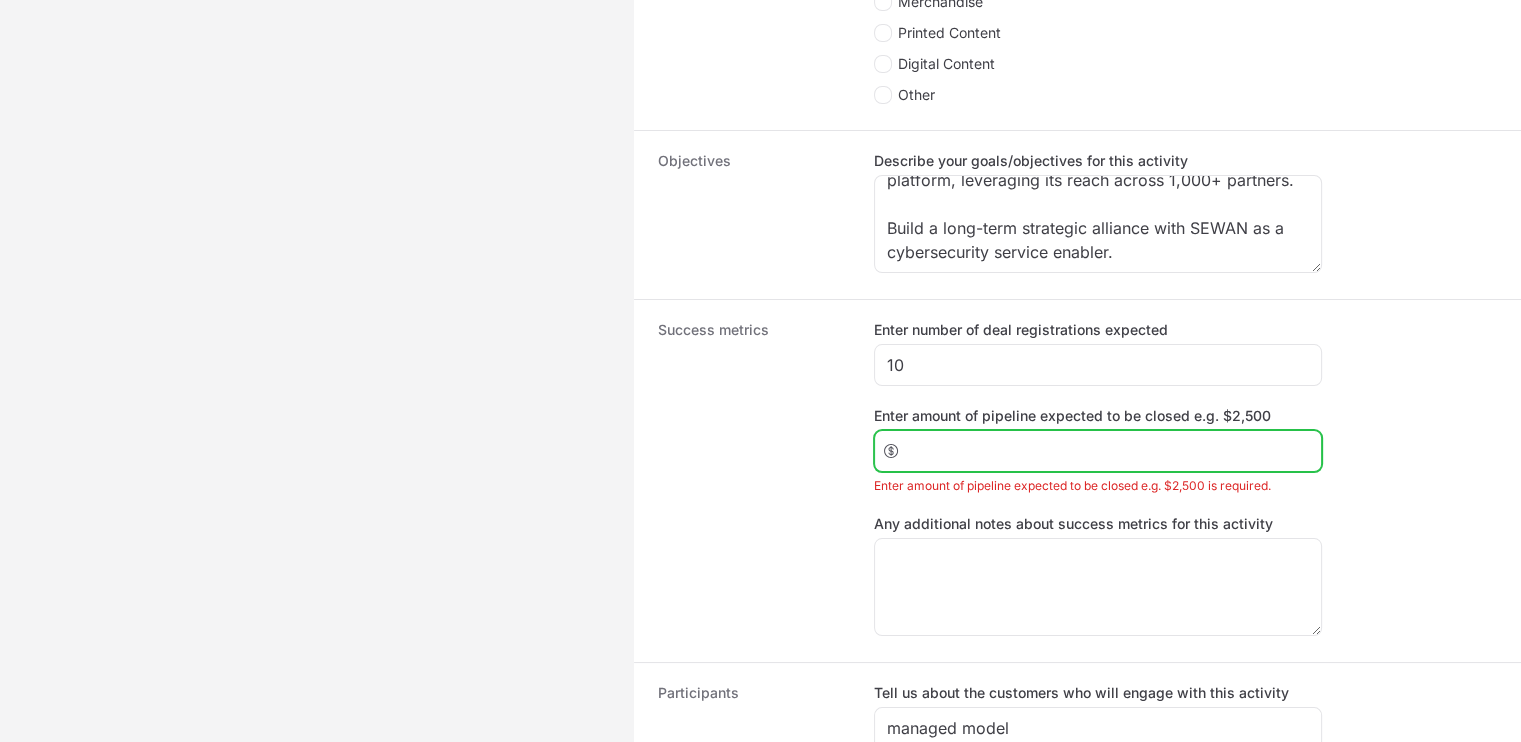 click on "Enter amount of pipeline expected to be closed e.g. $2,500" 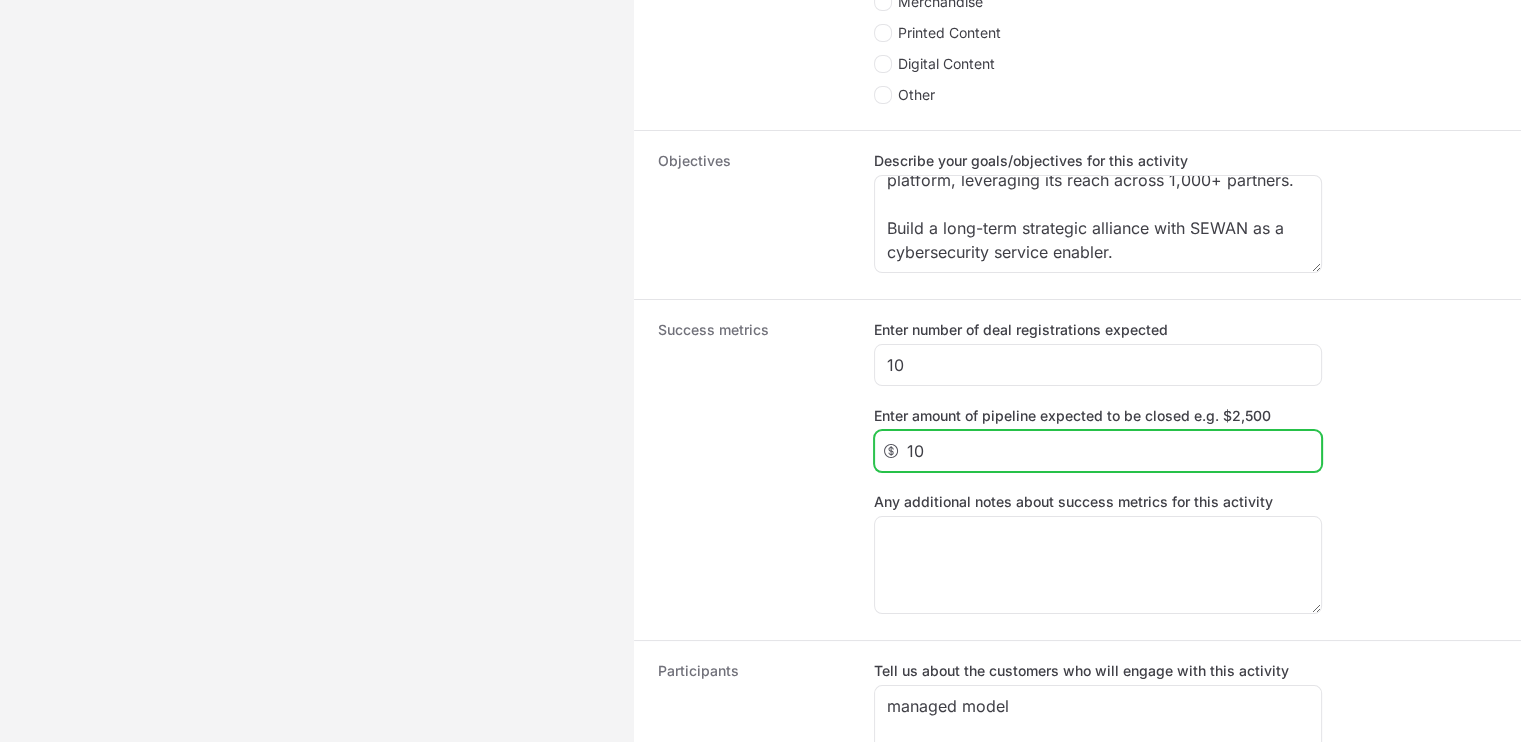 type on "1" 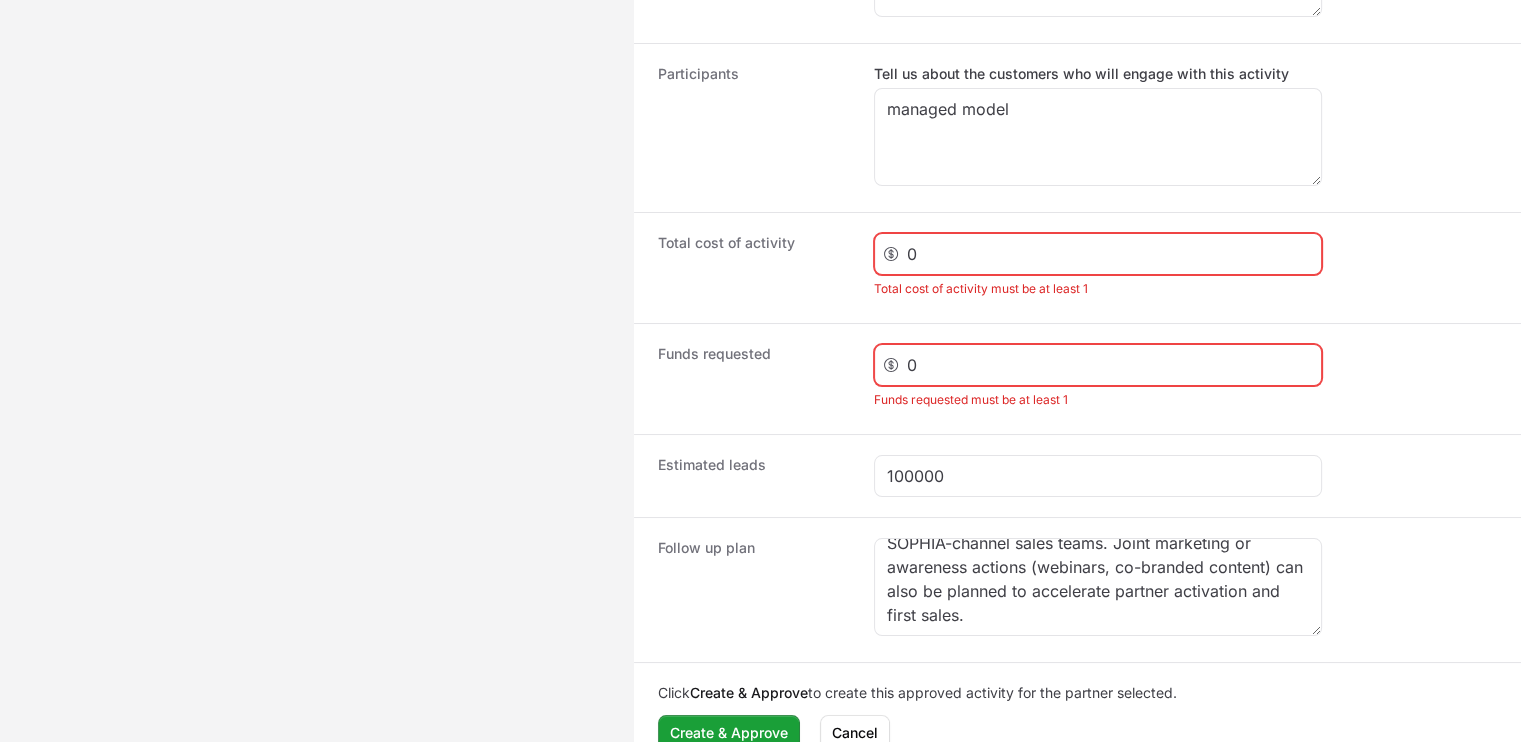 scroll, scrollTop: 2060, scrollLeft: 0, axis: vertical 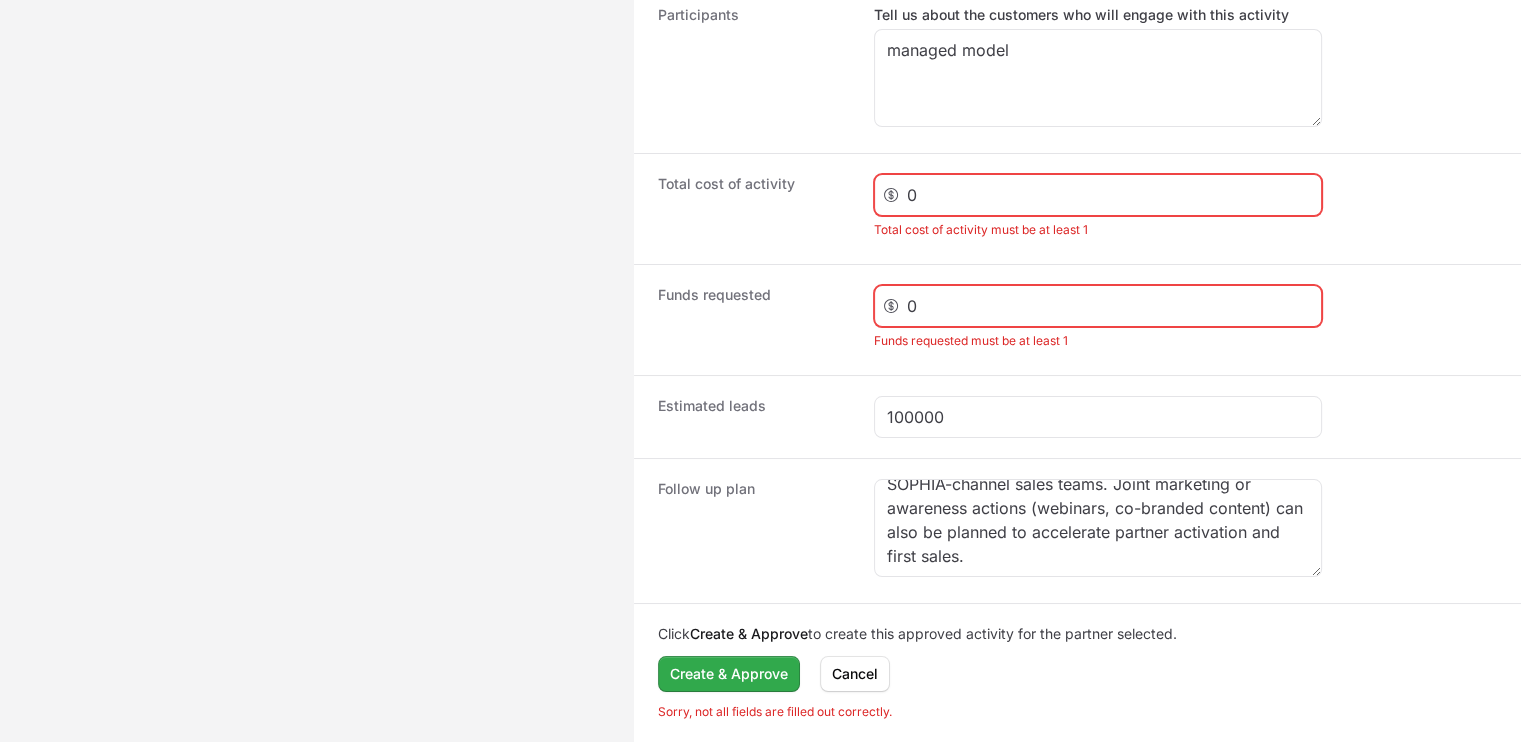 type on "50000" 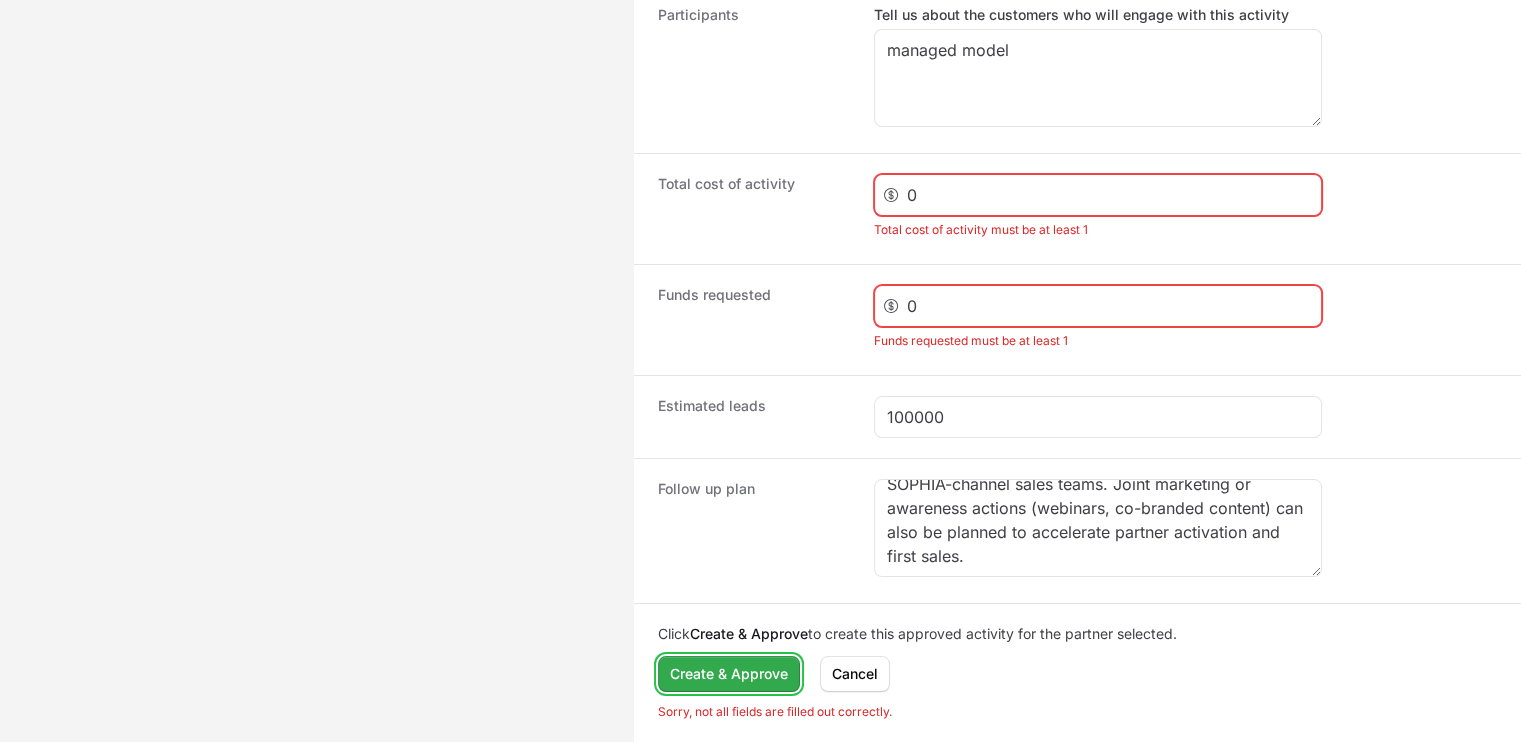 click on "Create & Approve" 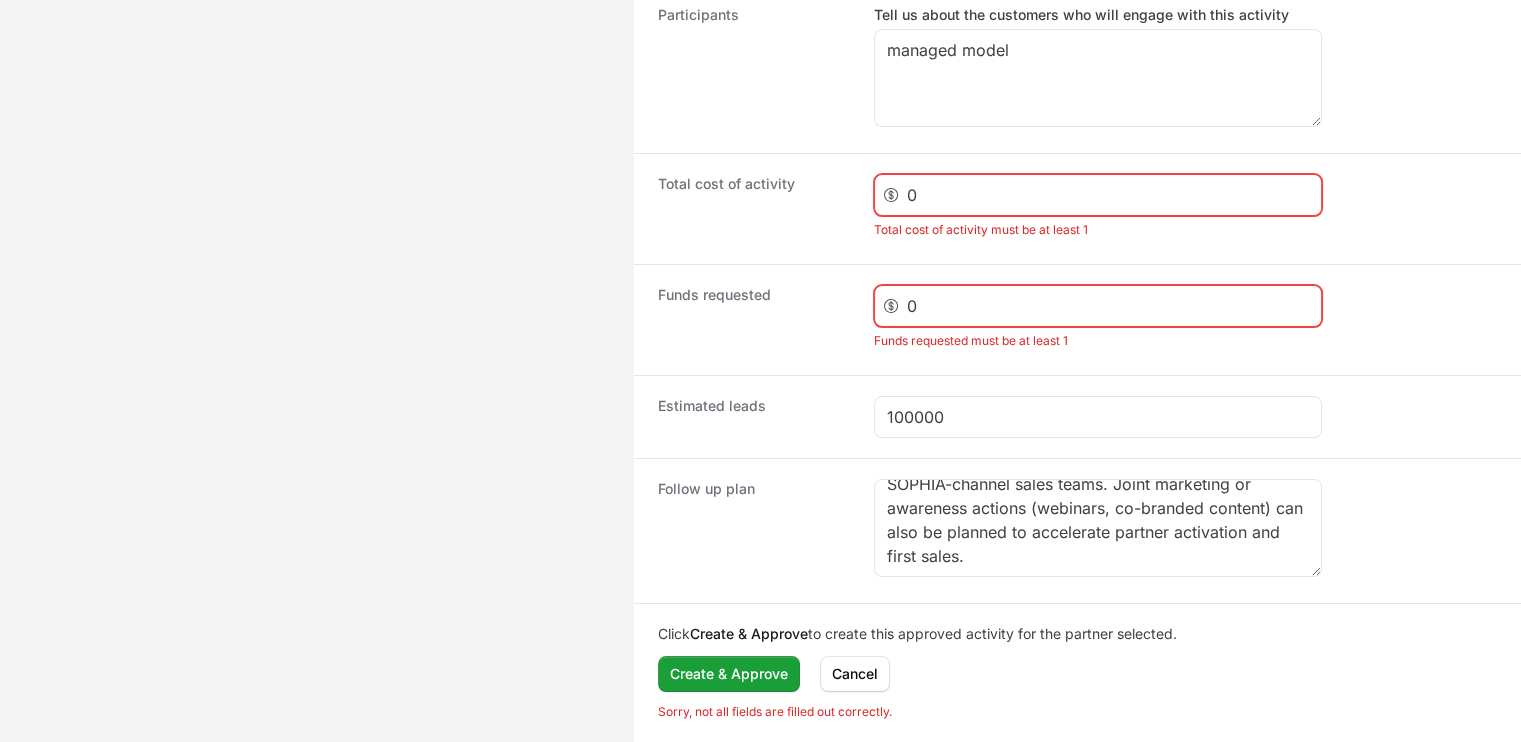 click on "0" 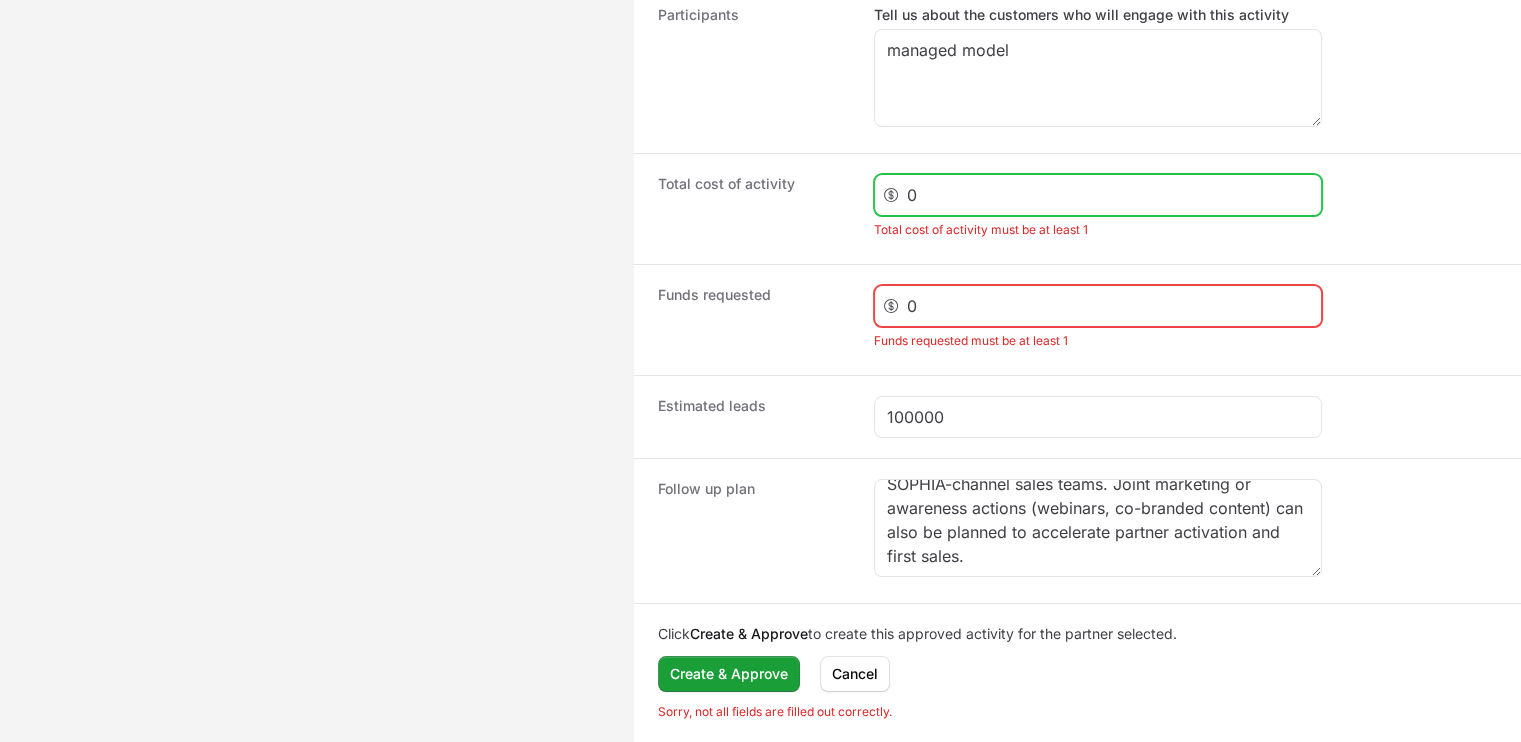 click on "0" 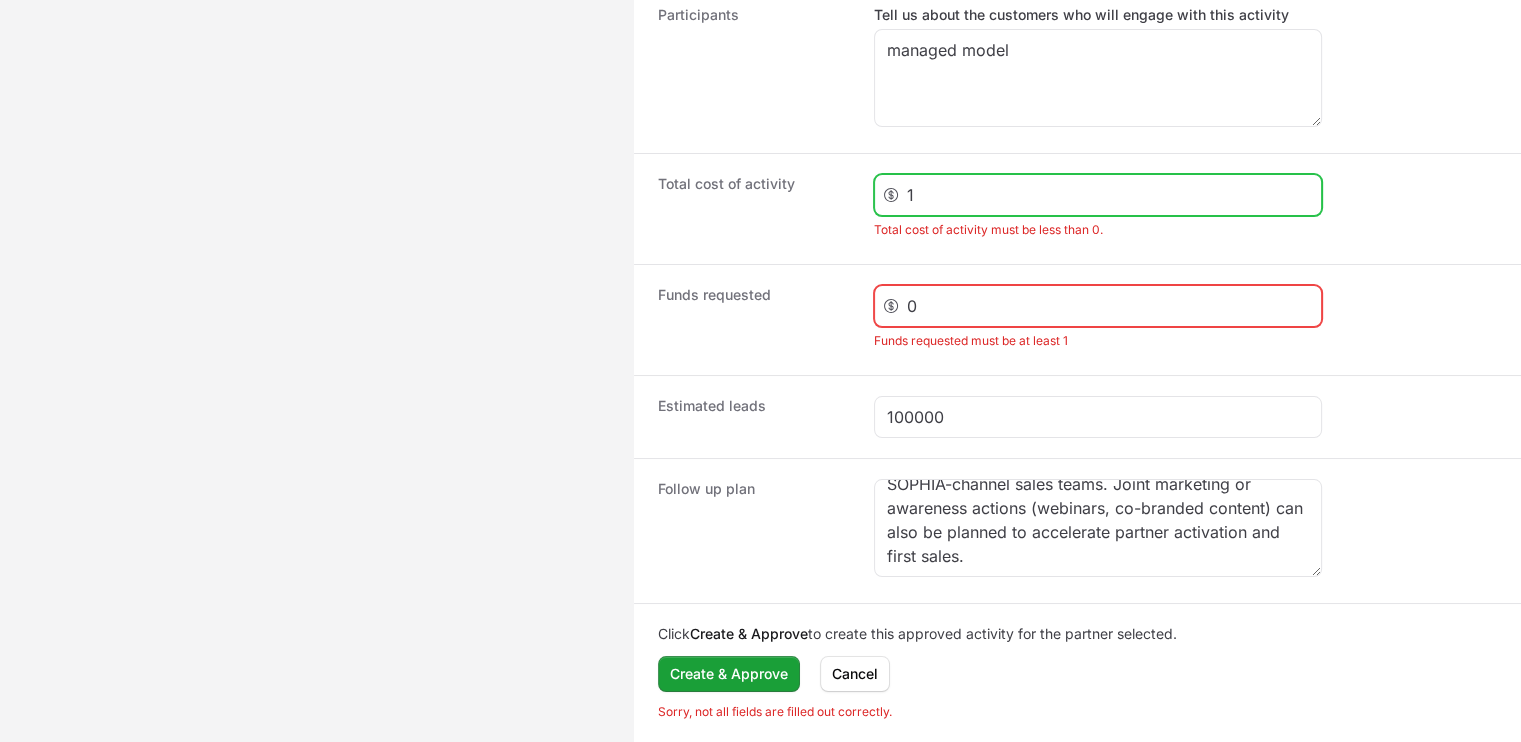 type on "1" 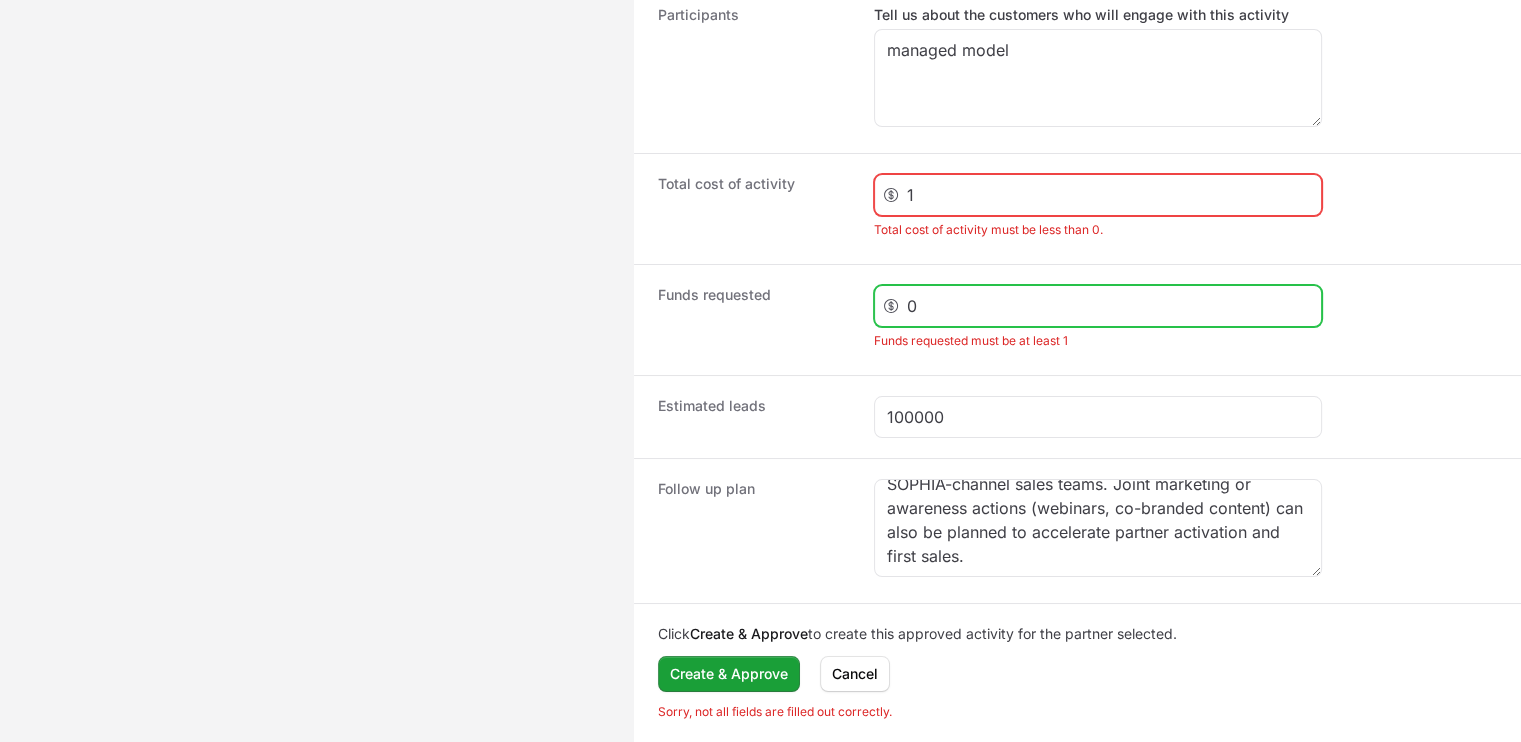click on "0" 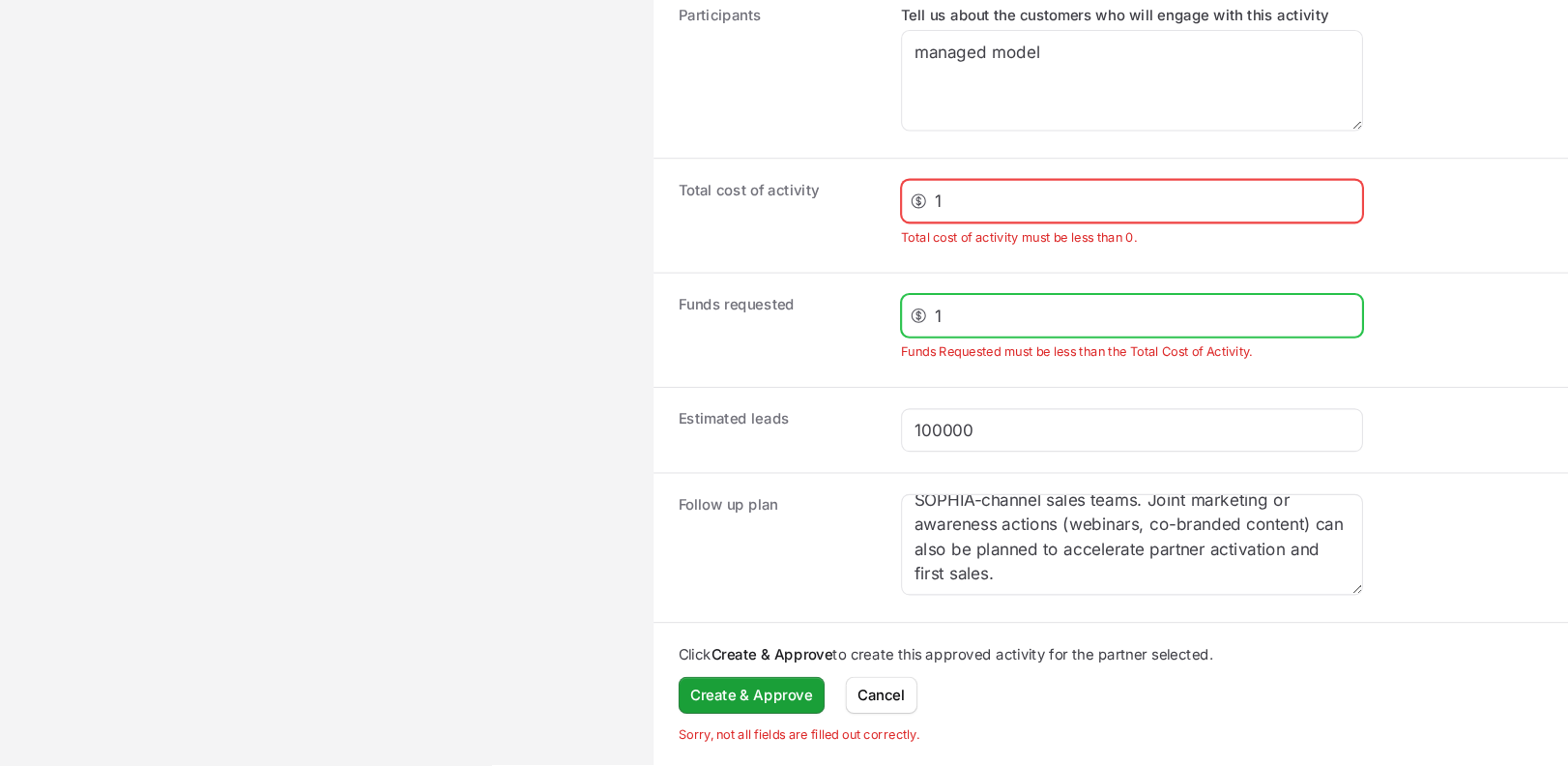 scroll, scrollTop: 1925, scrollLeft: 0, axis: vertical 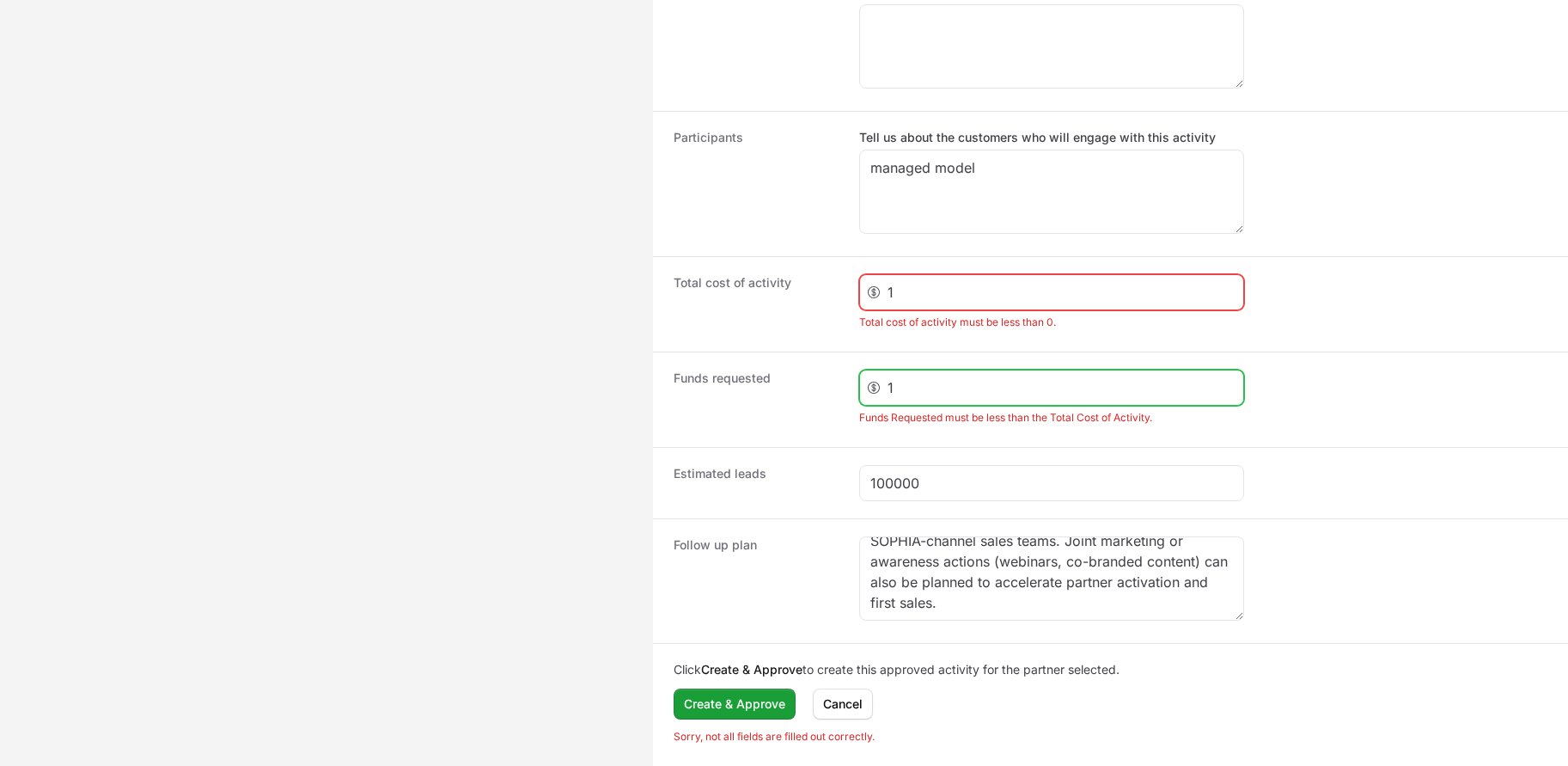 type on "1" 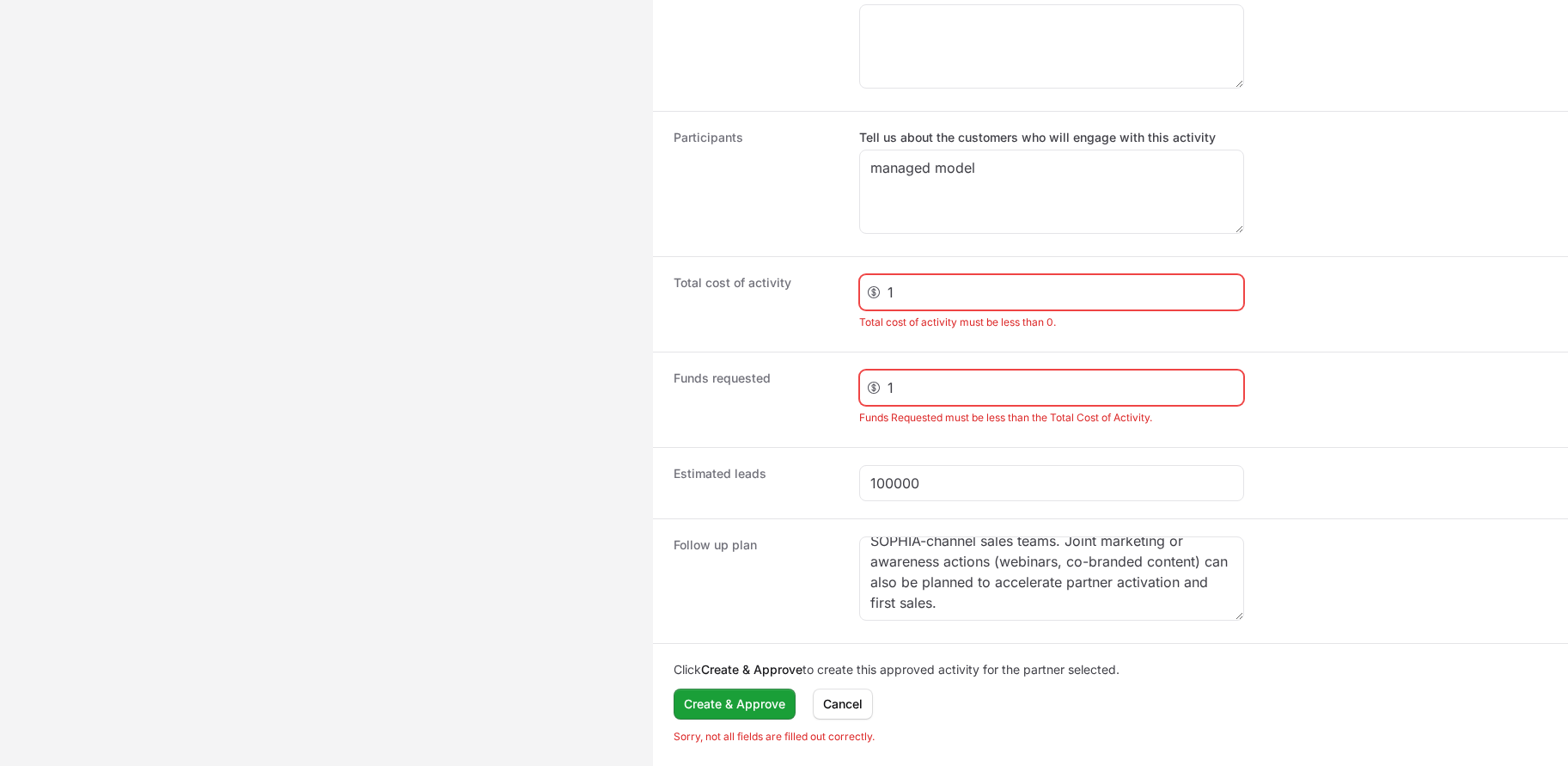 drag, startPoint x: 1224, startPoint y: 19, endPoint x: 378, endPoint y: 314, distance: 895.958 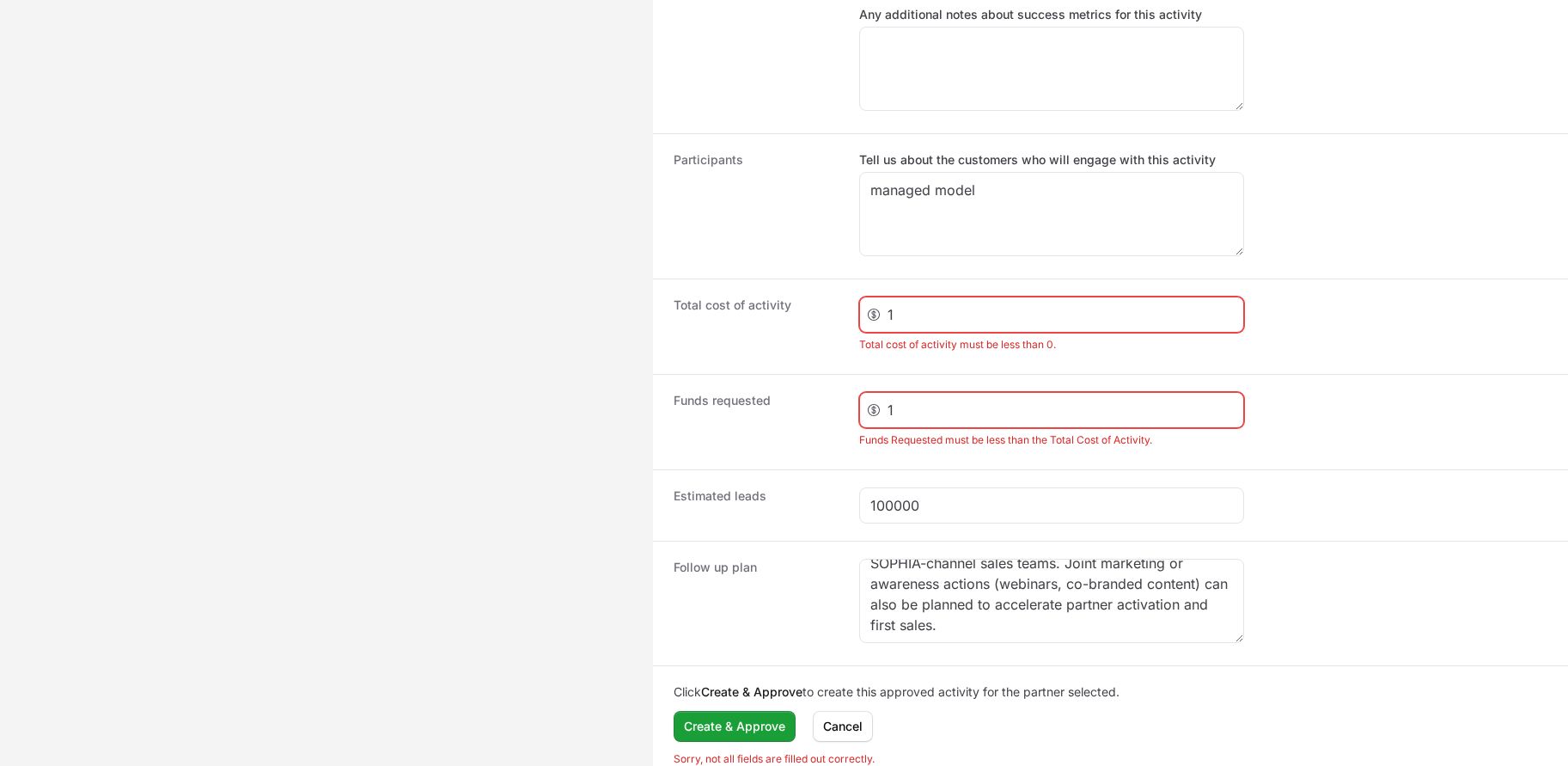 scroll, scrollTop: 1629, scrollLeft: 0, axis: vertical 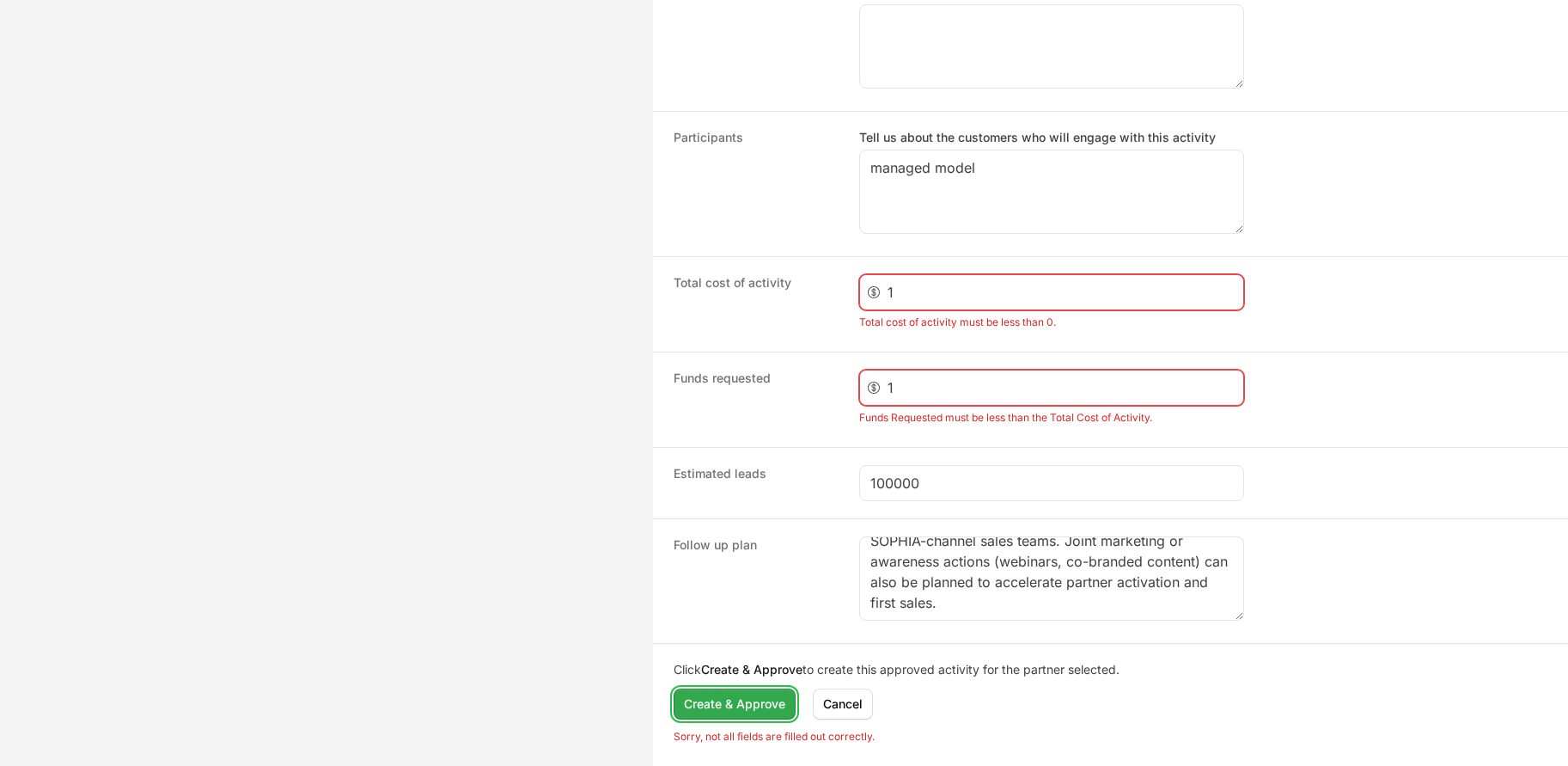 click on "Create & Approve" 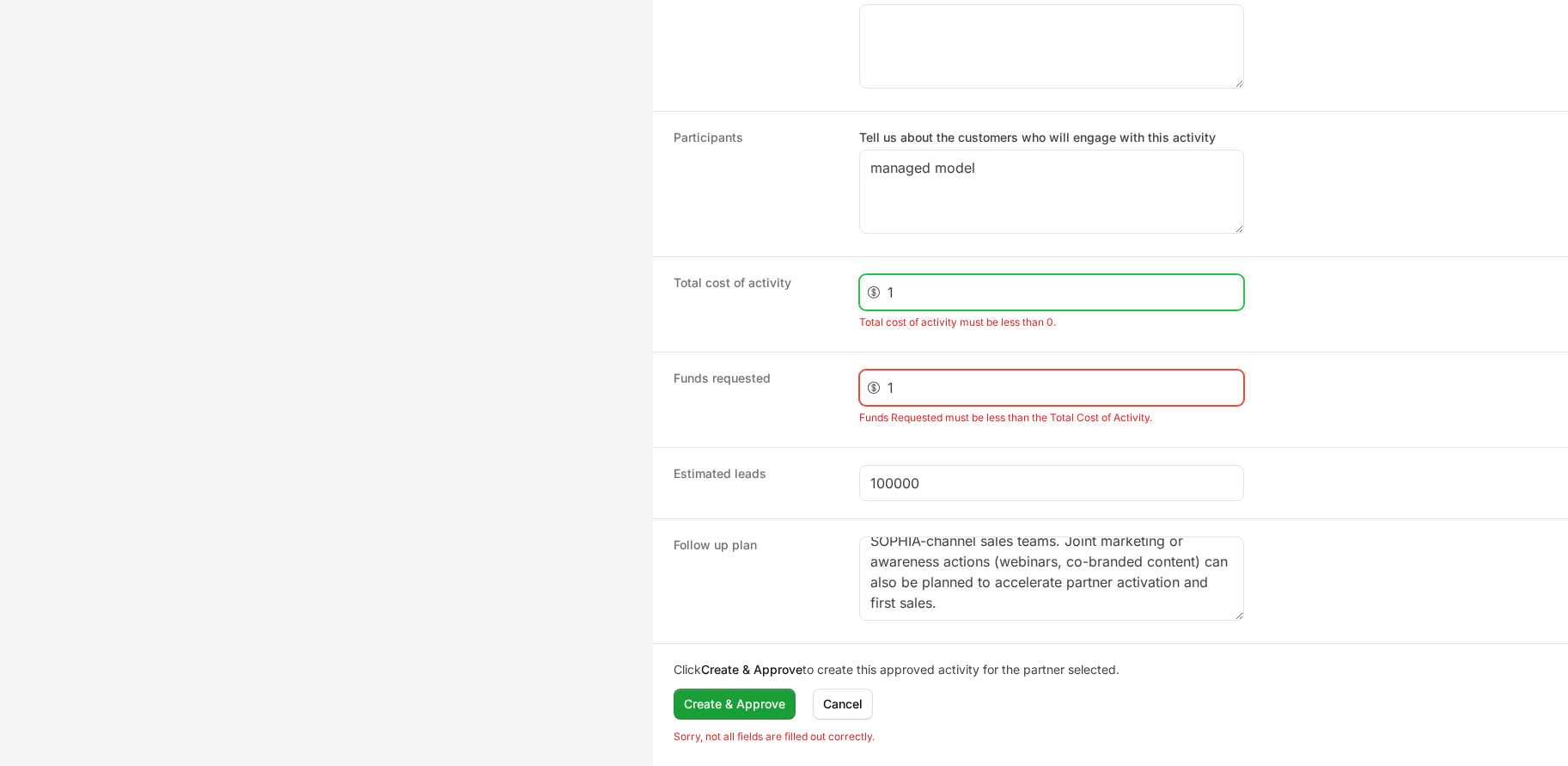 click on "1" 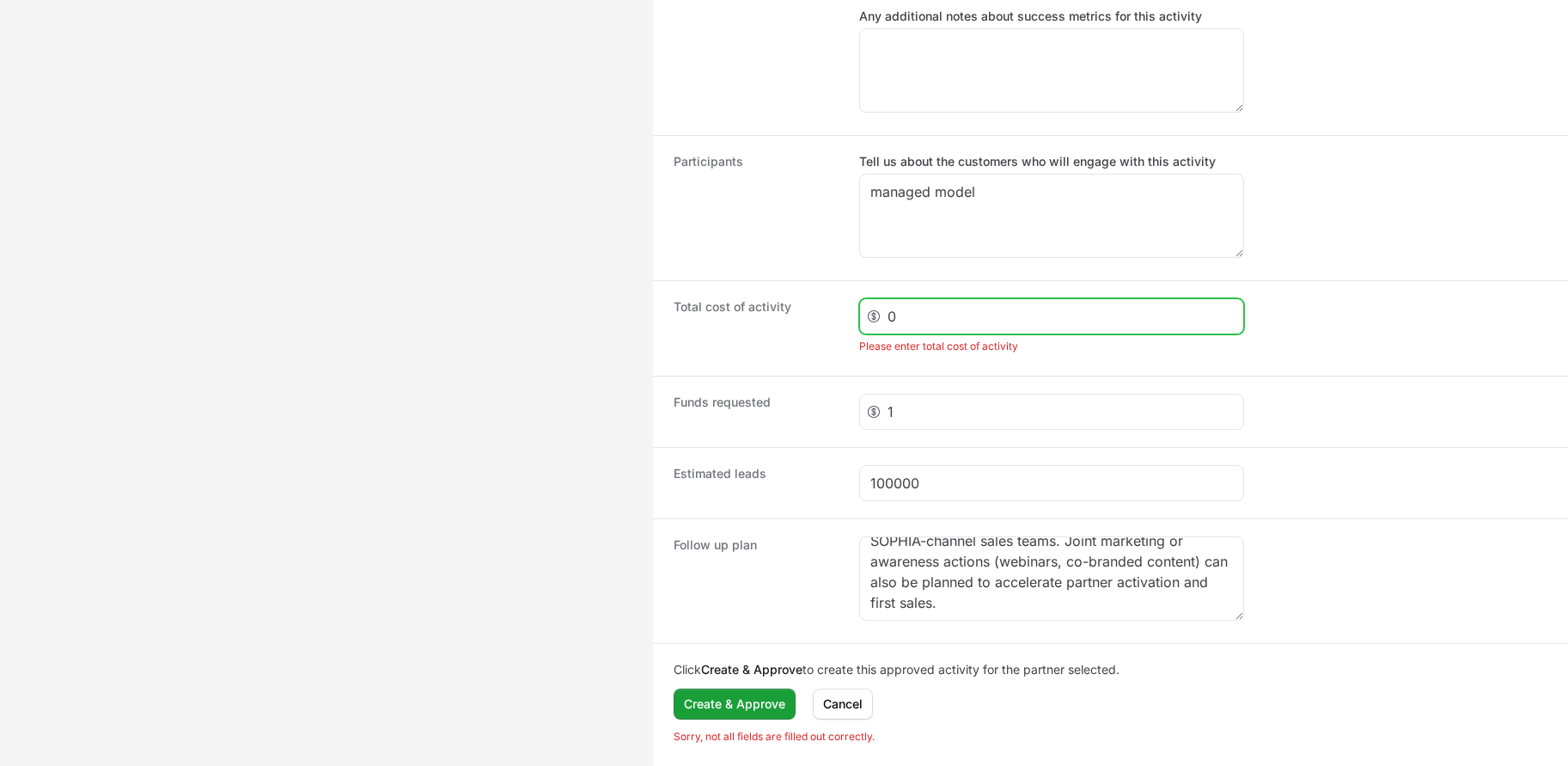 scroll, scrollTop: 1629, scrollLeft: 0, axis: vertical 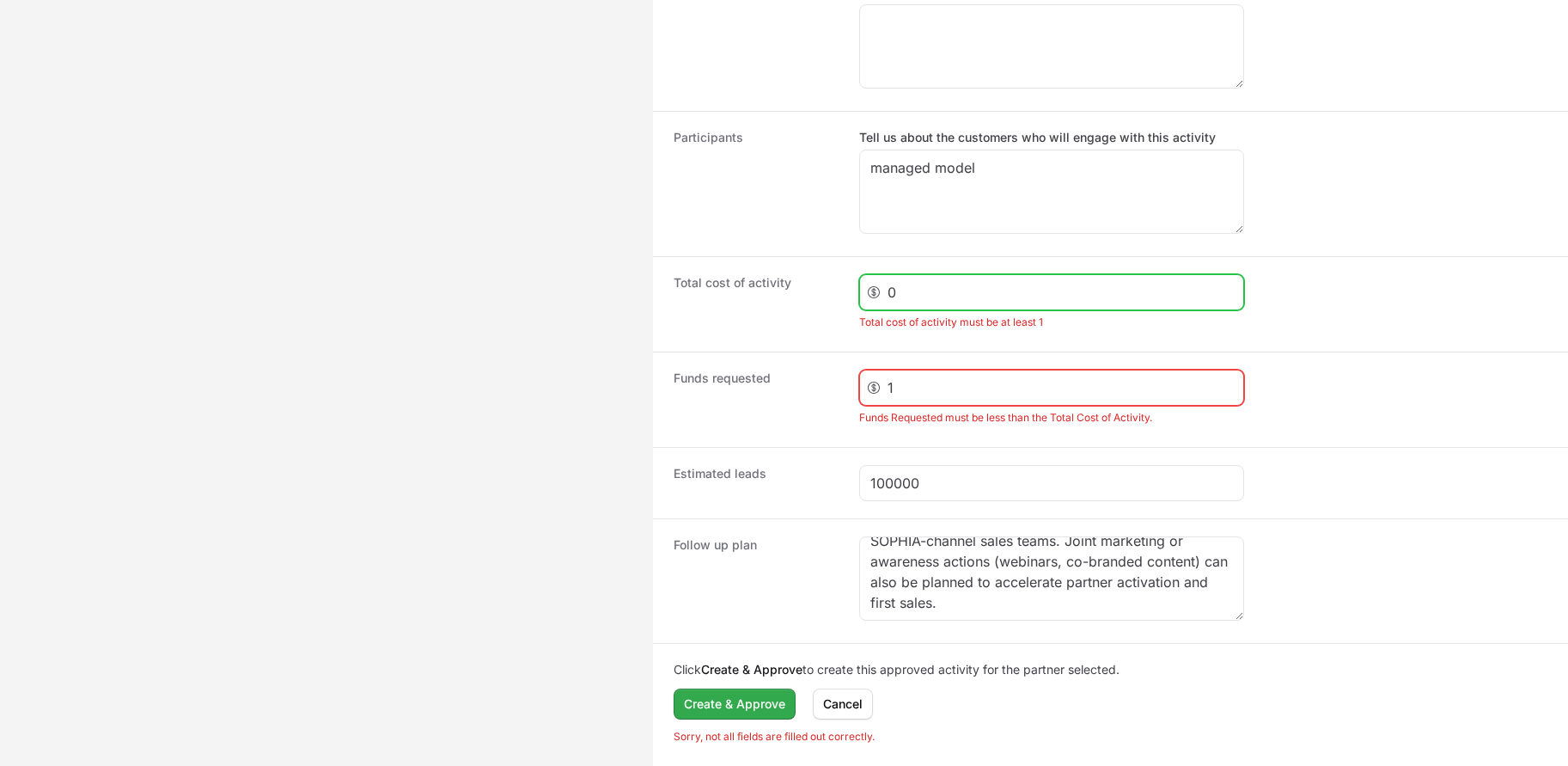type on "0" 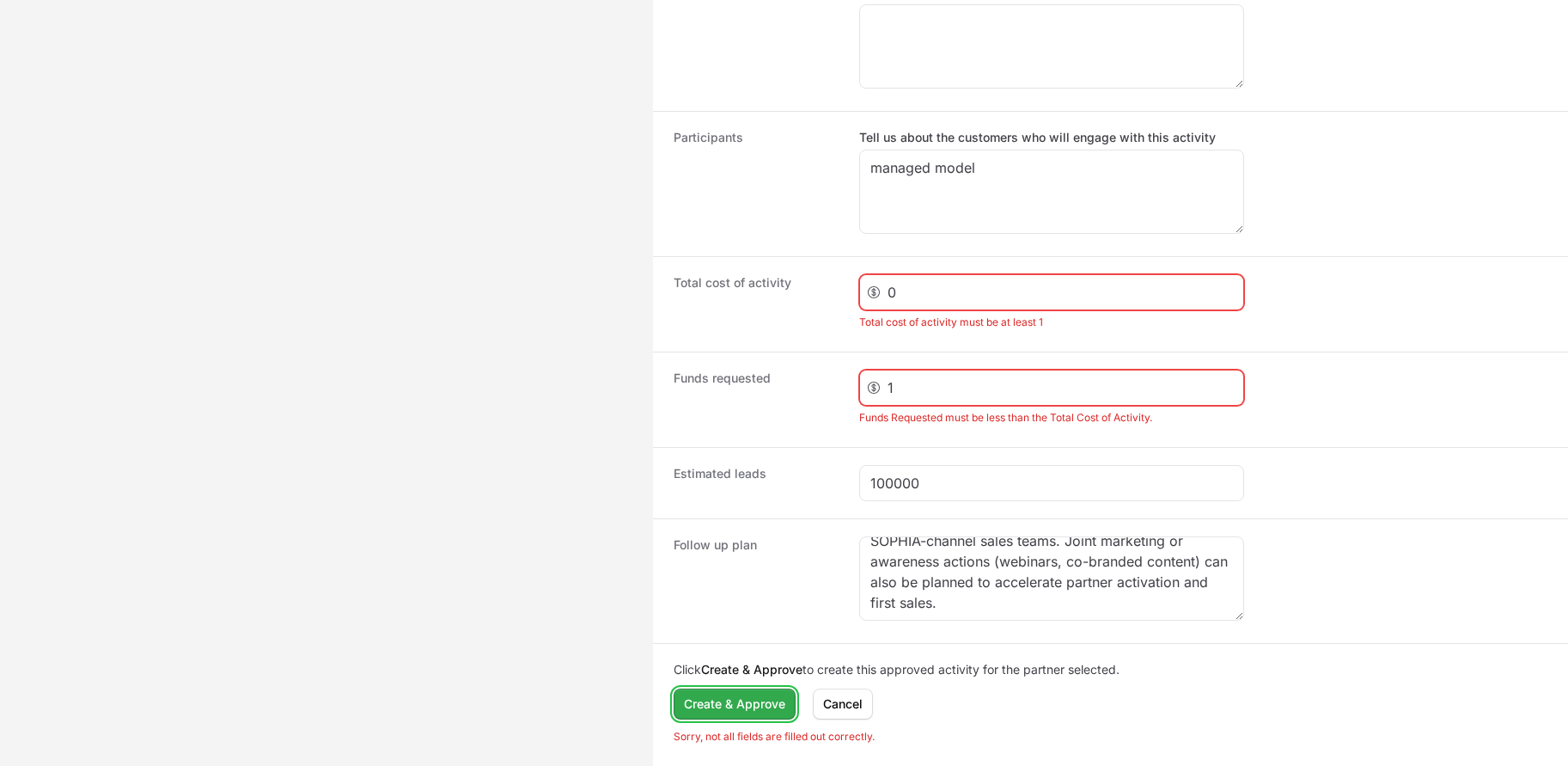 click on "Create & Approve" 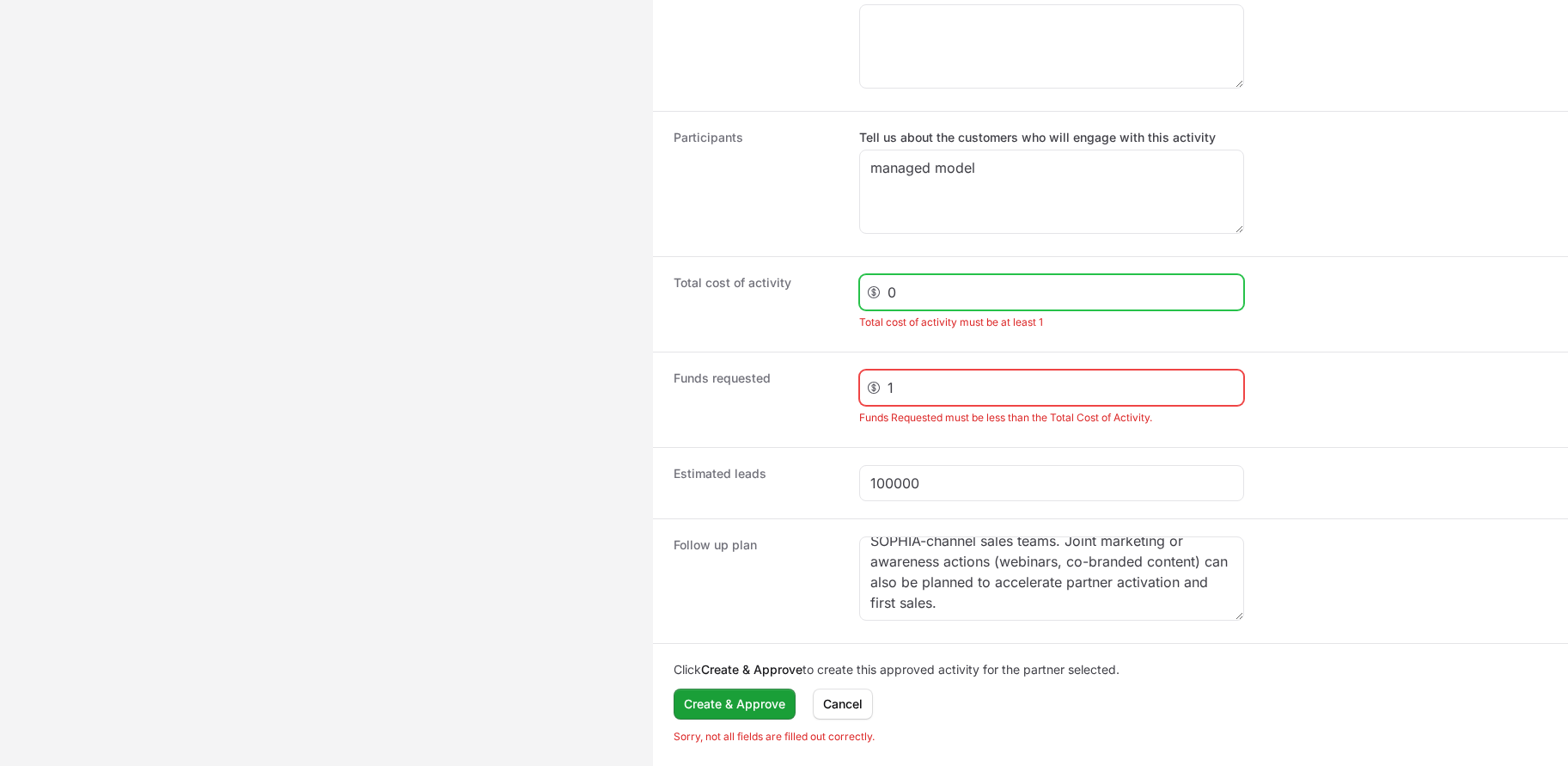 click on "0" 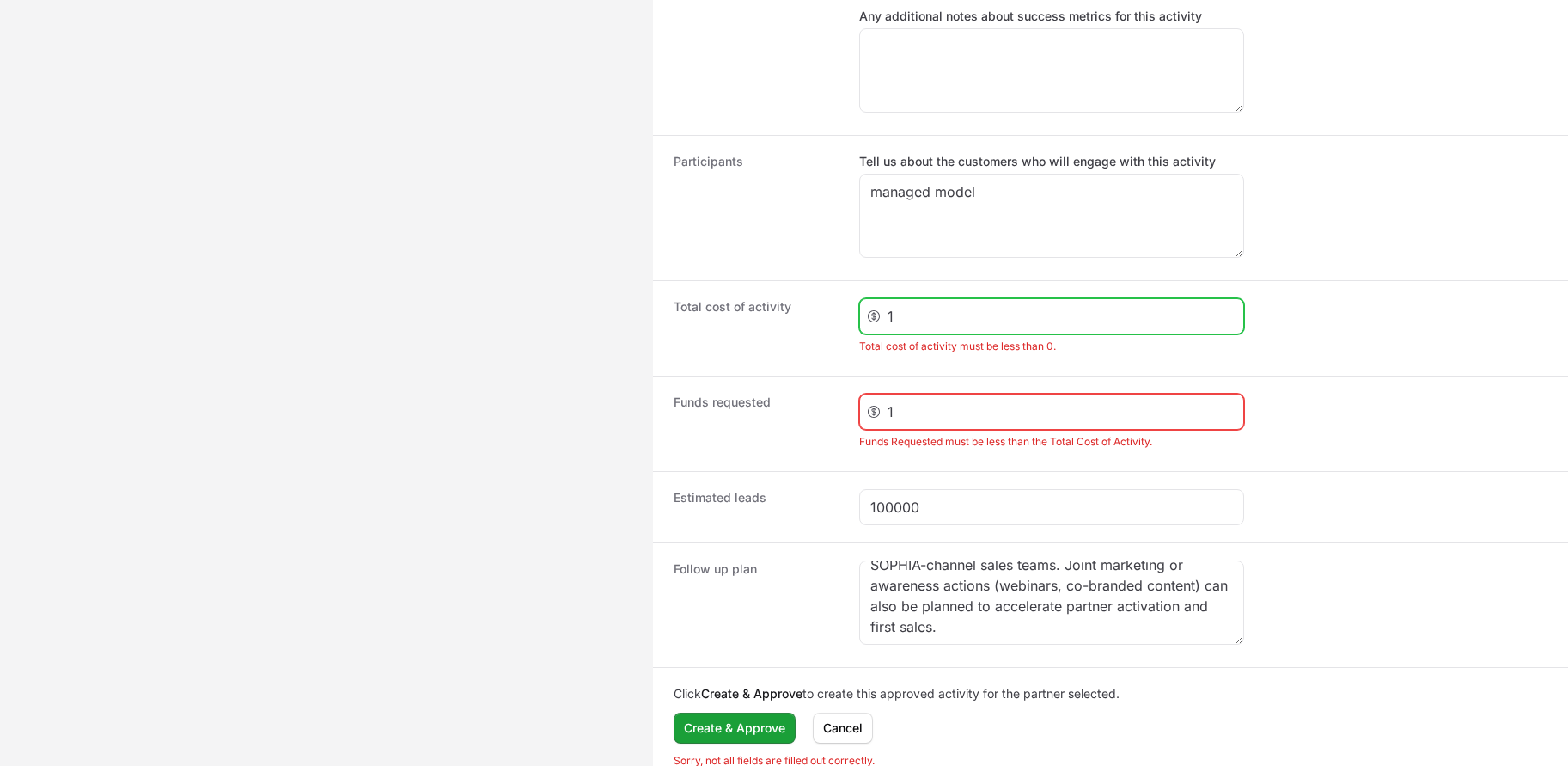 scroll, scrollTop: 1629, scrollLeft: 0, axis: vertical 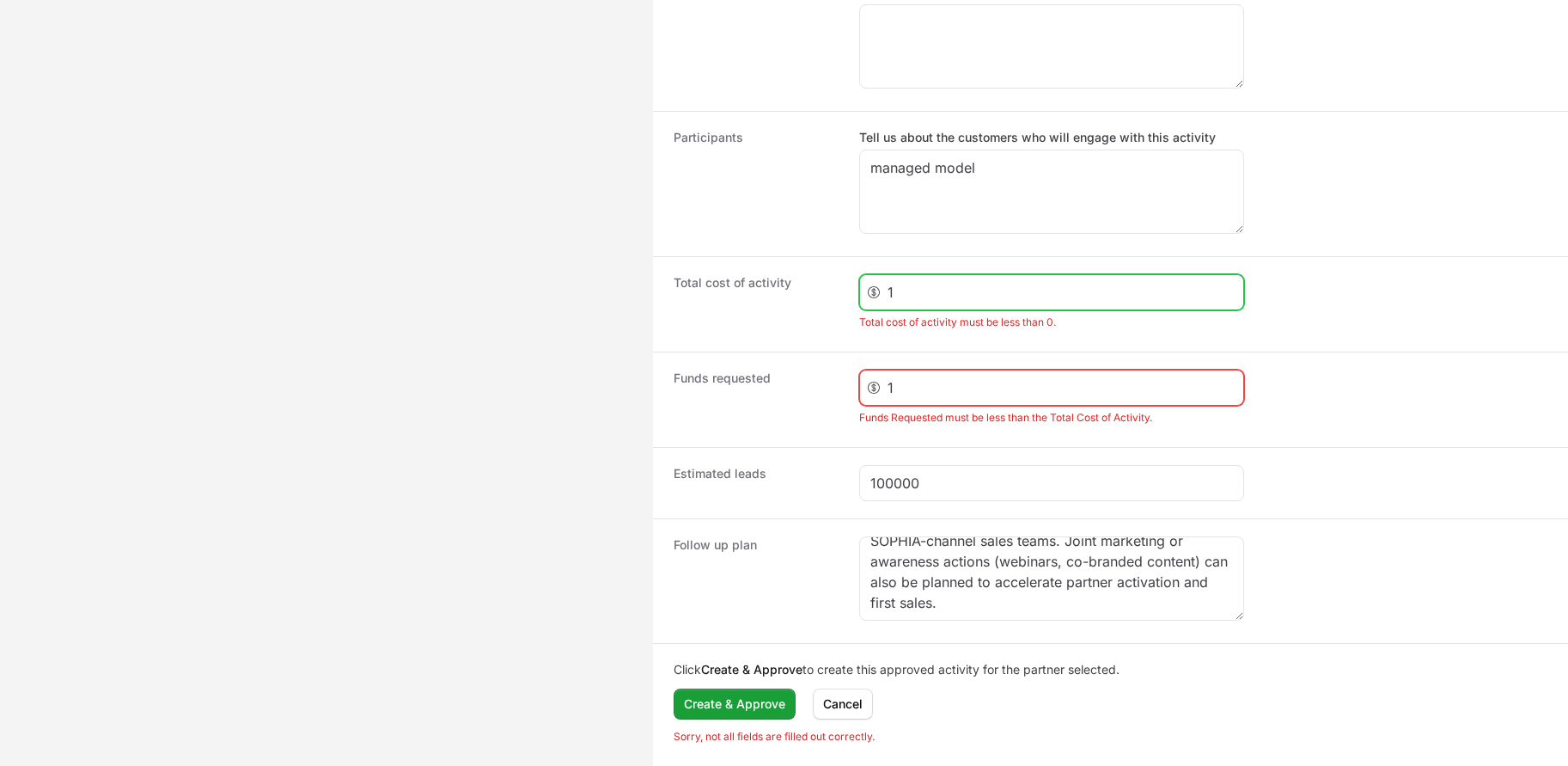 type on "1" 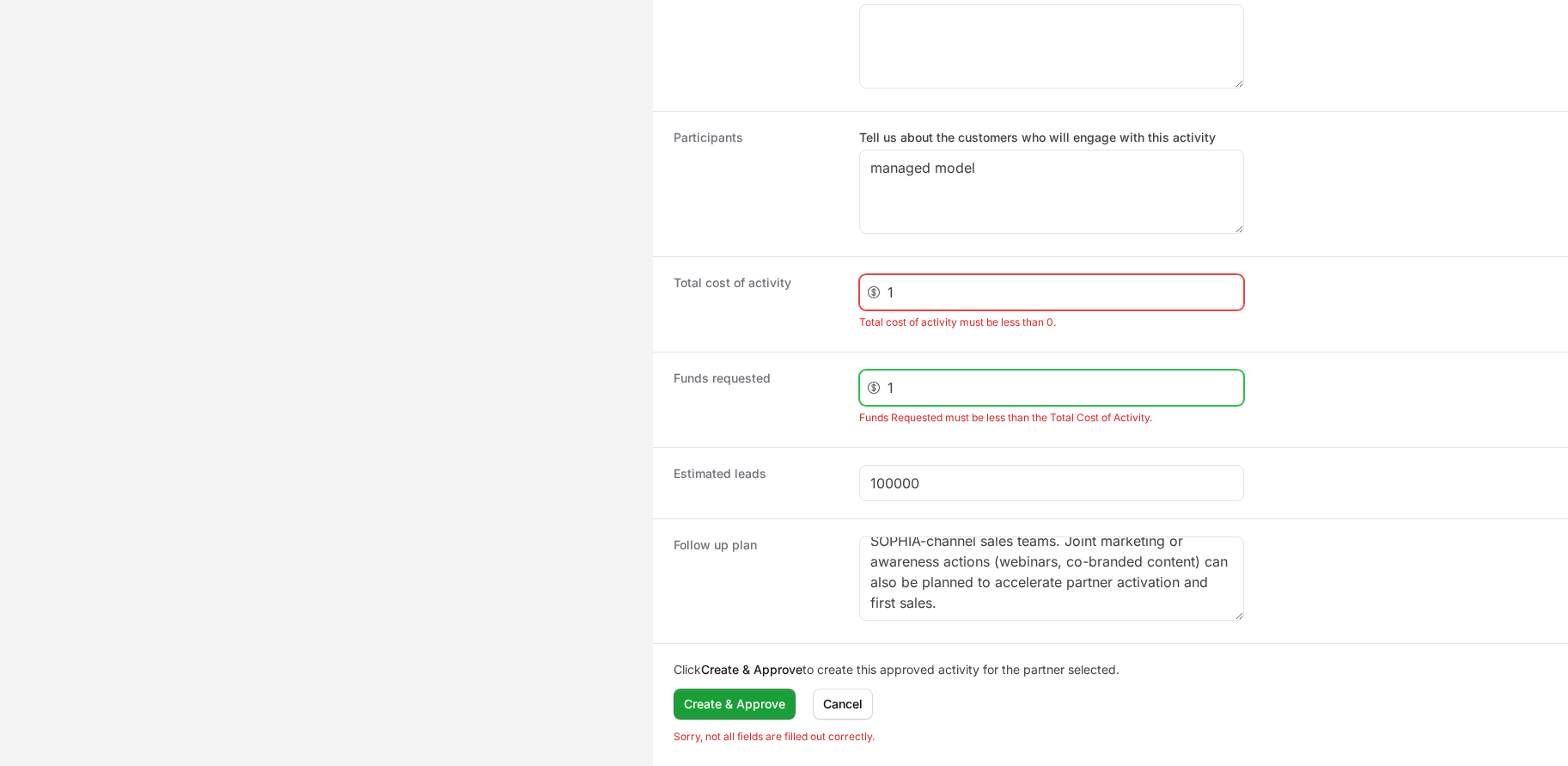 click on "1" 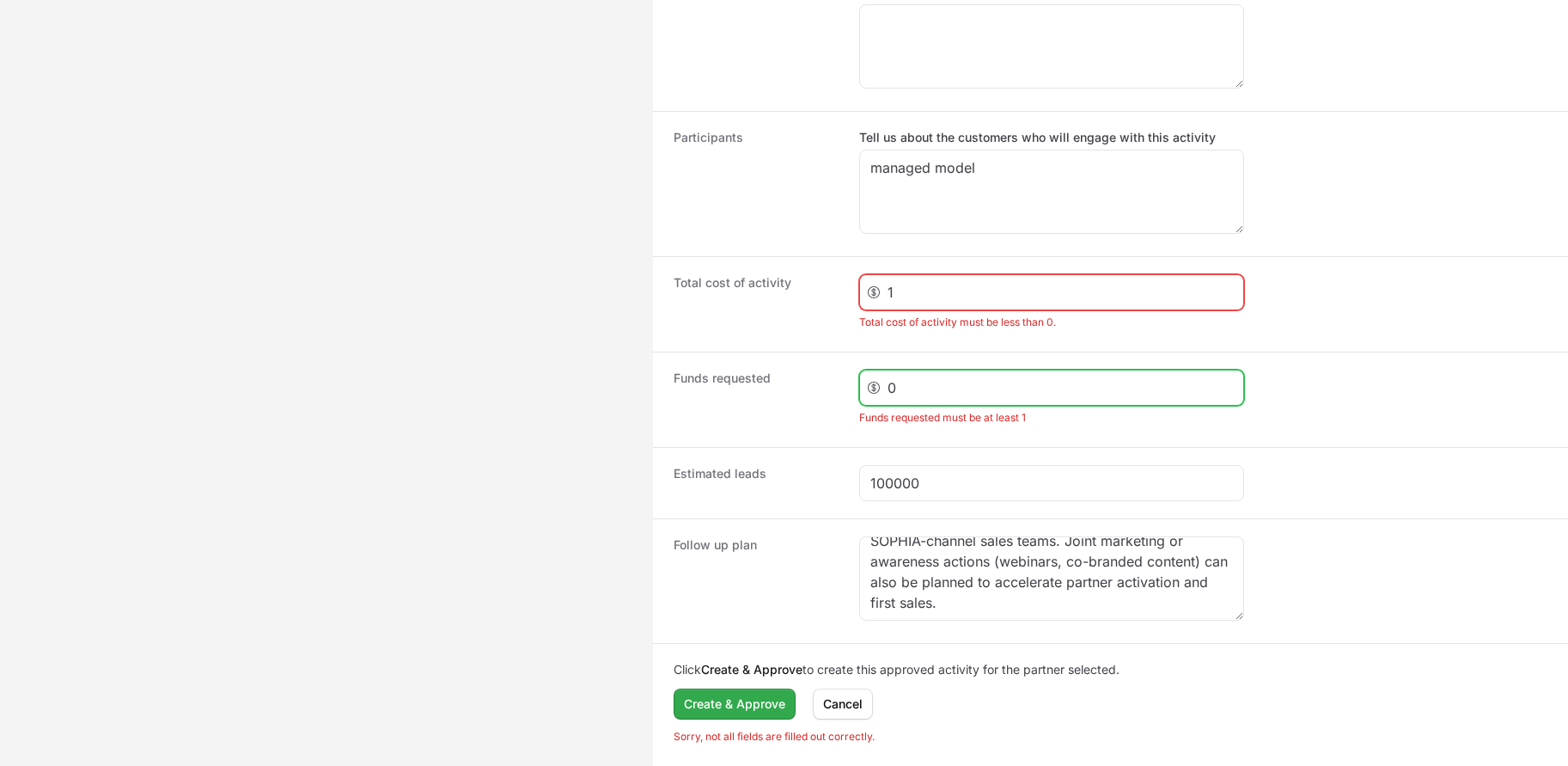 type on "0" 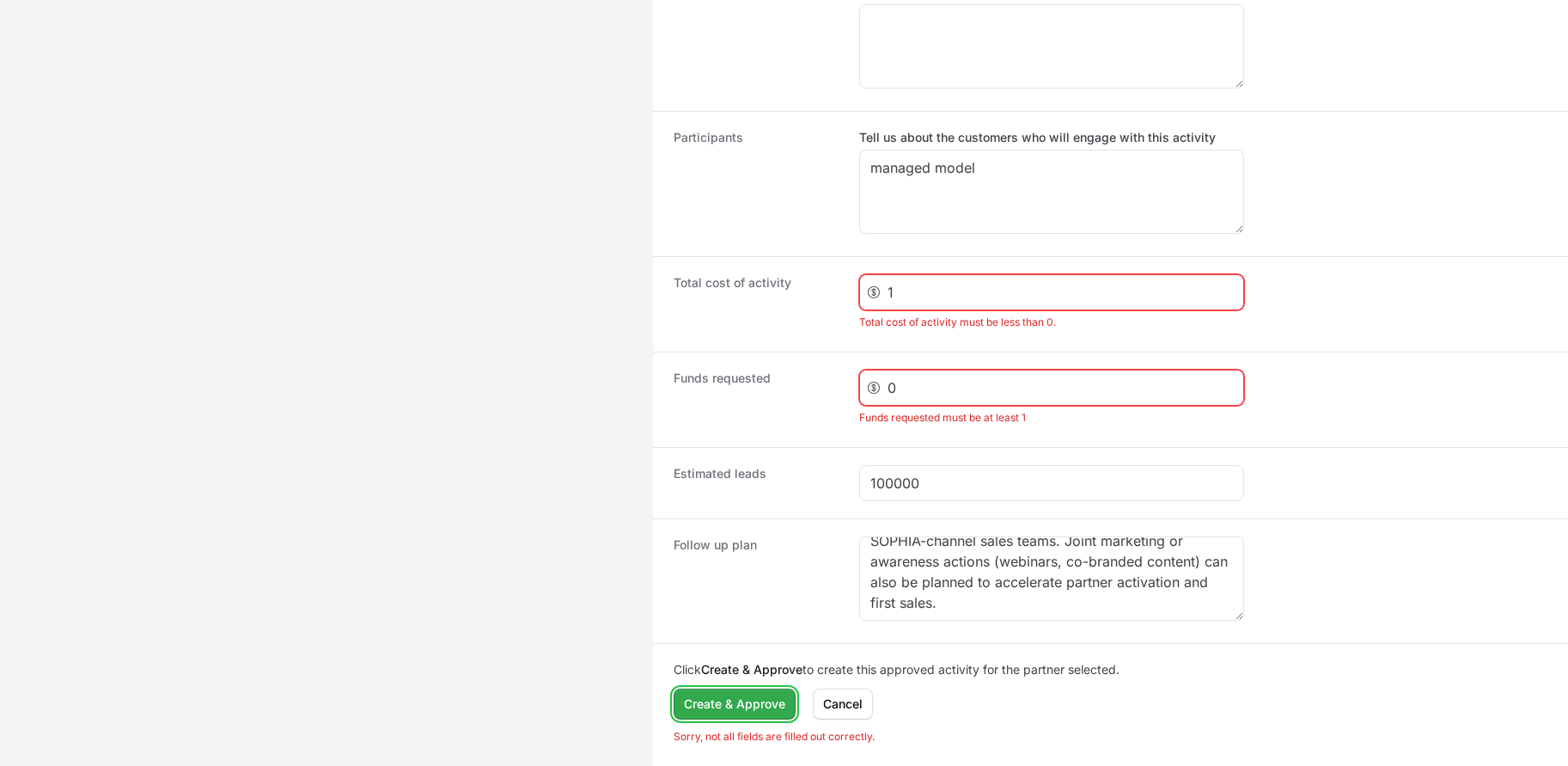 click on "Create & Approve" 